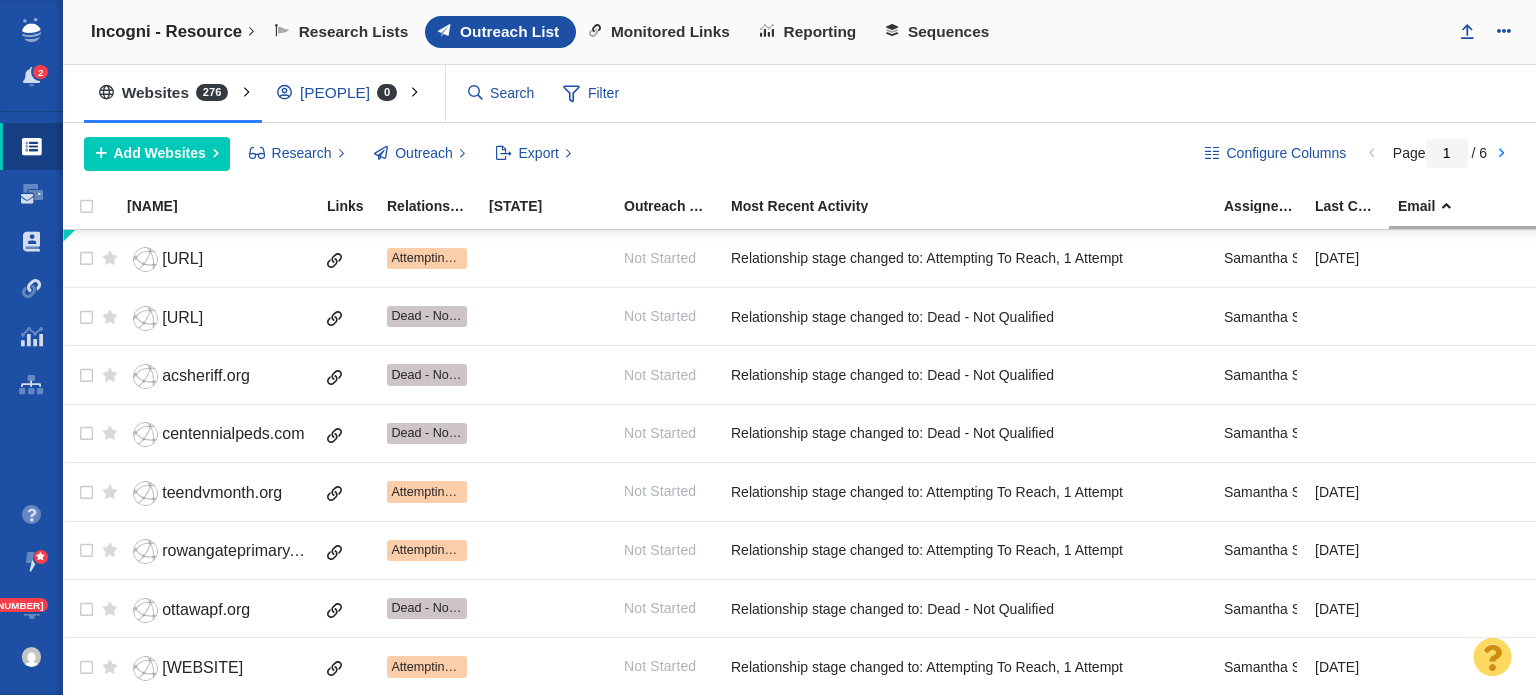 scroll, scrollTop: 0, scrollLeft: 0, axis: both 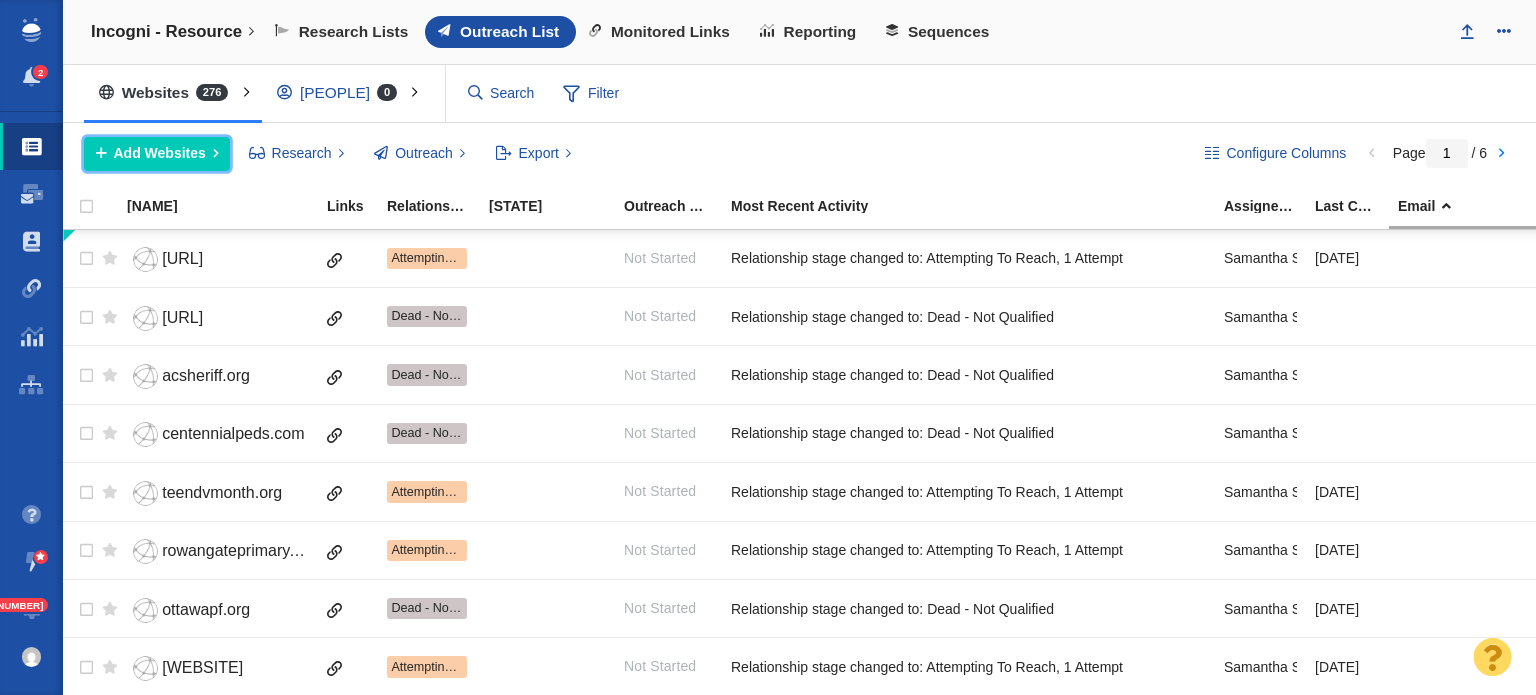 click on "Add Websites" at bounding box center [160, 153] 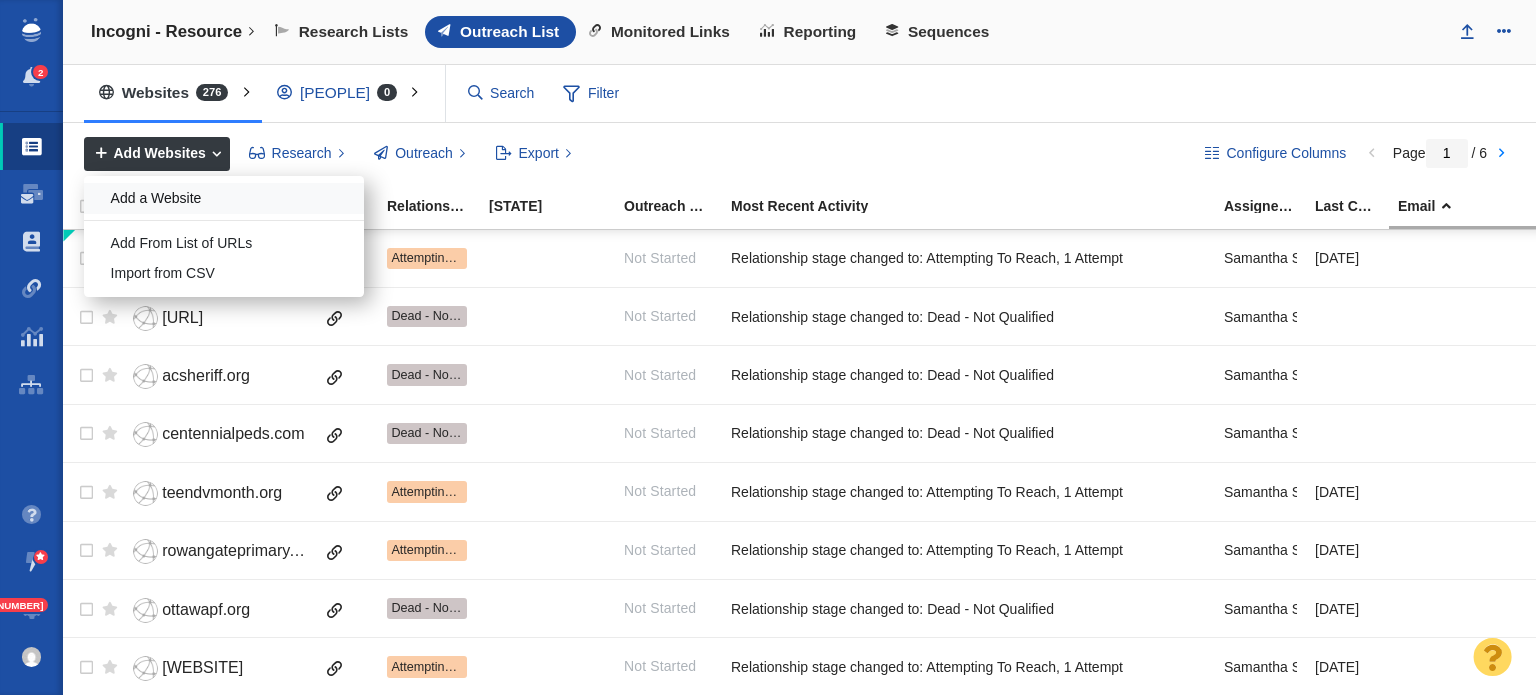 click on "Add a Website" at bounding box center [224, 198] 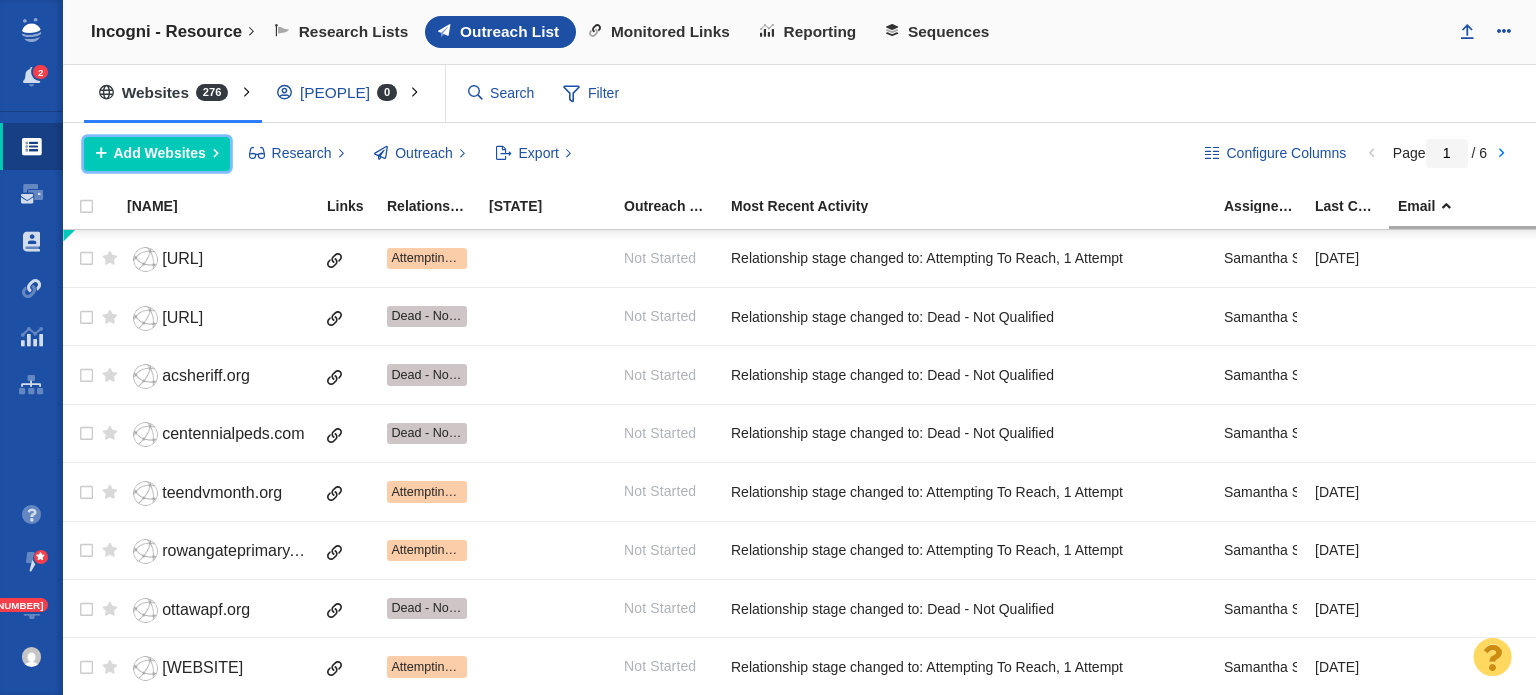 click on "Add Websites" at bounding box center (157, 154) 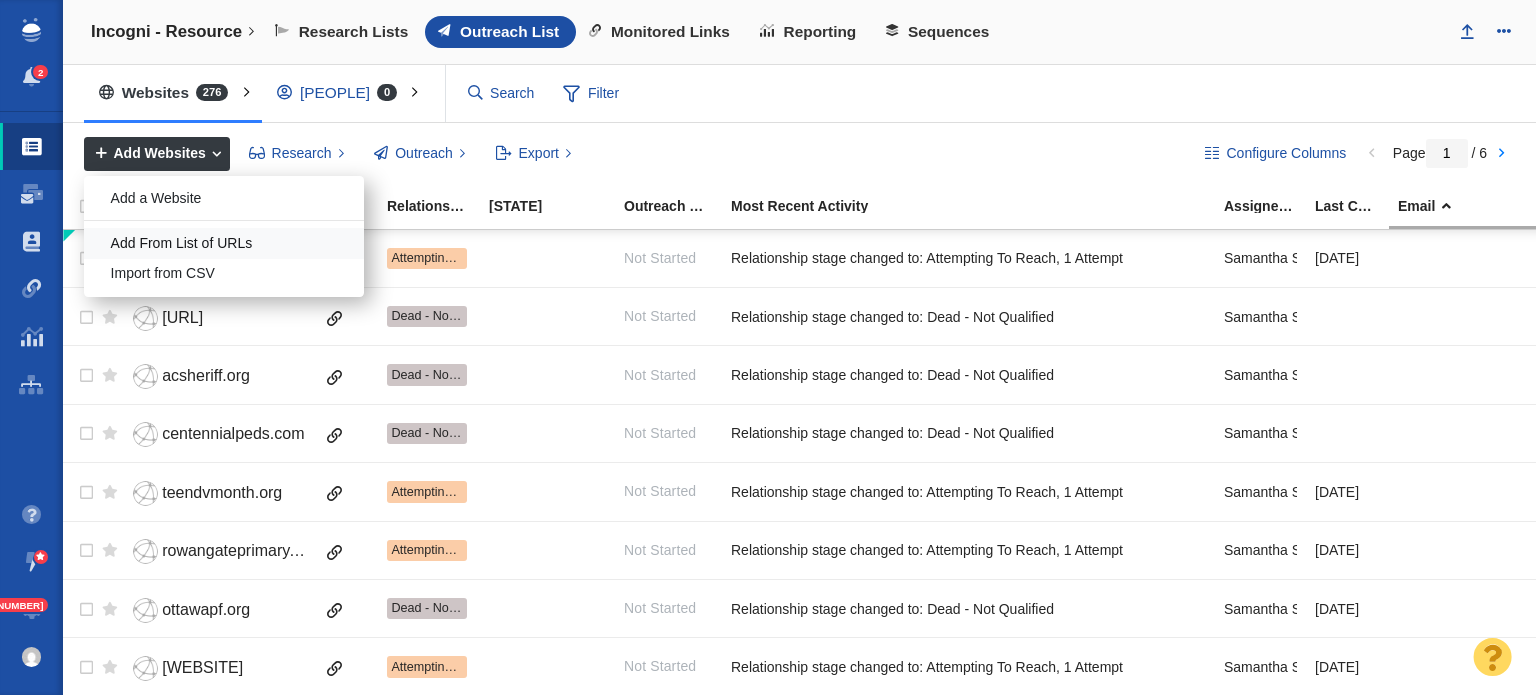 click on "Add From List of URLs" at bounding box center (224, 243) 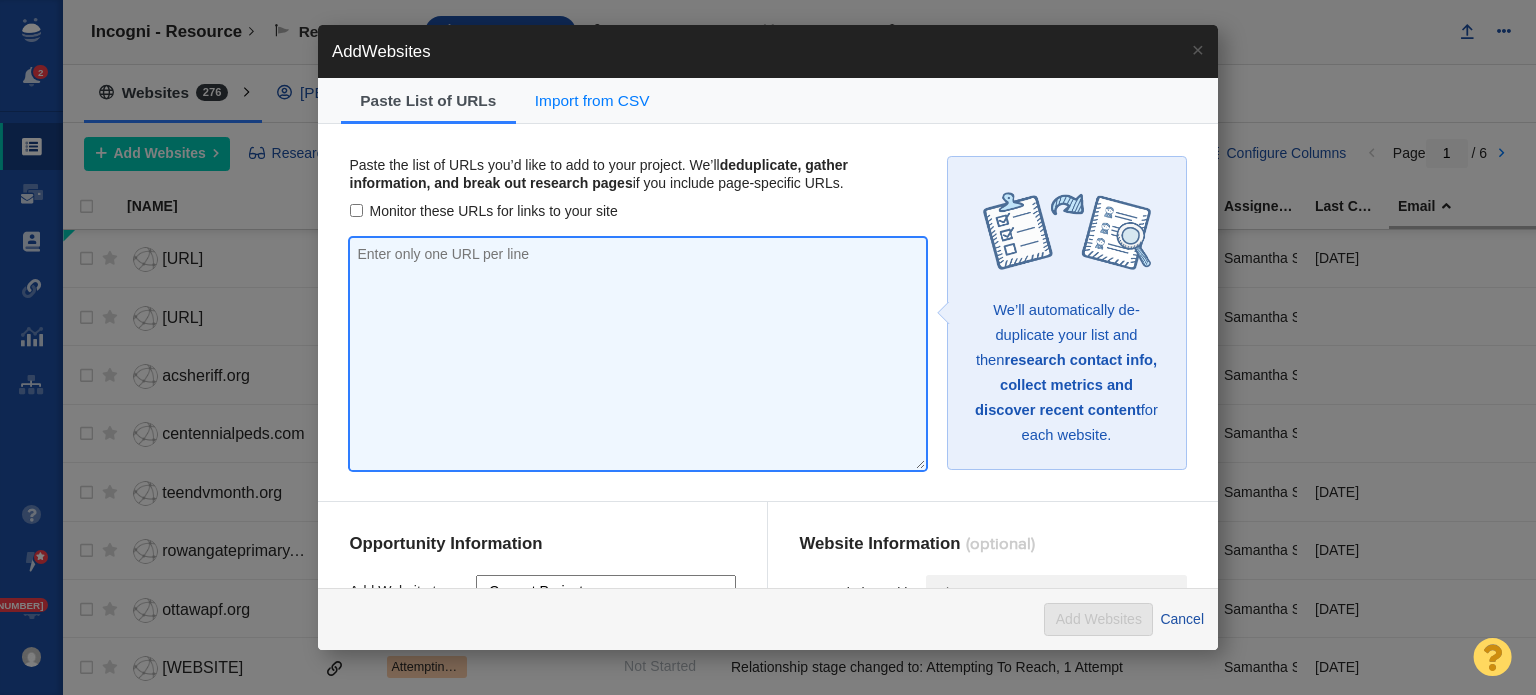 click at bounding box center (638, 354) 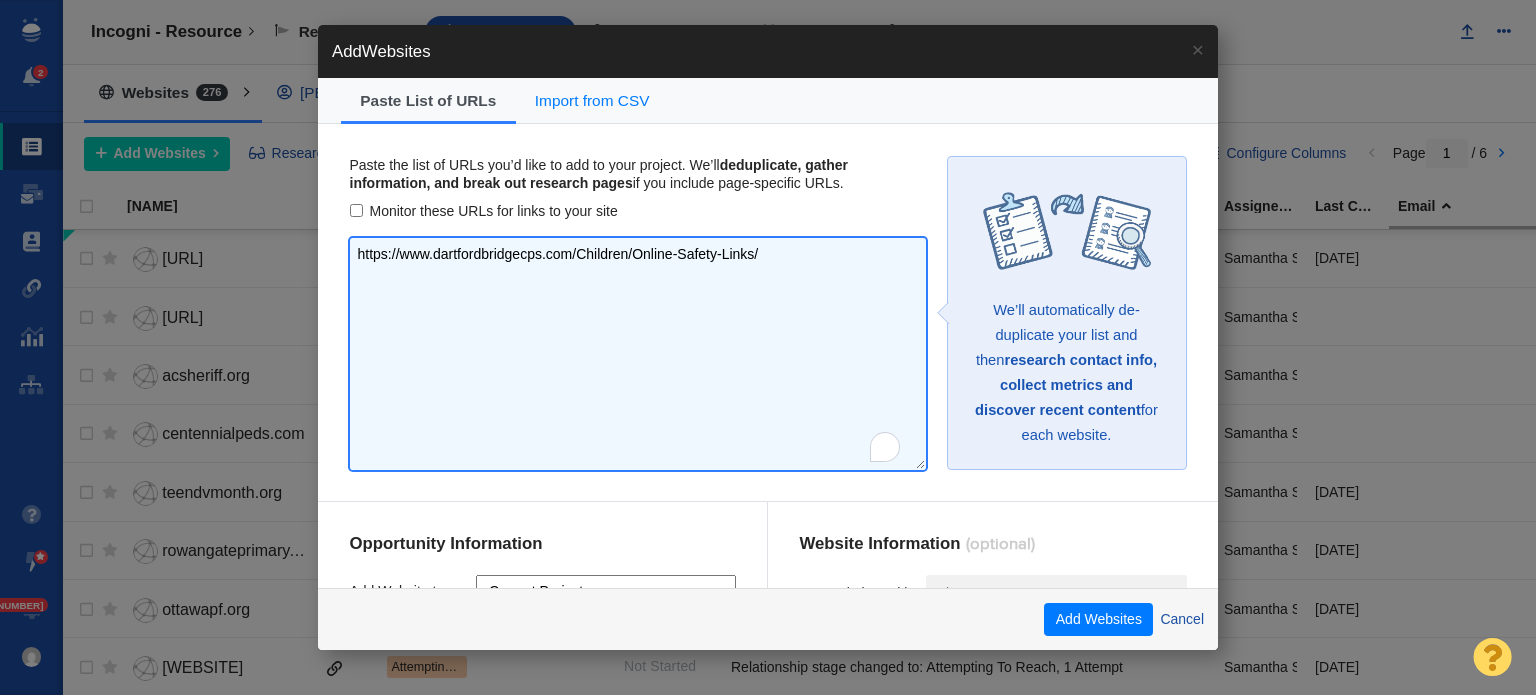type on "https://www.dartfordbridgecps.com/Children/Online-Safety-Links/" 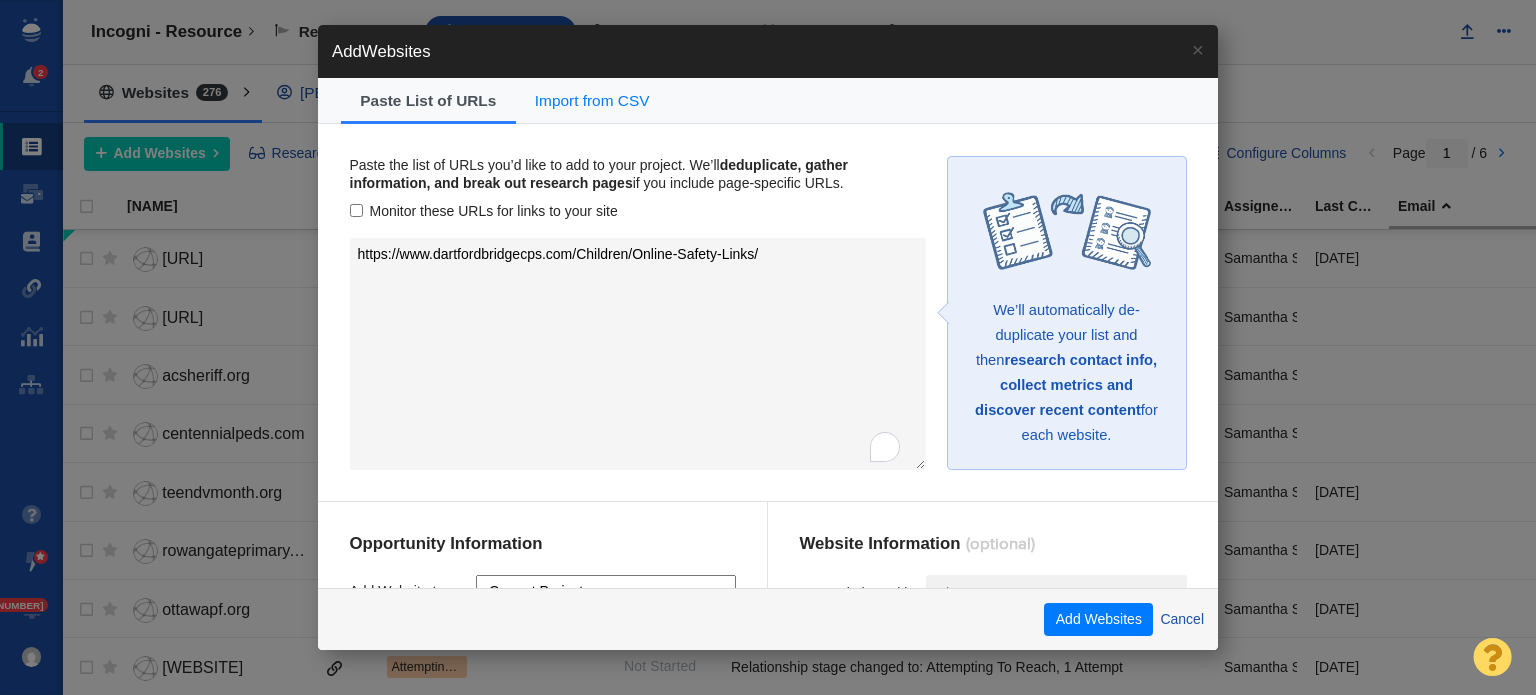click on "Monitor these URLs for links to your site" at bounding box center [638, 211] 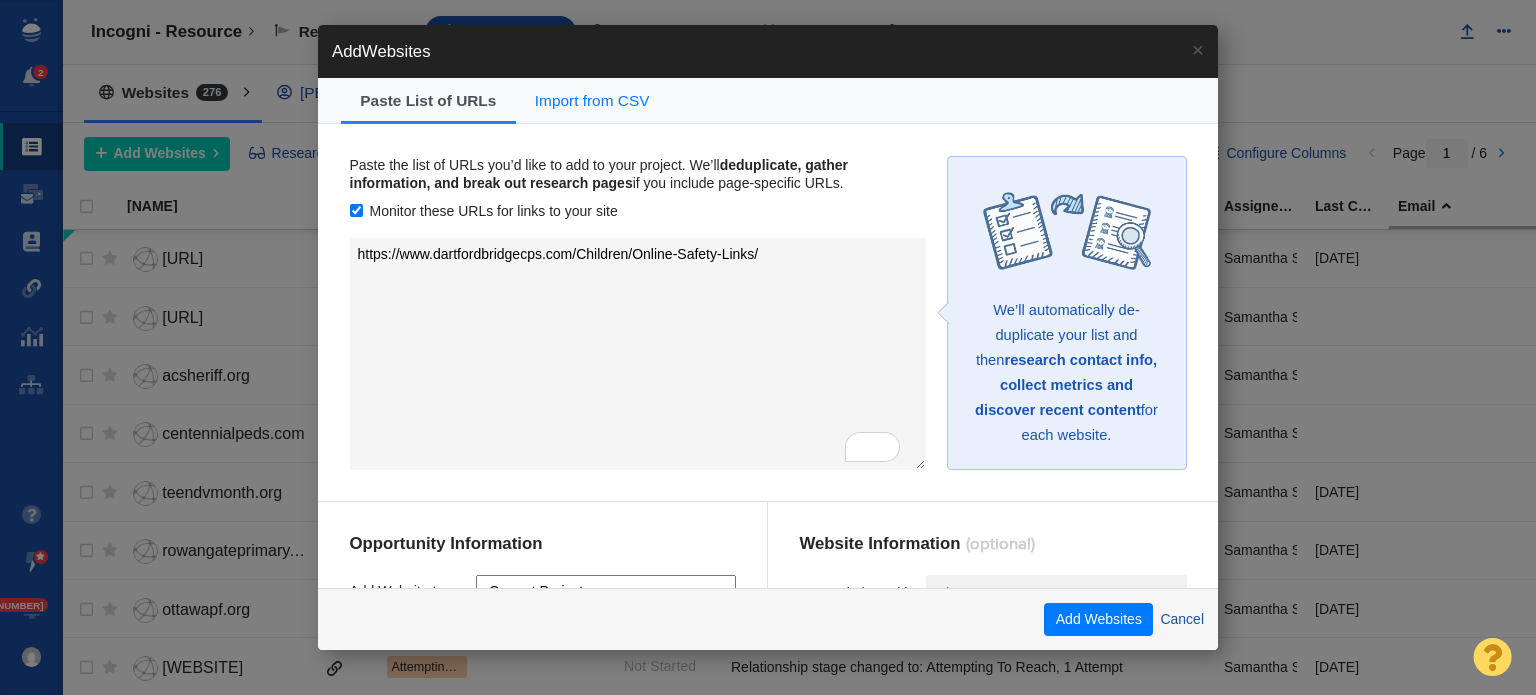scroll, scrollTop: 187, scrollLeft: 0, axis: vertical 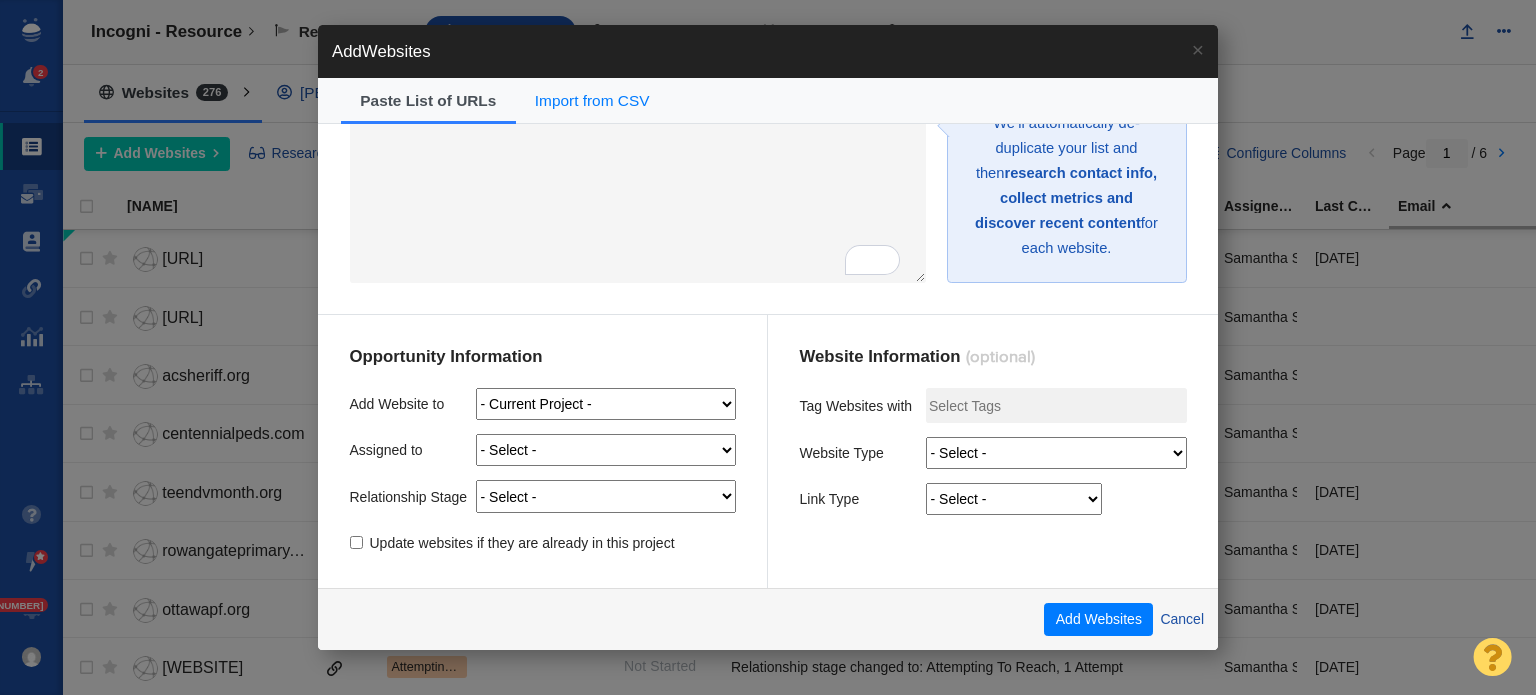 click on "- Select -
Me
Admin Account
[FIRST] [LAST]
[FIRST] [LAST]
[FIRST] [LAST]
[FIRST] [LAST]
[FIRST] [LAST]
[FIRST] [LAST]
[FIRST] [LAST]
[FIRST] [LAST]
[FIRST] [LAST]
[FIRST] [LAST]
[FIRST] [LAST]
[FIRST] [LAST]
[FIRST] [LAST]
[FIRST] [LAST]
[FIRST] [LAST]
[FIRST] [LAST]
[FIRST] [LAST]
[FIRST] [LAST]
[FIRST] [LAST]
[FIRST] [LAST]
[FIRST] [LAST]
[FIRST] [LAST]
[FIRST] [LAST]
[FIRST] [LAST]
[FIRST] [LAST]
[FIRST] [LAST]
[FIRST] [LAST]
[FIRST] [LAST]
[FIRST] [LAST]
[FIRST] [LAST]
[FIRST] [LAST]" at bounding box center [606, 450] 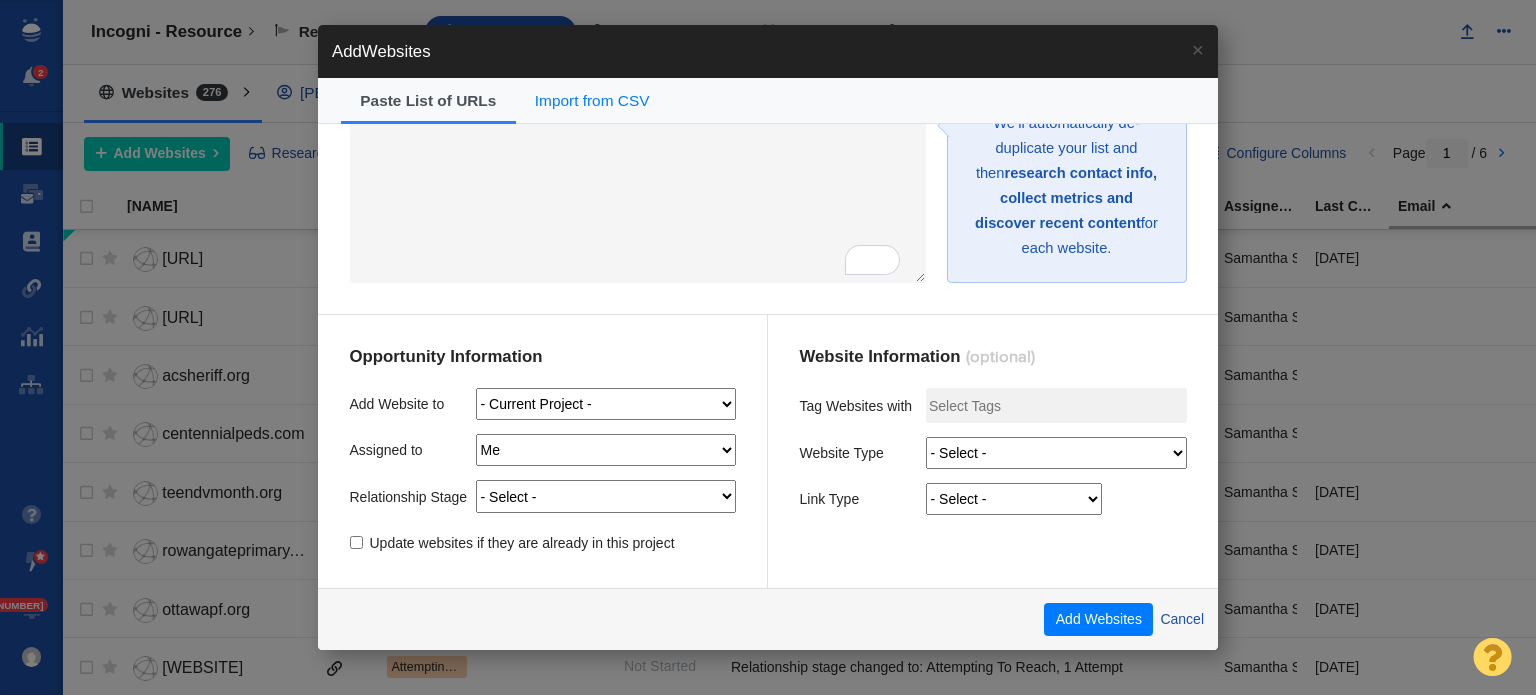 click on "- Select -
Me
Admin Account
[FIRST] [LAST]
[FIRST] [LAST]
[FIRST] [LAST]
[FIRST] [LAST]
[FIRST] [LAST]
[FIRST] [LAST]
[FIRST] [LAST]
[FIRST] [LAST]
[FIRST] [LAST]
[FIRST] [LAST]
[FIRST] [LAST]
[FIRST] [LAST]
[FIRST] [LAST]
[FIRST] [LAST]
[FIRST] [LAST]
[FIRST] [LAST]
[FIRST] [LAST]
[FIRST] [LAST]
[FIRST] [LAST]
[FIRST] [LAST]
[FIRST] [LAST]
[FIRST] [LAST]
[FIRST] [LAST]
[FIRST] [LAST]
[FIRST] [LAST]
[FIRST] [LAST]
[FIRST] [LAST]
[FIRST] [LAST]
[FIRST] [LAST]
[FIRST] [LAST]
[FIRST] [LAST]" at bounding box center [606, 450] 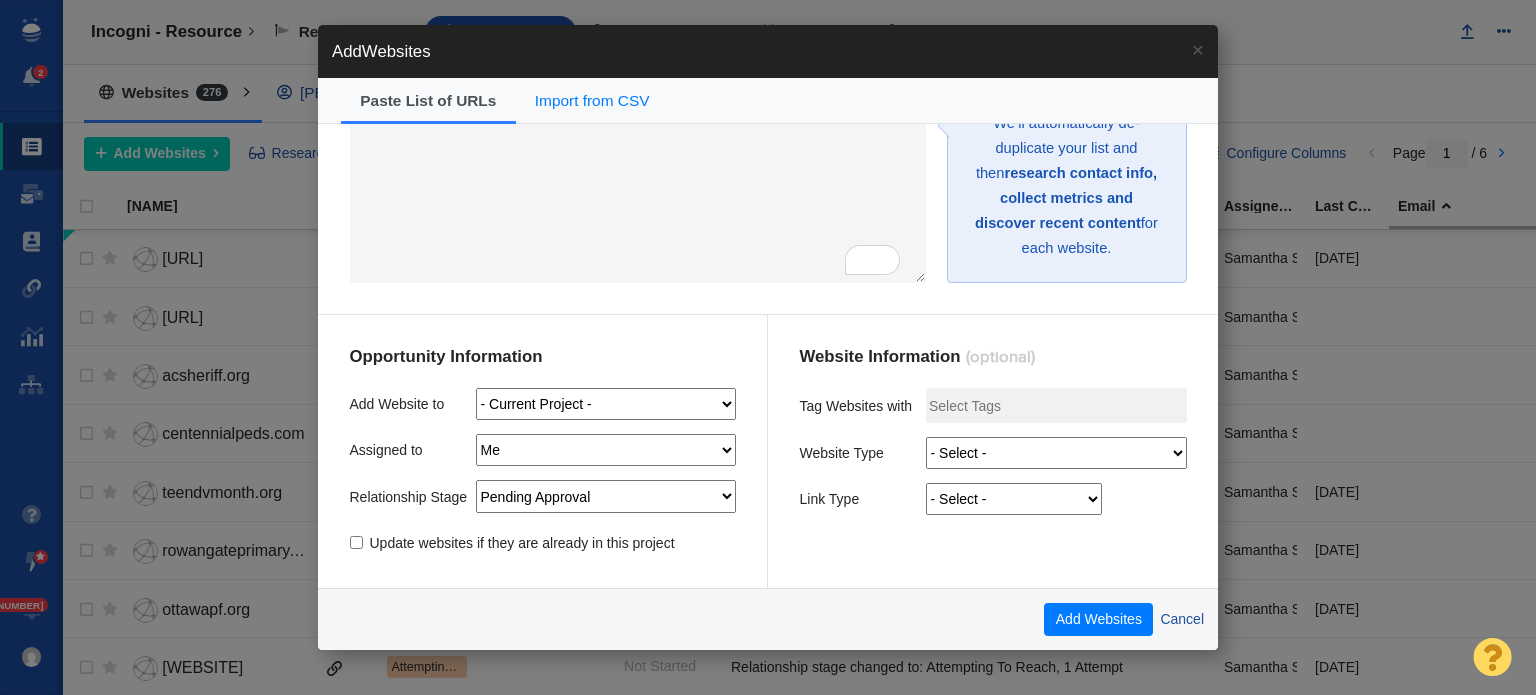 click on "- Select -
On Hold (Pursuing Later)
Not Started
Pending Approval
Attempting To Reach
Bounce
Scheduled
Paused
Send Failure
Replied
Forwarded
Negotiating
Link Accepted
Unsuccessful - No Reply
Dead - Rejected
Dead - Never Responded
Dead - Not Qualified
DO NOT CONTACT" at bounding box center (606, 496) 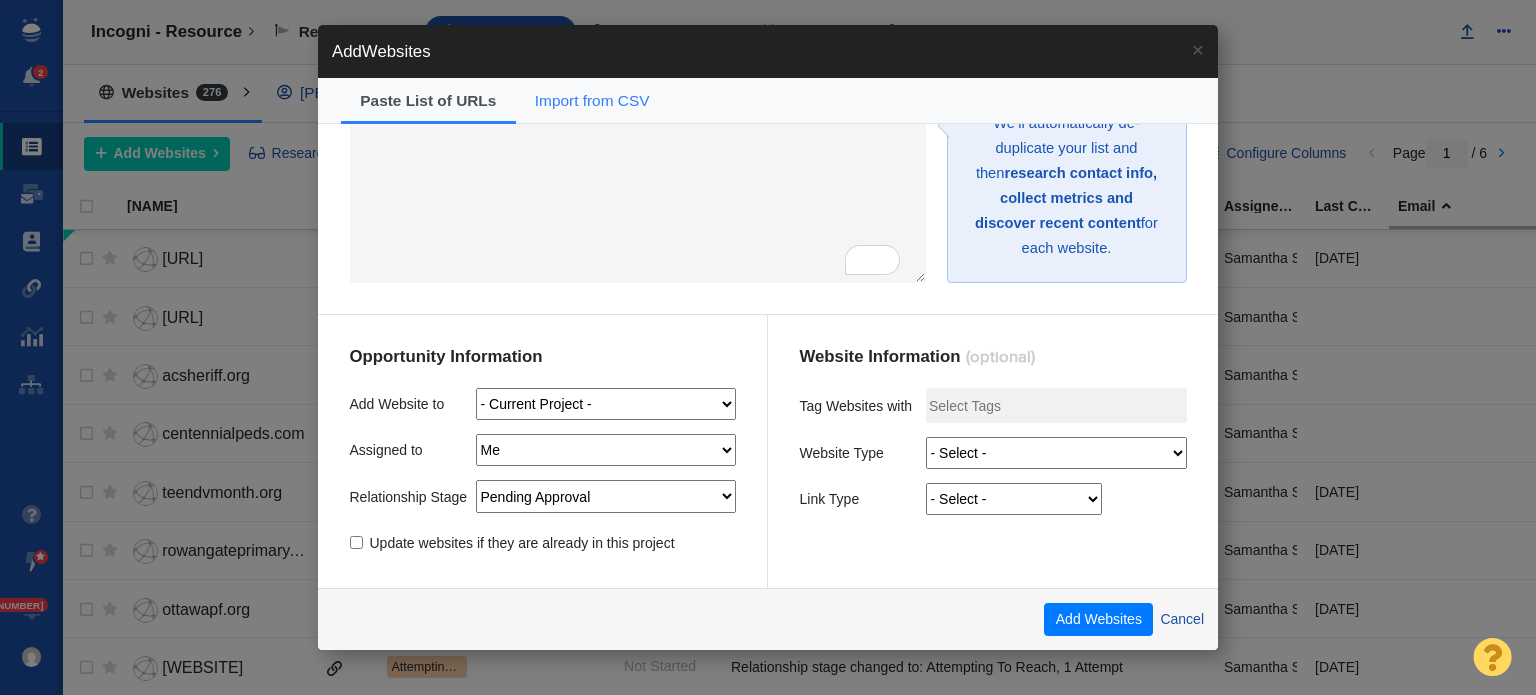 click on "Import from CSV" at bounding box center [592, 101] 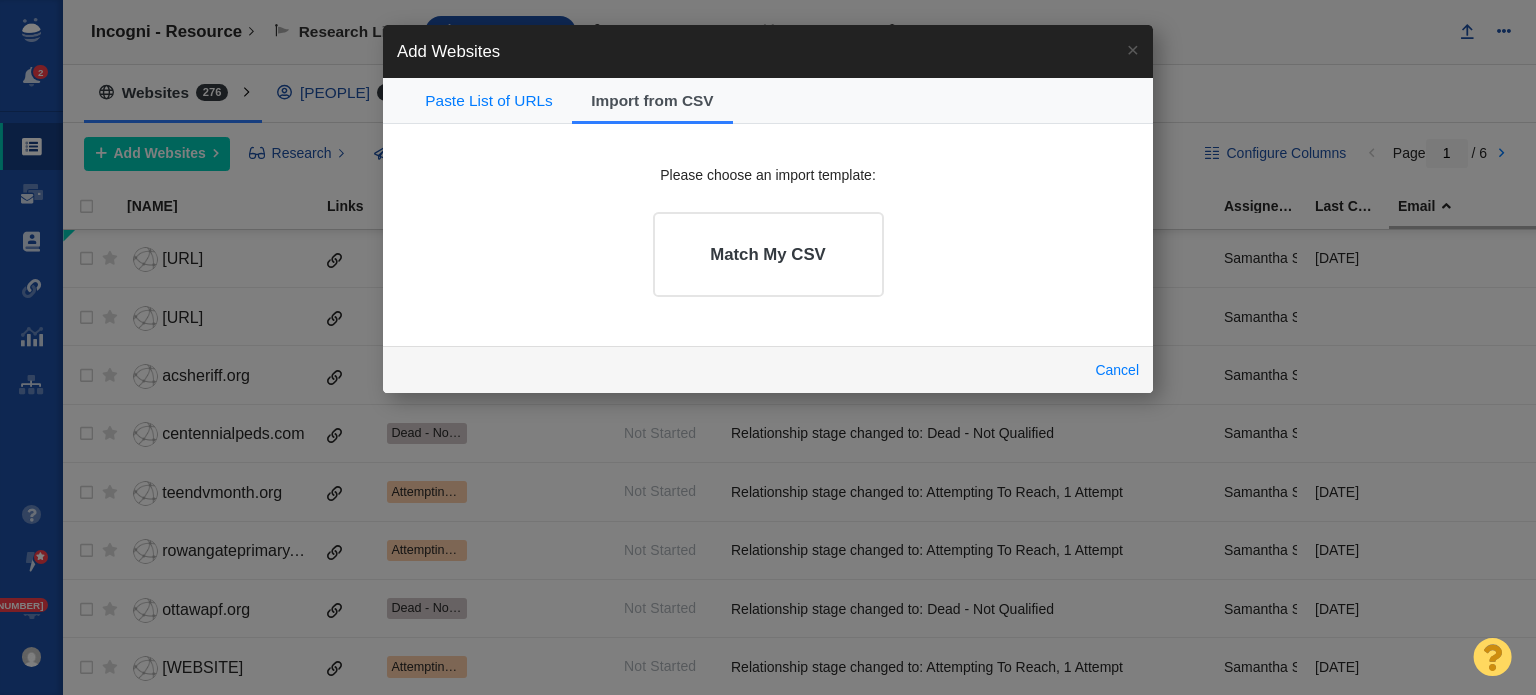 click on "Add Websites
×
Paste List of URLs
Import from CSV
Please choose an import template:
Match My CSV
Cancel" at bounding box center [768, 347] 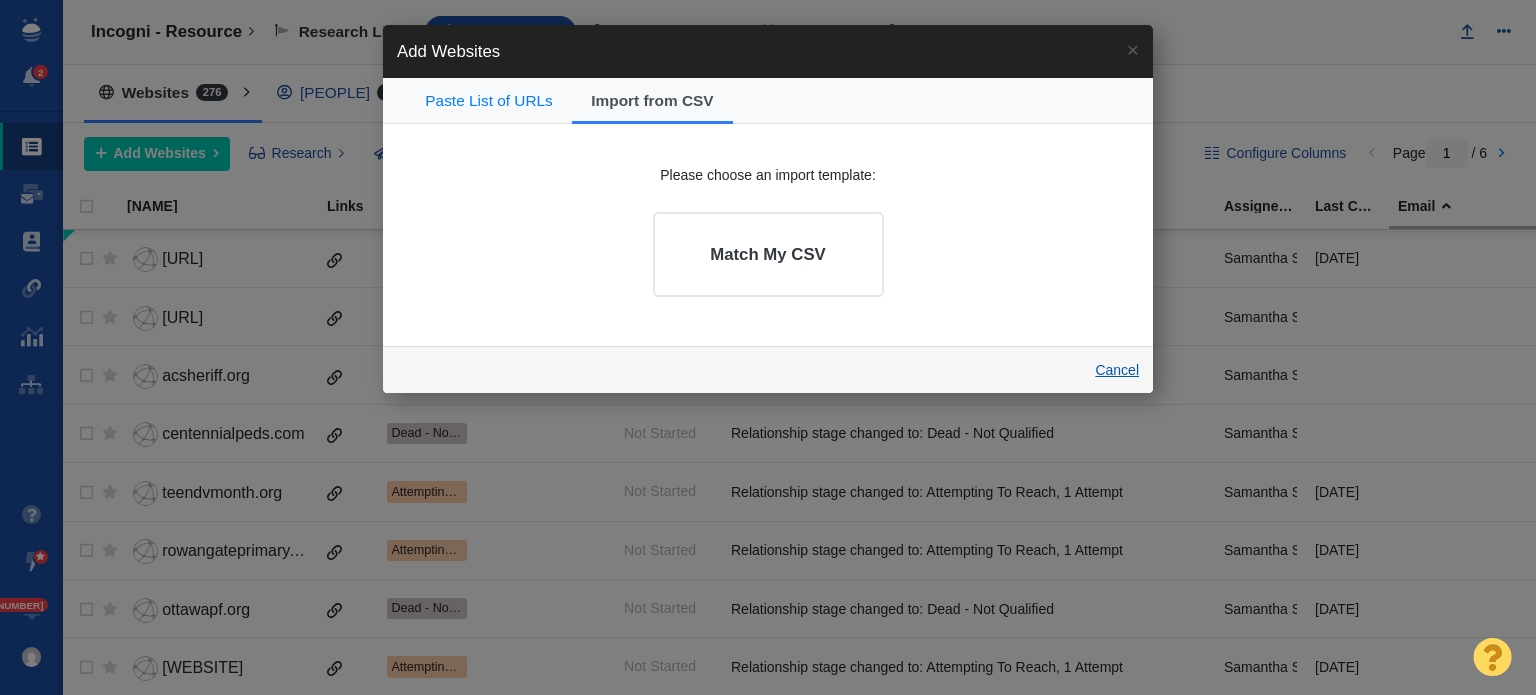 click on "Cancel" at bounding box center (1117, 370) 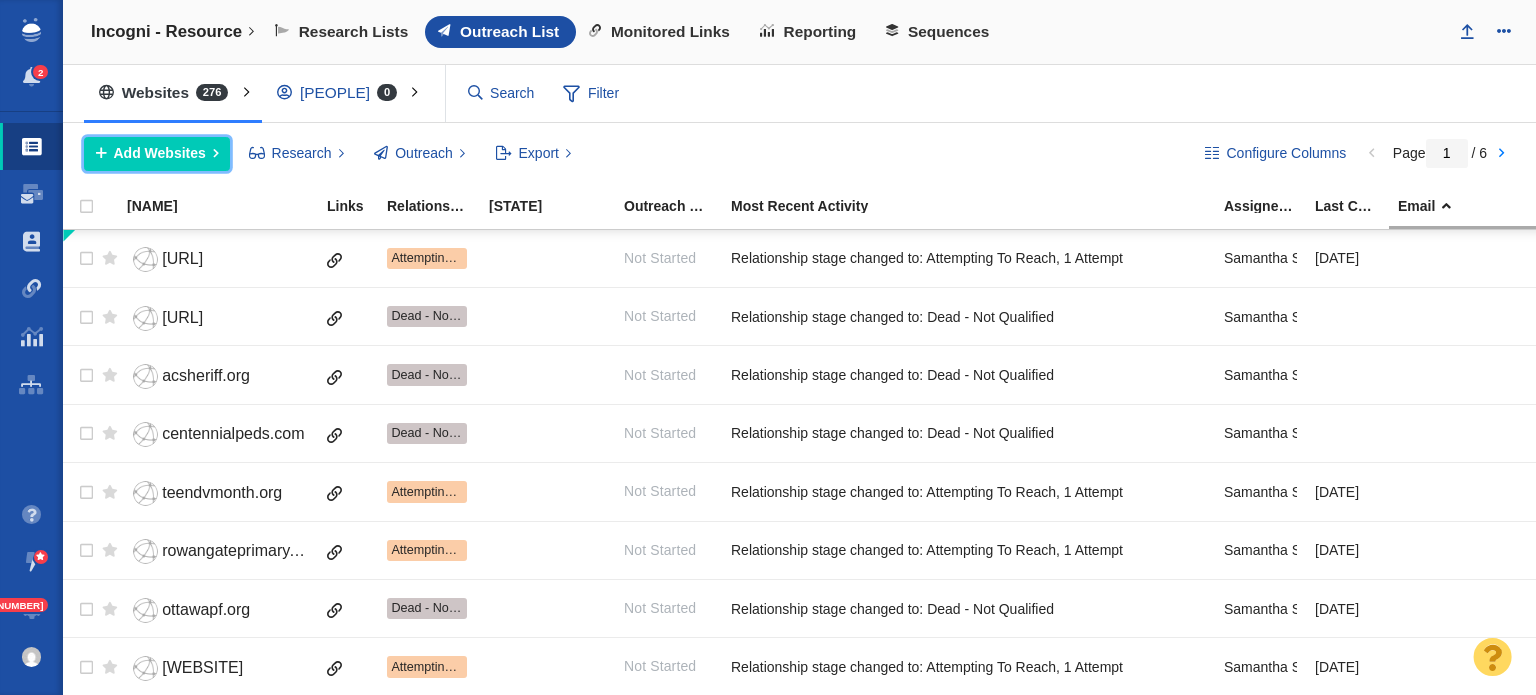 click on "Add Websites" at bounding box center (160, 153) 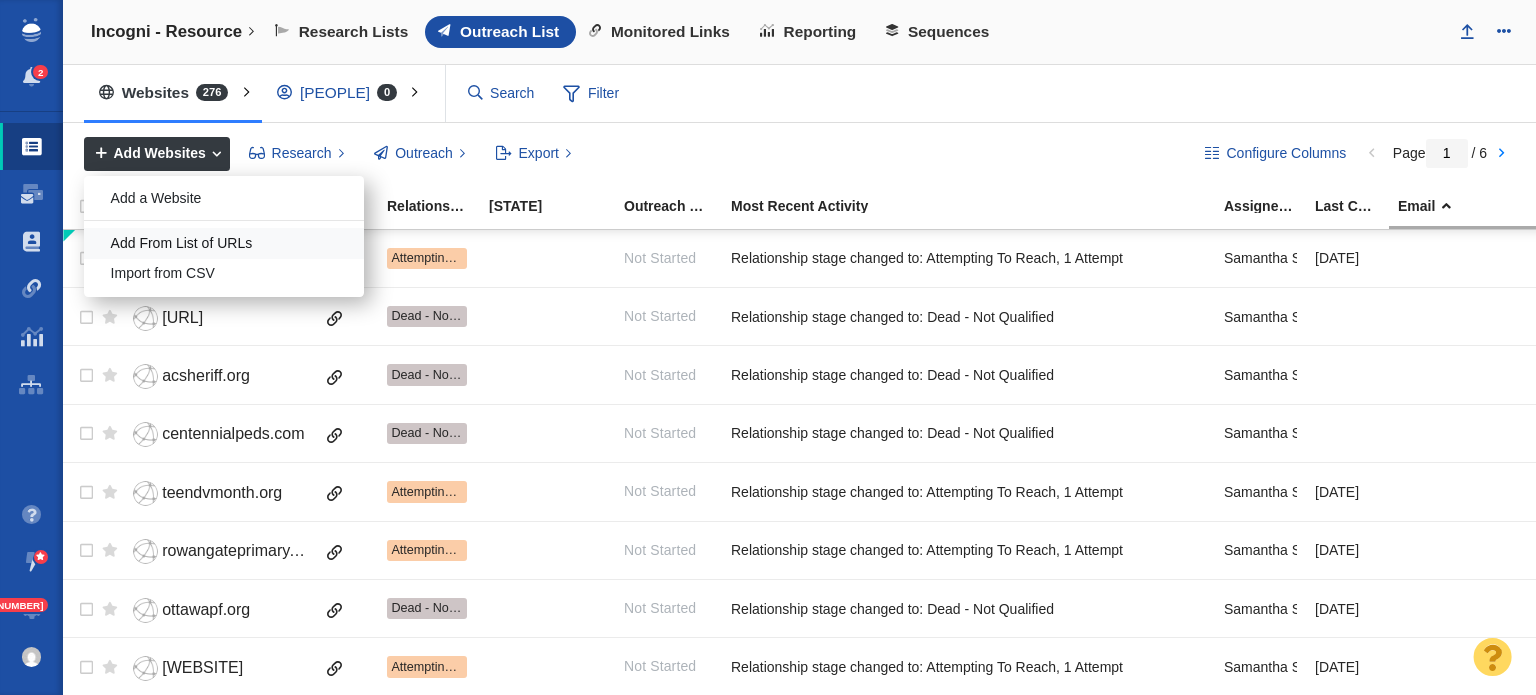 click on "Add From List of URLs" at bounding box center [224, 243] 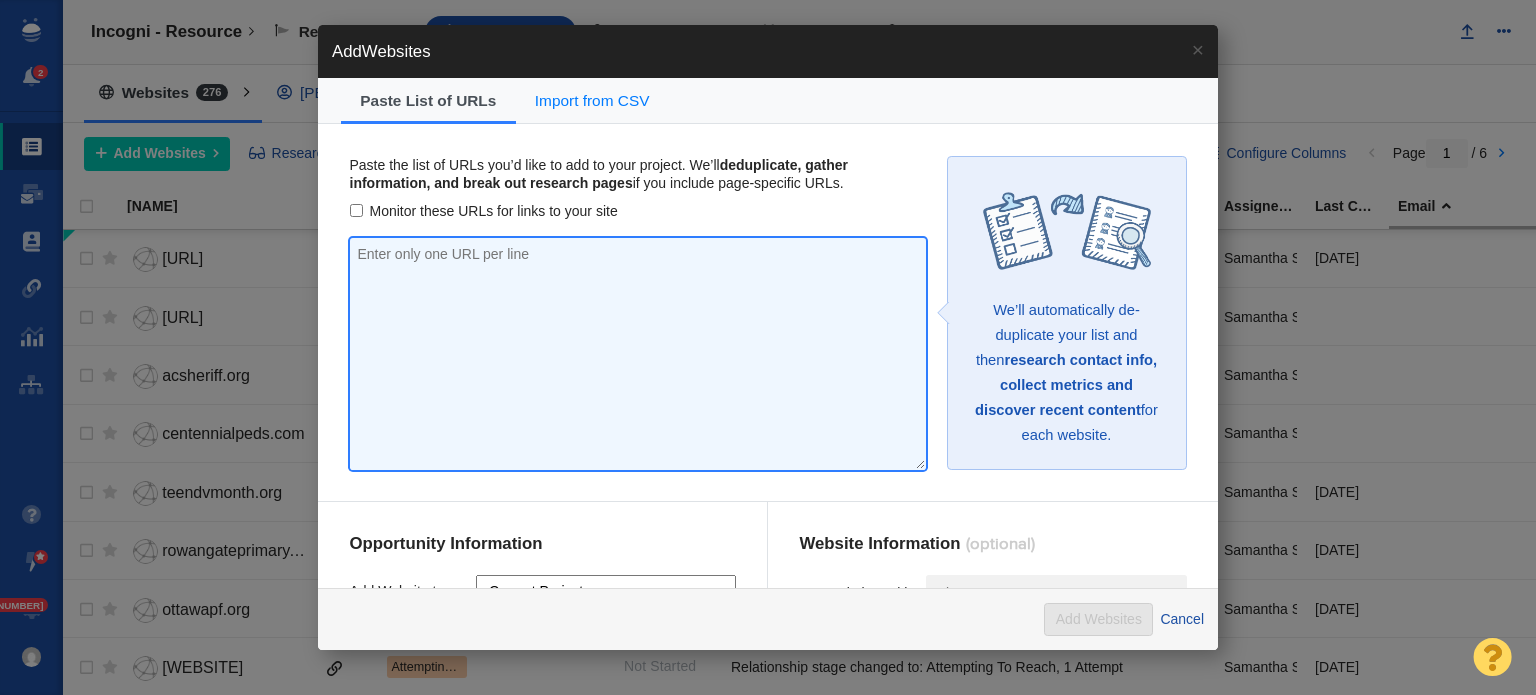 click at bounding box center [638, 354] 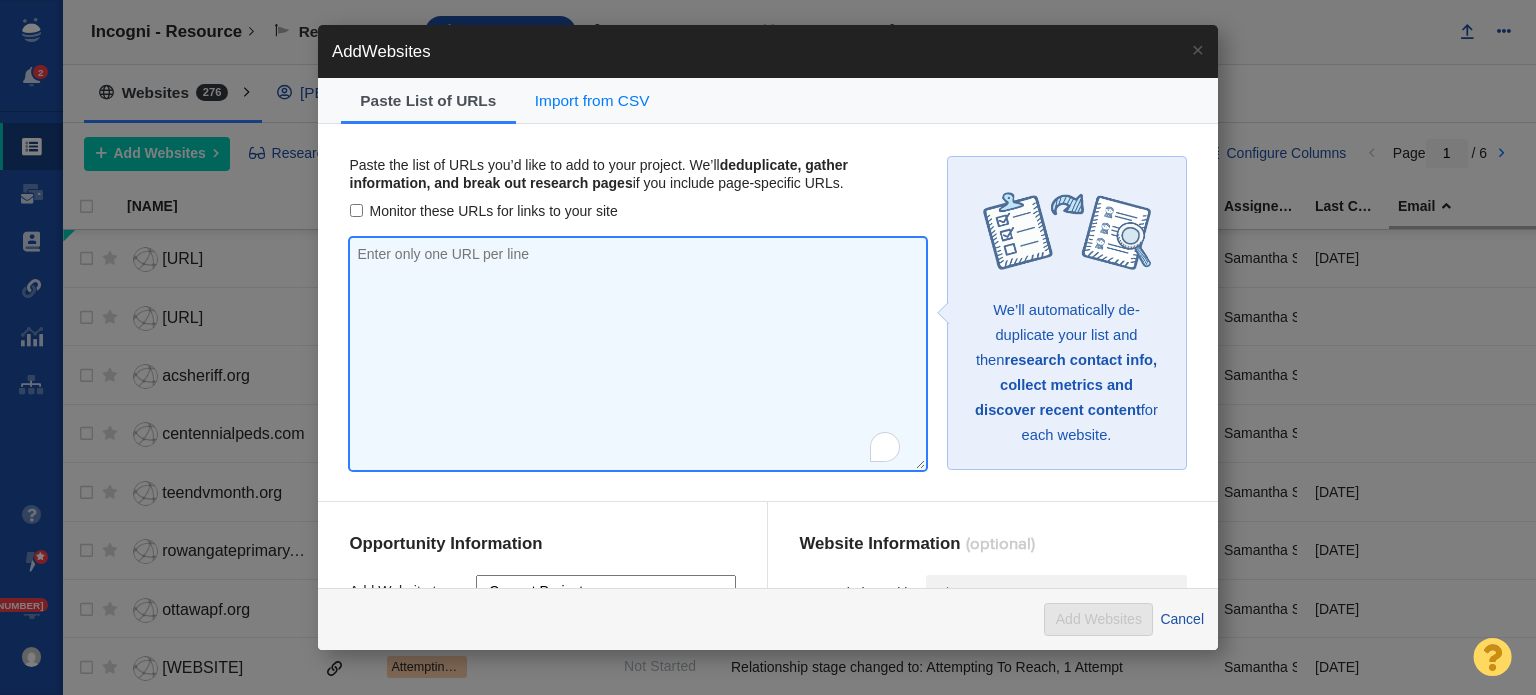 paste on "https://www.dartfordbridgecps.com/Children/Online-Safety-Links/" 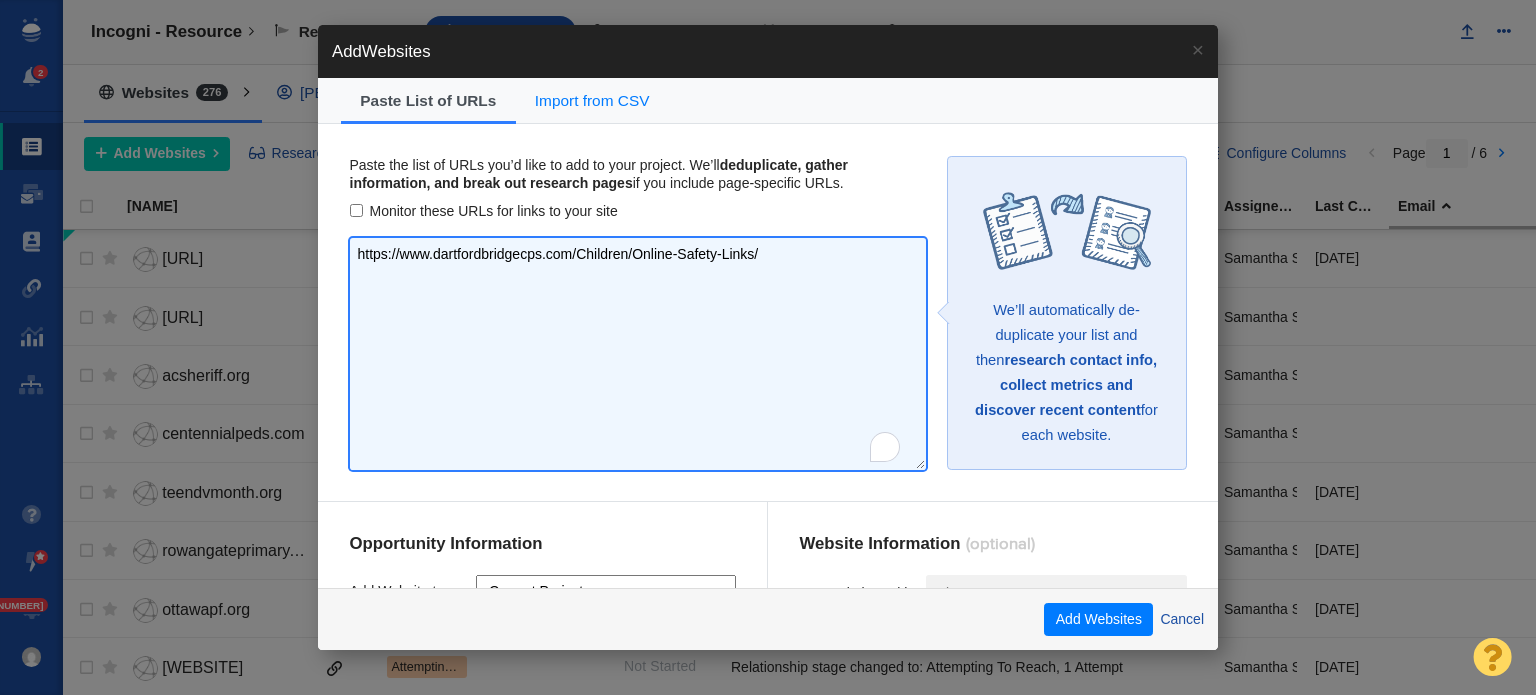 type on "https://www.dartfordbridgecps.com/Children/Online-Safety-Links/" 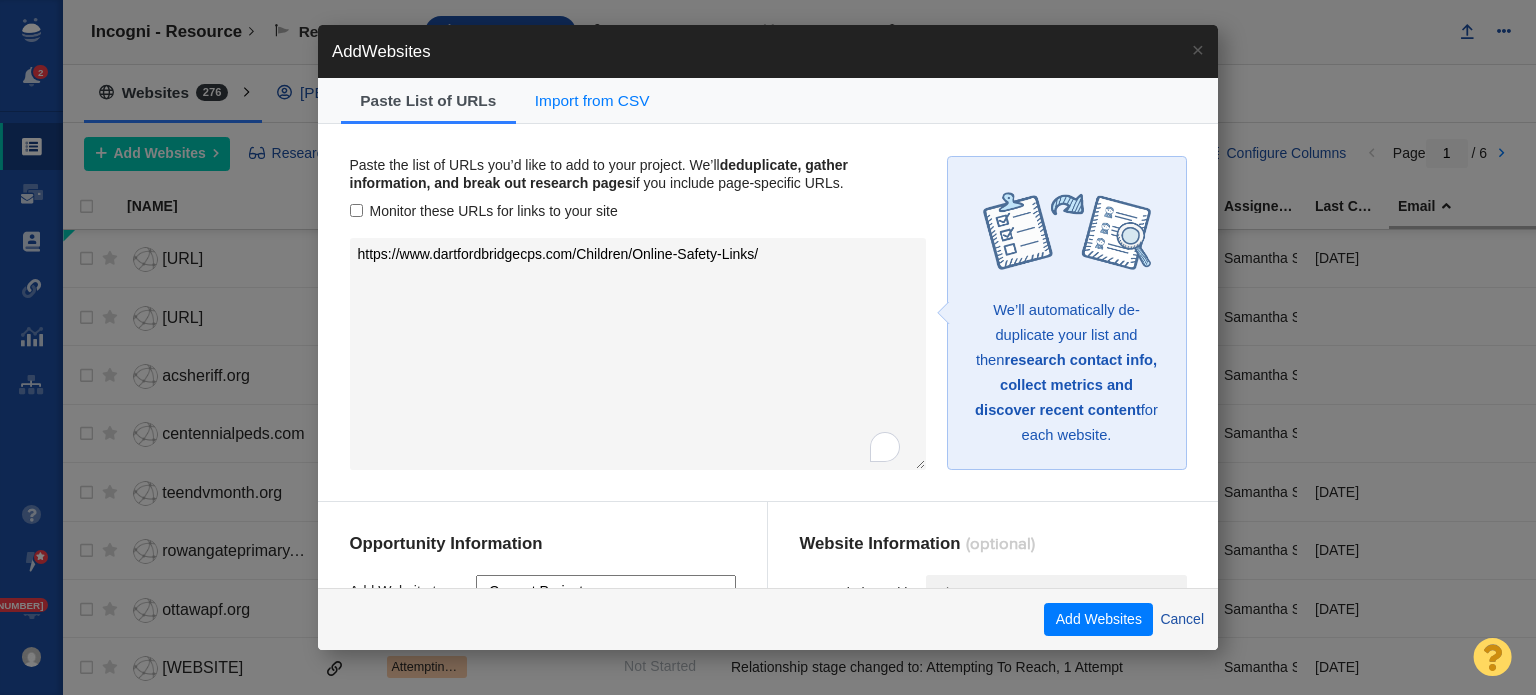 click on "Monitor these URLs for links to your site" at bounding box center [638, 211] 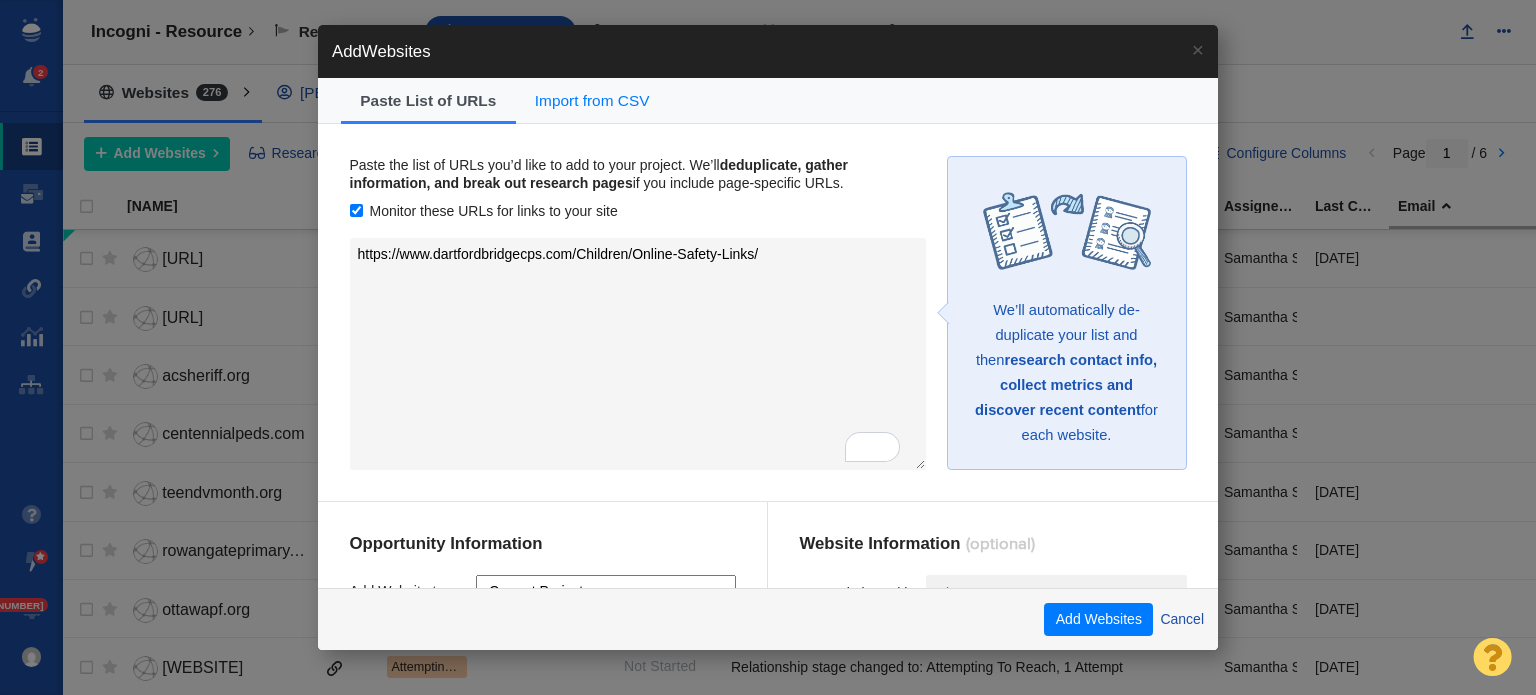 scroll, scrollTop: 187, scrollLeft: 0, axis: vertical 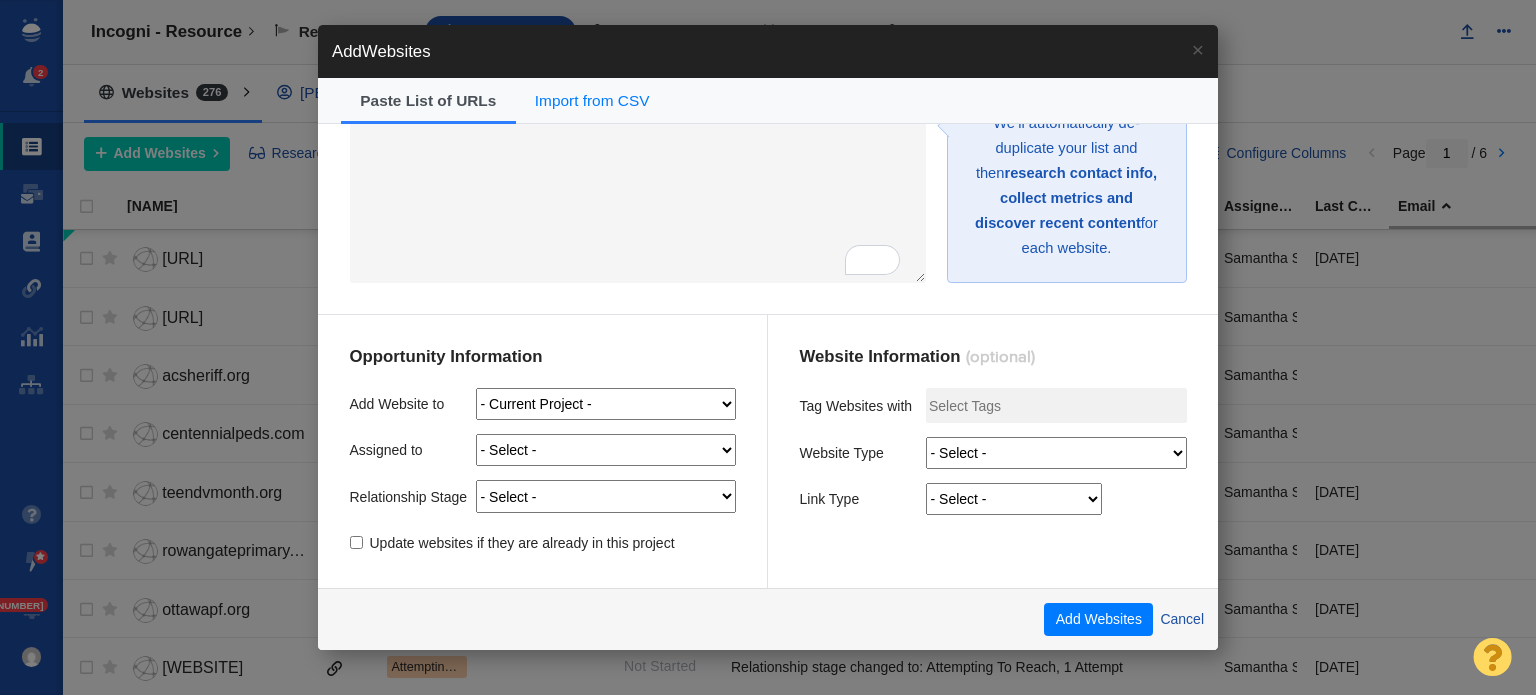 click on "- Select -
Me
Admin Account
[FIRST] [LAST]
[FIRST] [LAST]
[FIRST] [LAST]
[FIRST] [LAST]
[FIRST] [LAST]
[FIRST] [LAST]
[FIRST] [LAST]
[FIRST] [LAST]
[FIRST] [LAST]
[FIRST] [LAST]
[FIRST] [LAST]
[FIRST] [LAST]
[FIRST] [LAST]
[FIRST] [LAST]
[FIRST] [LAST]
[FIRST] [LAST]
[FIRST] [LAST]
[FIRST] [LAST]
[FIRST] [LAST]
[FIRST] [LAST]
[FIRST] [LAST]
[FIRST] [LAST]
[FIRST] [LAST]
[FIRST] [LAST]
[FIRST] [LAST]
[FIRST] [LAST]
[FIRST] [LAST]
[FIRST] [LAST]
[FIRST] [LAST]
[FIRST] [LAST]
[FIRST] [LAST]" at bounding box center [606, 450] 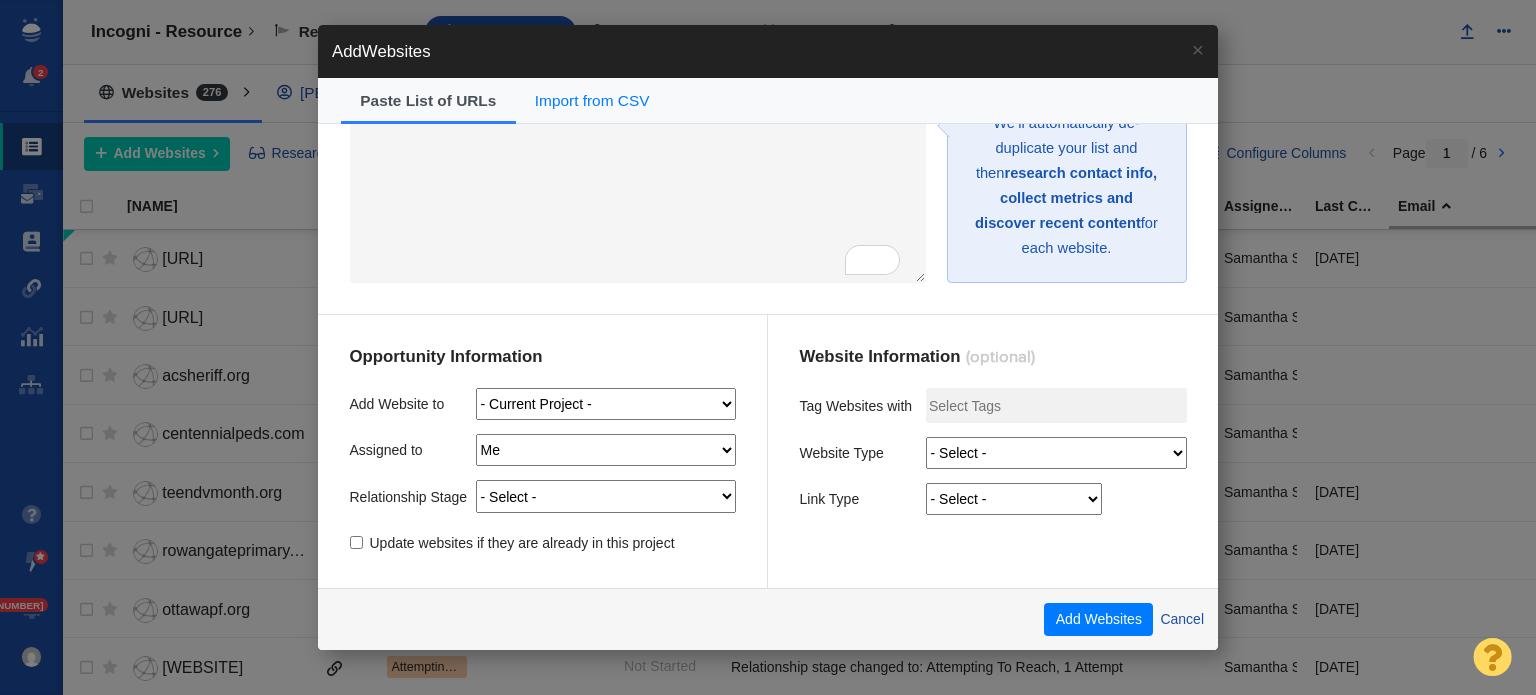 click on "- Select -
Me
Admin Account
[FIRST] [LAST]
[FIRST] [LAST]
[FIRST] [LAST]
[FIRST] [LAST]
[FIRST] [LAST]
[FIRST] [LAST]
[FIRST] [LAST]
[FIRST] [LAST]
[FIRST] [LAST]
[FIRST] [LAST]
[FIRST] [LAST]
[FIRST] [LAST]
[FIRST] [LAST]
[FIRST] [LAST]
[FIRST] [LAST]
[FIRST] [LAST]
[FIRST] [LAST]
[FIRST] [LAST]
[FIRST] [LAST]
[FIRST] [LAST]
[FIRST] [LAST]
[FIRST] [LAST]
[FIRST] [LAST]
[FIRST] [LAST]
[FIRST] [LAST]
[FIRST] [LAST]
[FIRST] [LAST]
[FIRST] [LAST]
[FIRST] [LAST]
[FIRST] [LAST]
[FIRST] [LAST]" at bounding box center [606, 450] 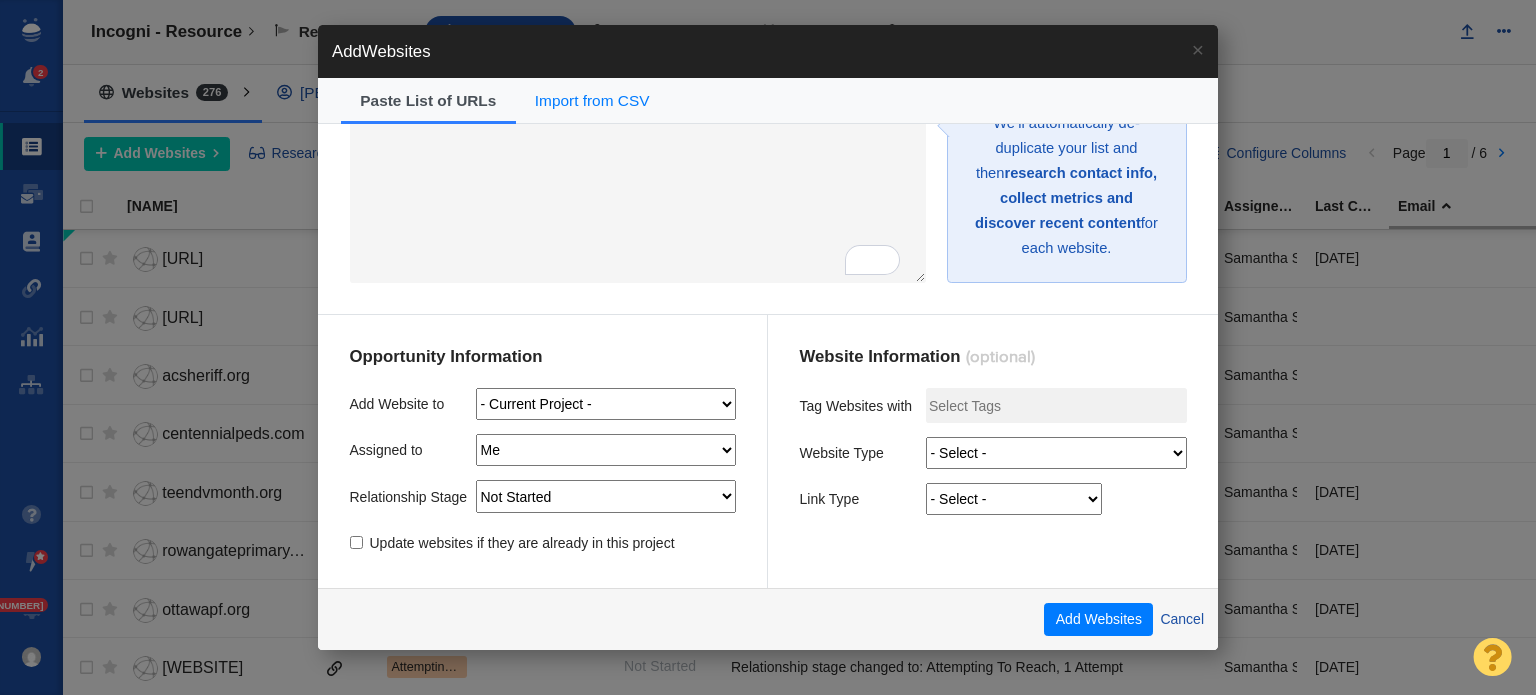 click on "- Select -
On Hold (Pursuing Later)
Not Started
Pending Approval
Attempting To Reach
Bounce
Scheduled
Paused
Send Failure
Replied
Forwarded
Negotiating
Link Accepted
Unsuccessful - No Reply
Dead - Rejected
Dead - Never Responded
Dead - Not Qualified
DO NOT CONTACT" at bounding box center (606, 496) 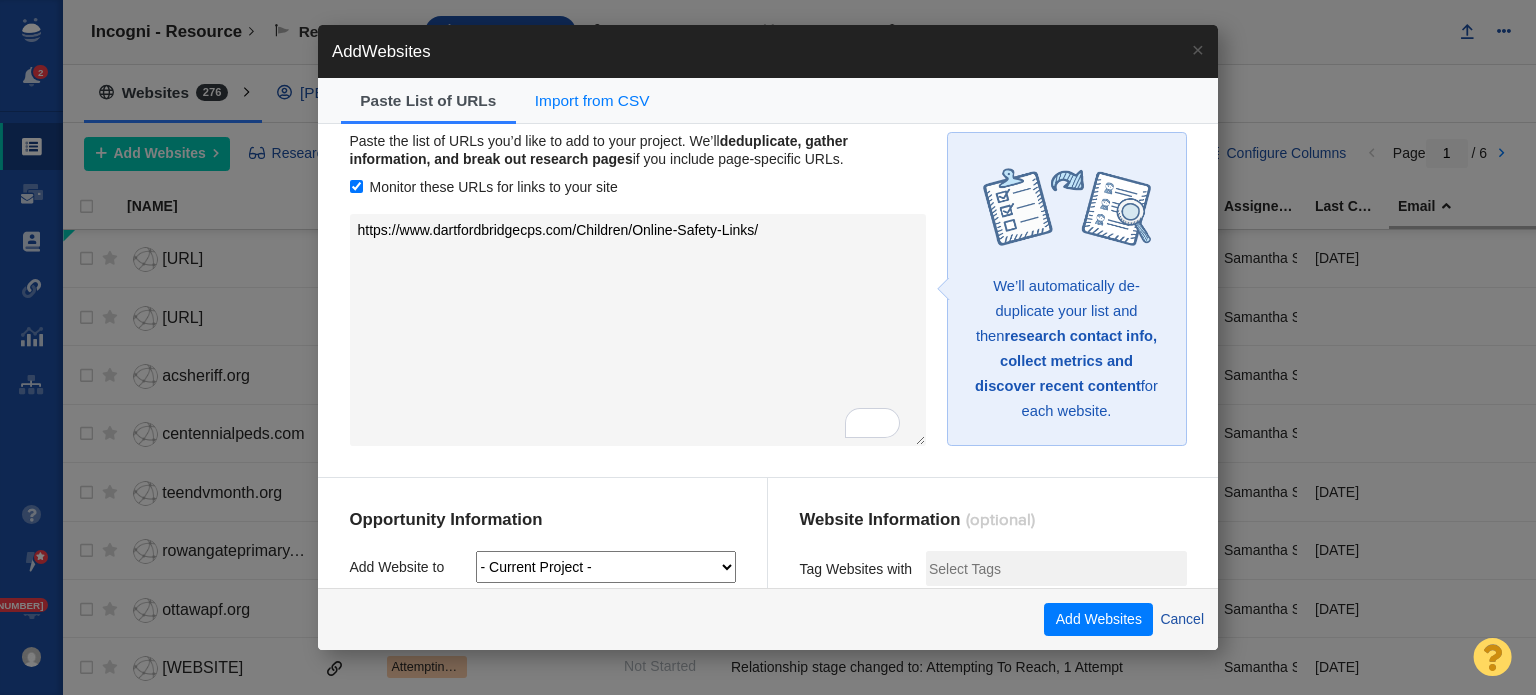scroll, scrollTop: 0, scrollLeft: 0, axis: both 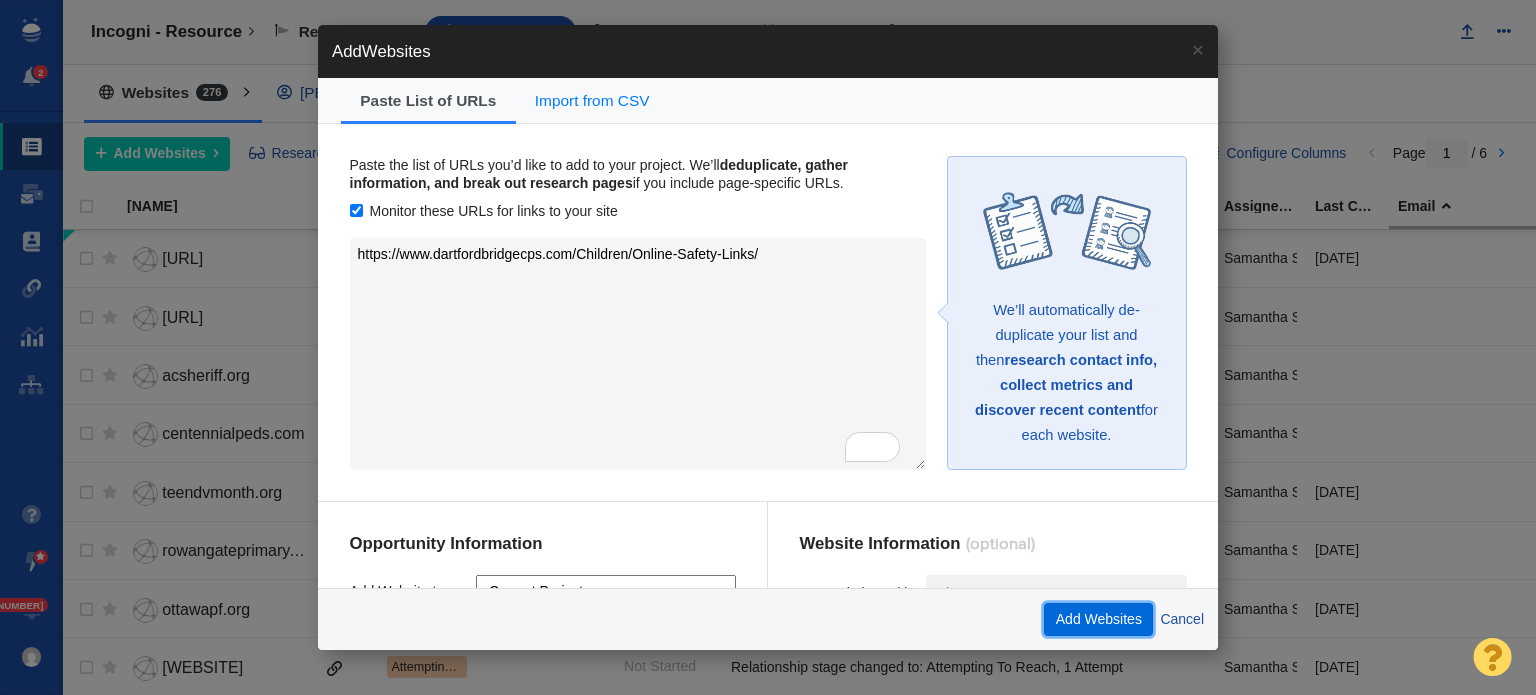 click on "Add Websites" at bounding box center [1098, 620] 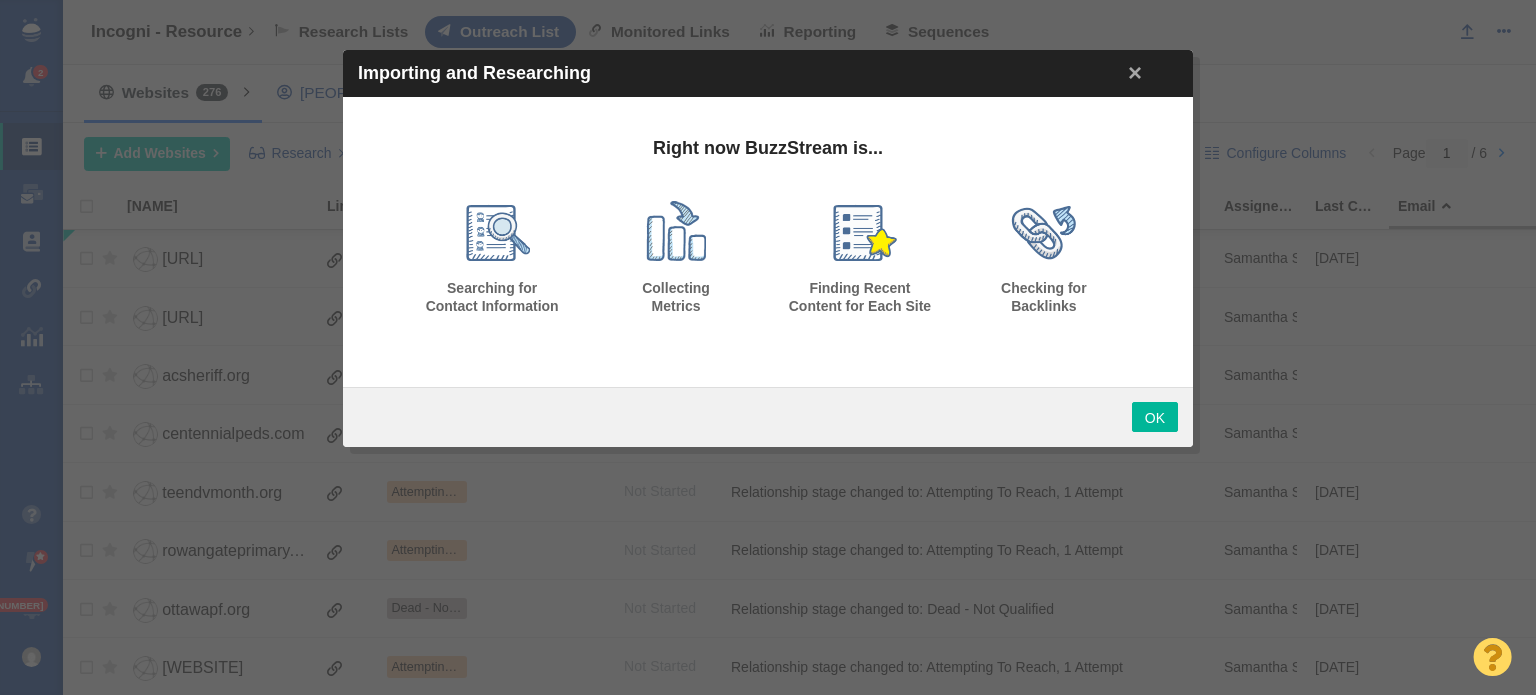 click at bounding box center [768, 347] 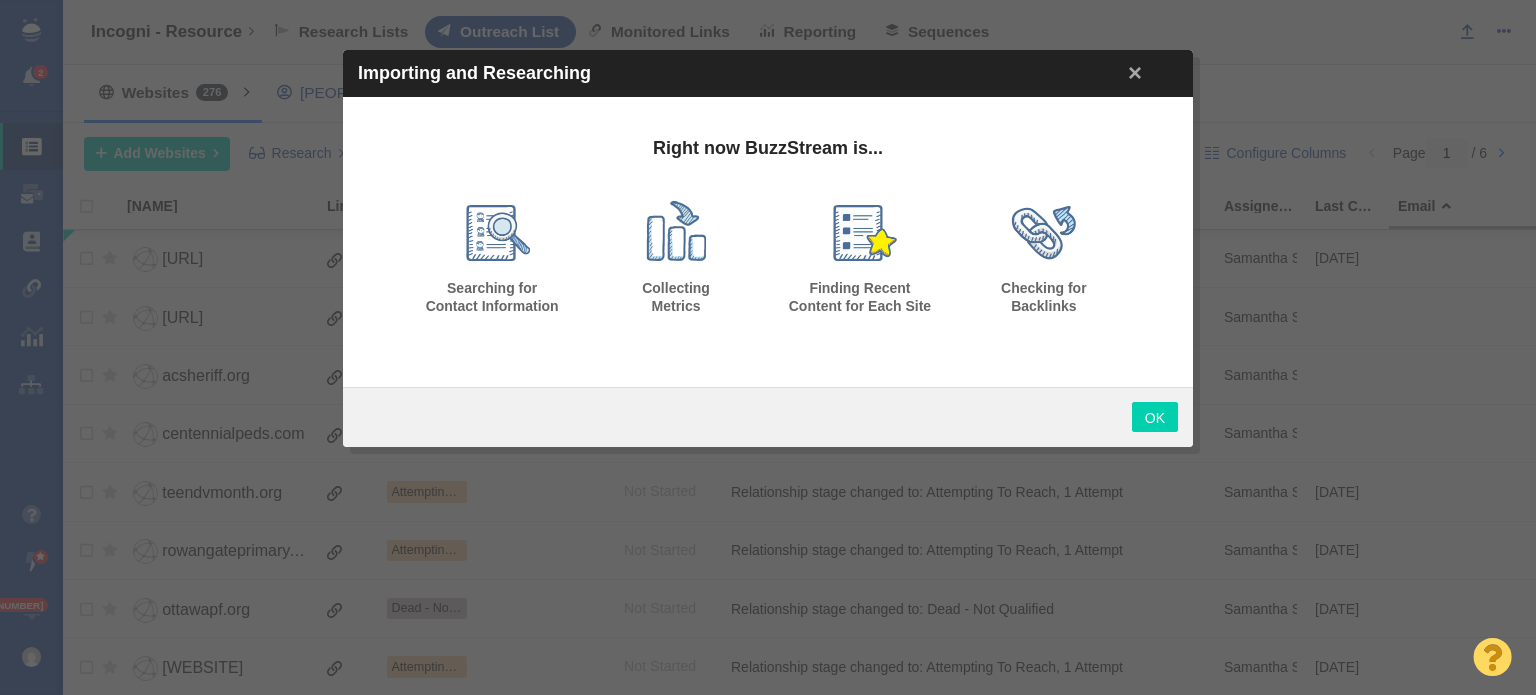 click on "OK" at bounding box center [1155, 417] 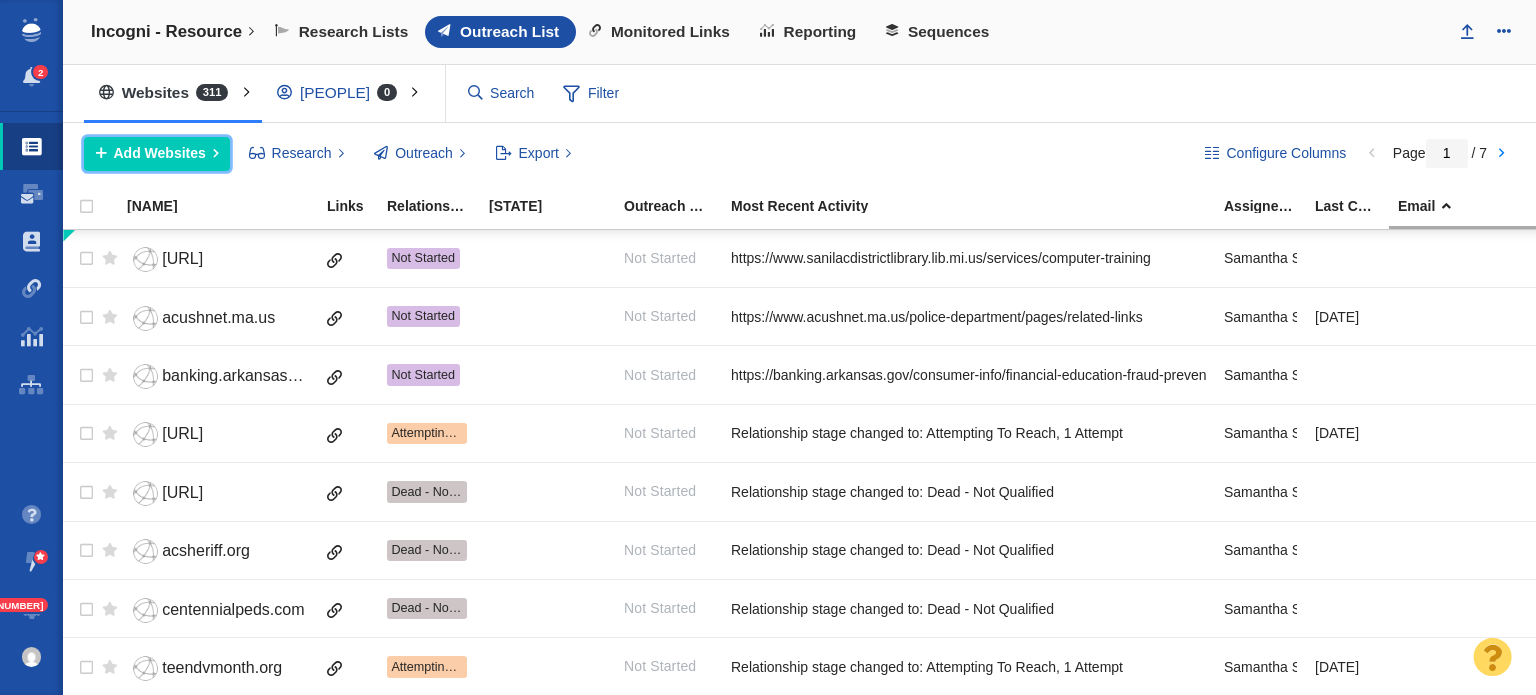 click on "Add Websites" at bounding box center [160, 153] 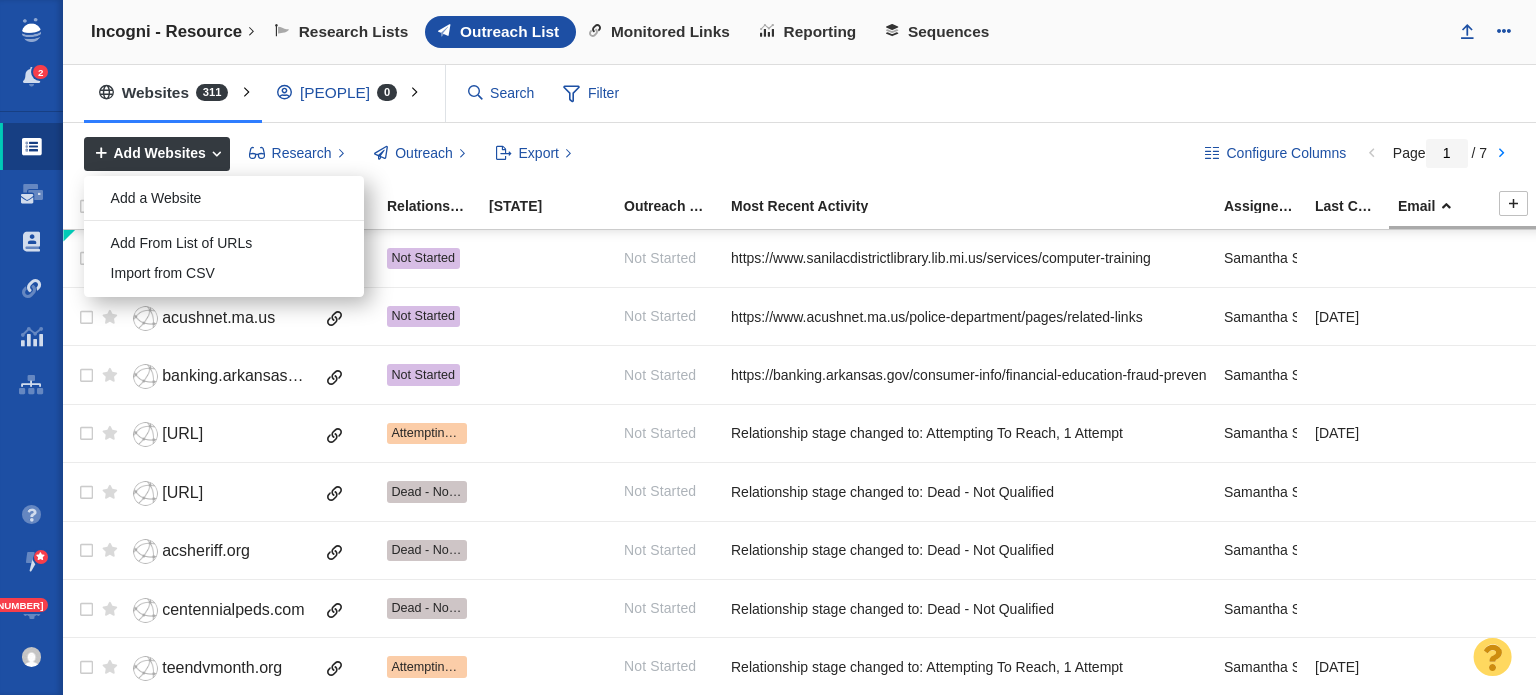 click on "Add a Website" at bounding box center [224, 198] 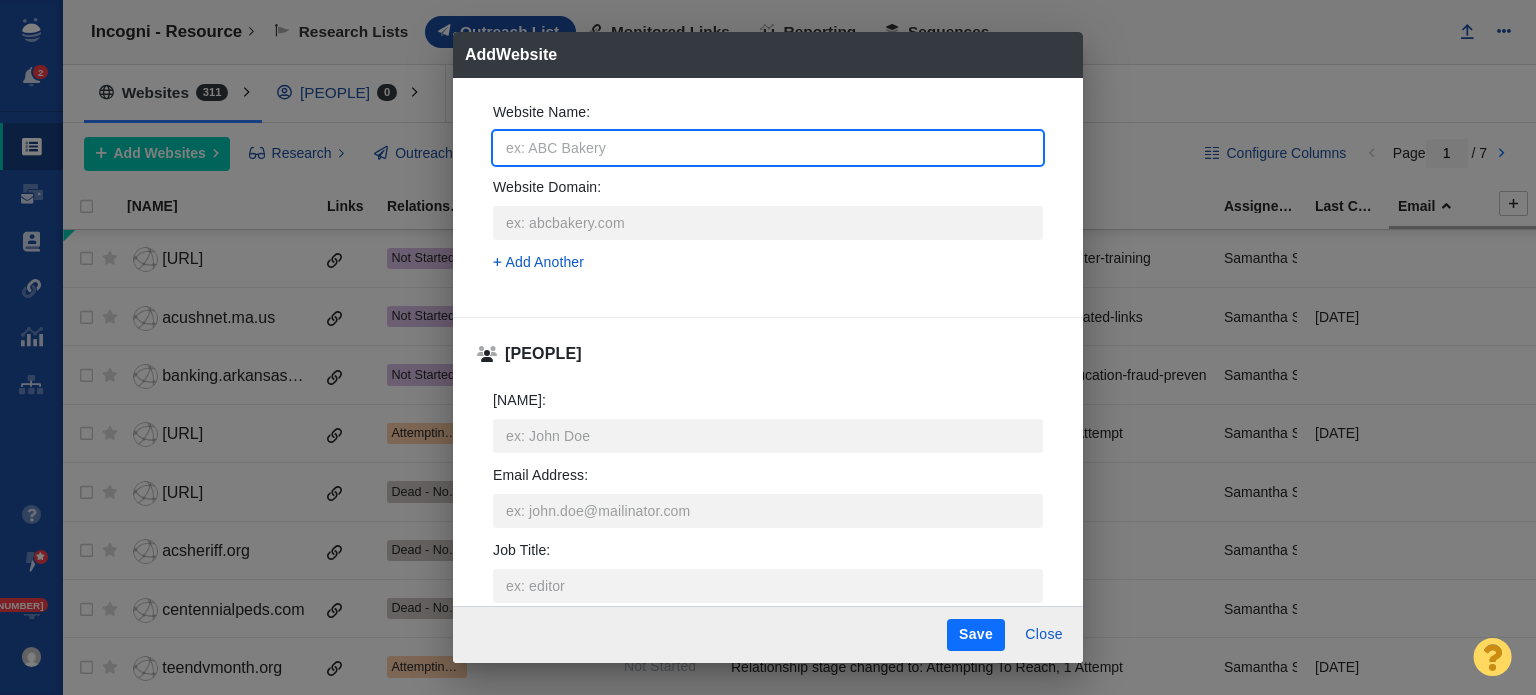 type on "x" 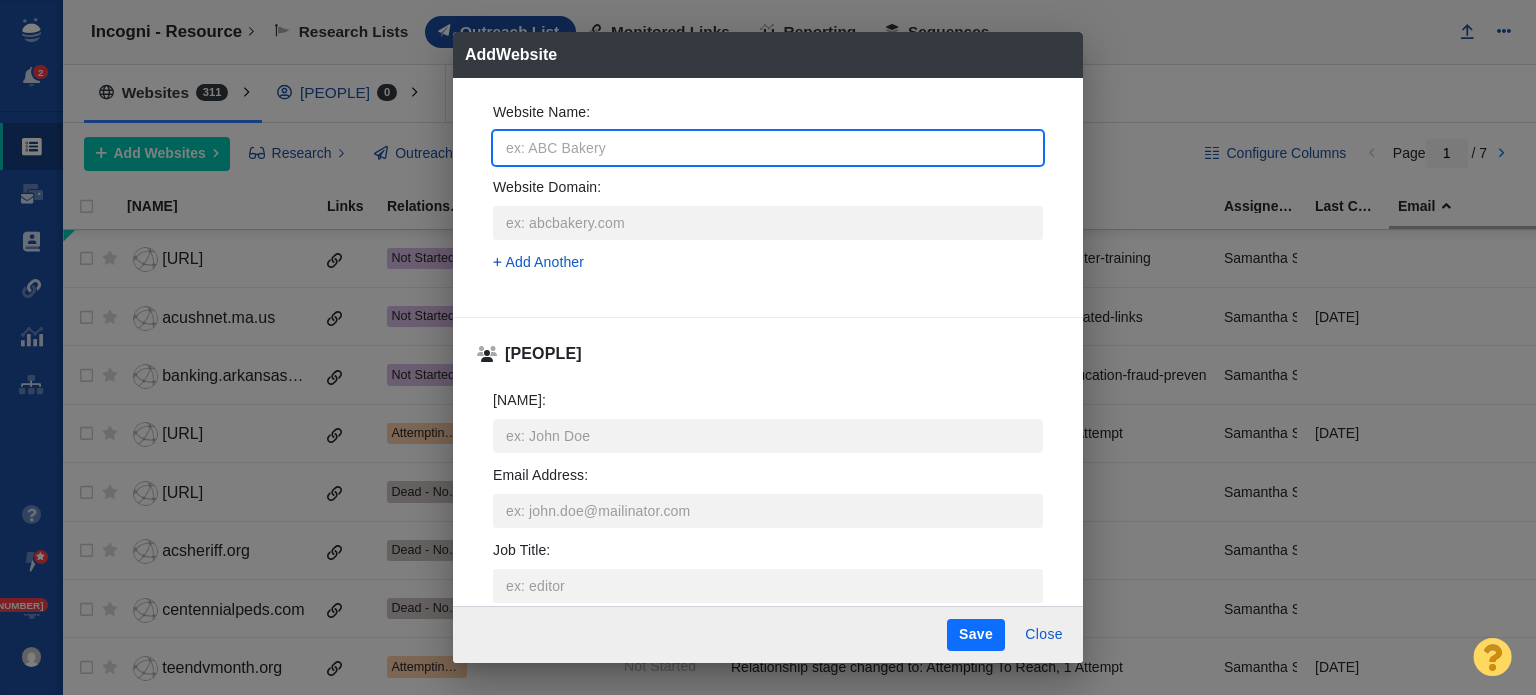type on "https://www.swrcfcu.com/computer-security-links" 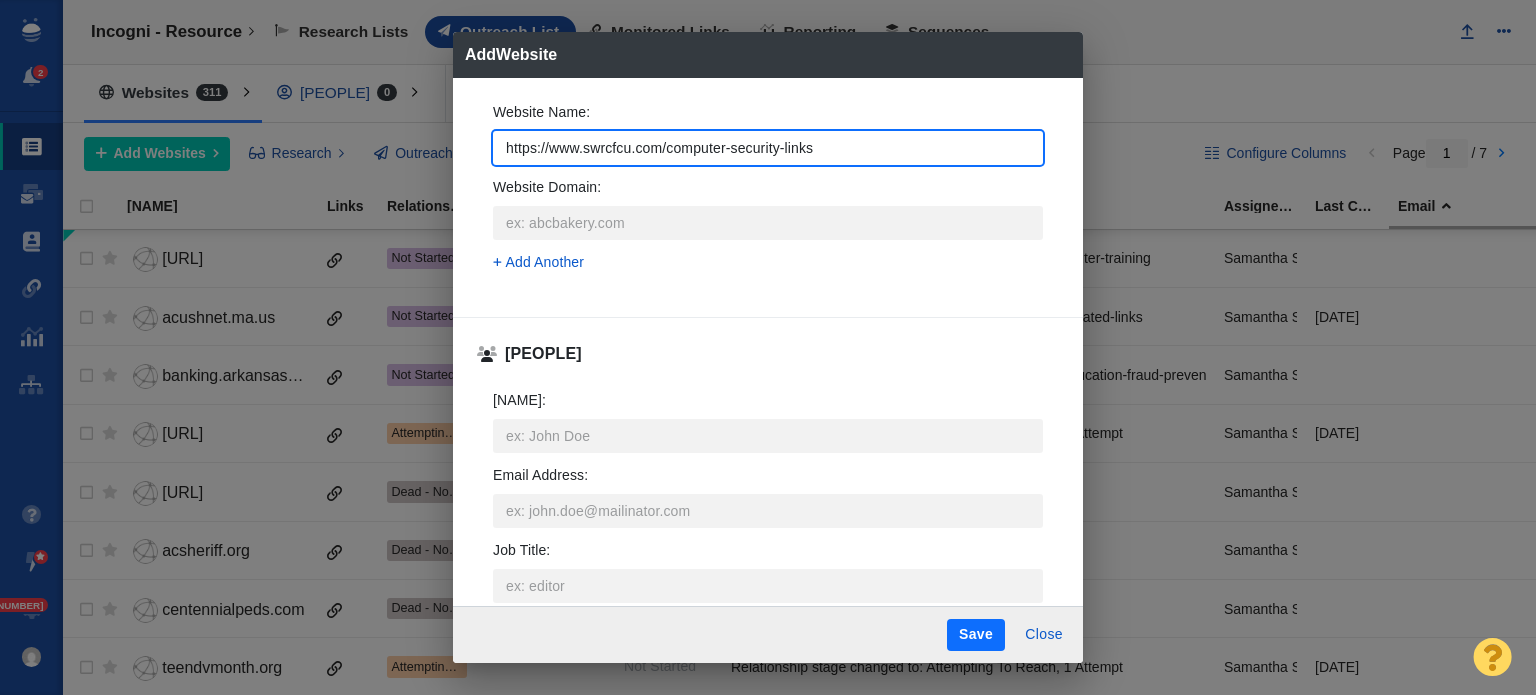 type 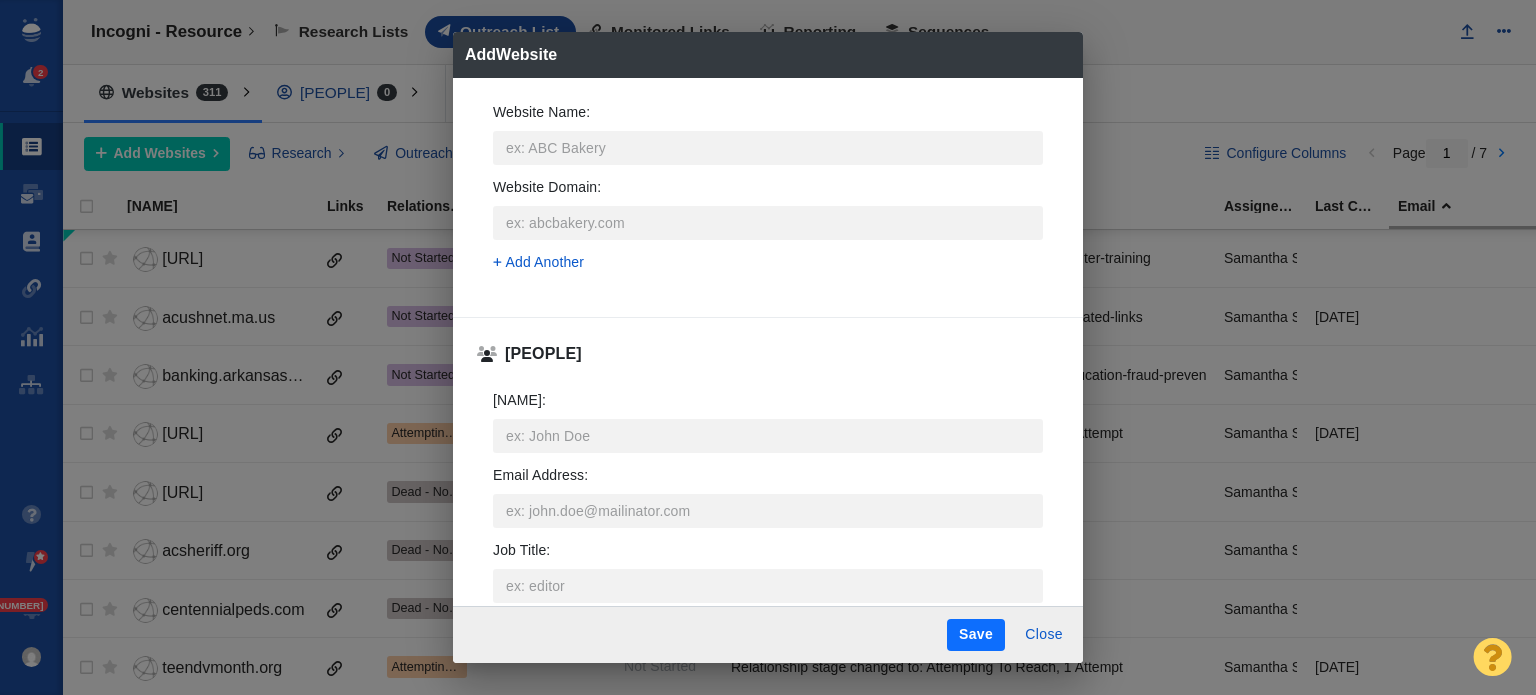 click on "Add  Website Website Name : Website Domain : Add Another People Name : Email Address : Job Title : Add Another Website Contact Information Email Addresses Add Another Social Networks Add Another Contact URLs Add Another Phone Numbers Add Another Street Addresses Add Street Address About Website Type : Description : x Tags : Custom Fields Asset Tag : Date Found : Discovery Method : DNQ Rationale : Do Not Contact : Link Notes : Opportunity Status for Team 3 - Tyler | Summer | Jesse\Incogni\Incogni - Resource Assigned To : Relationship Stage : Overall Rating : Save Close" at bounding box center (768, 347) 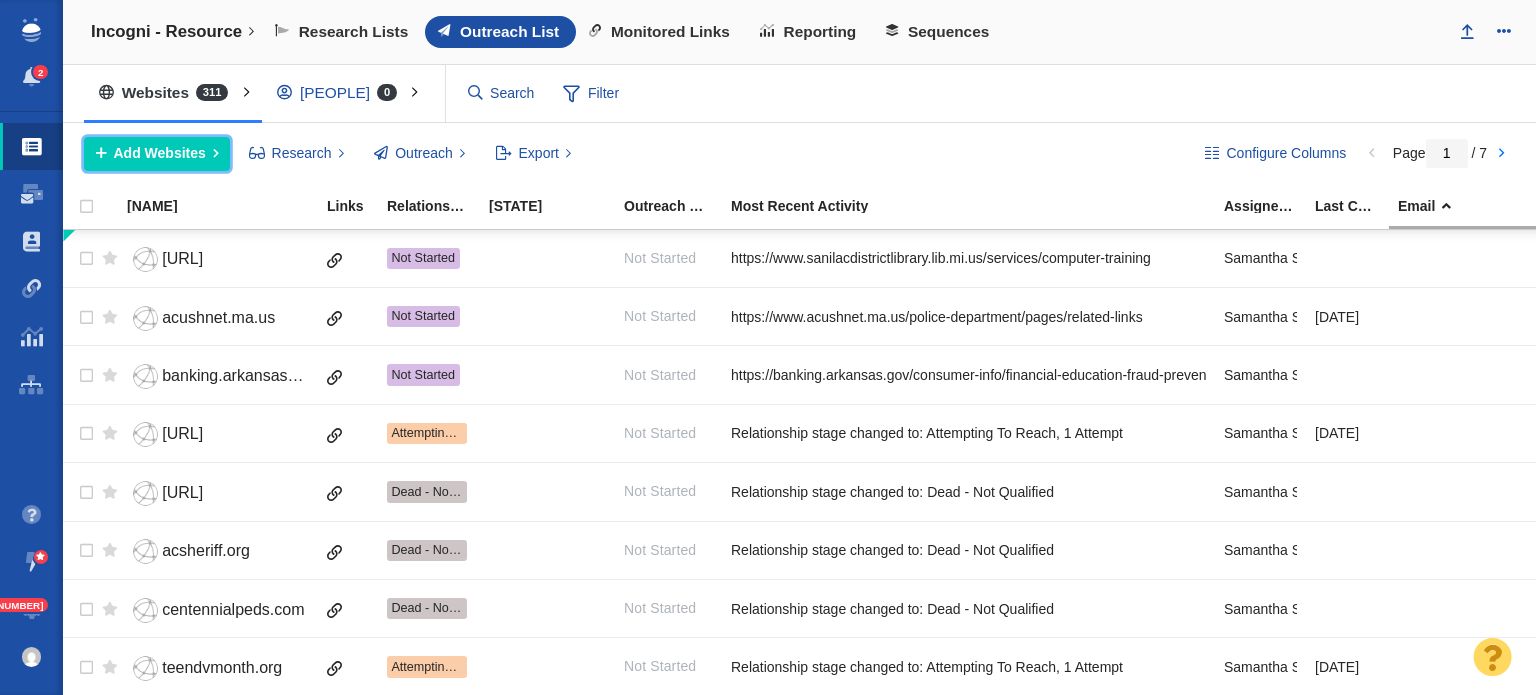 click on "Add Websites" at bounding box center [157, 154] 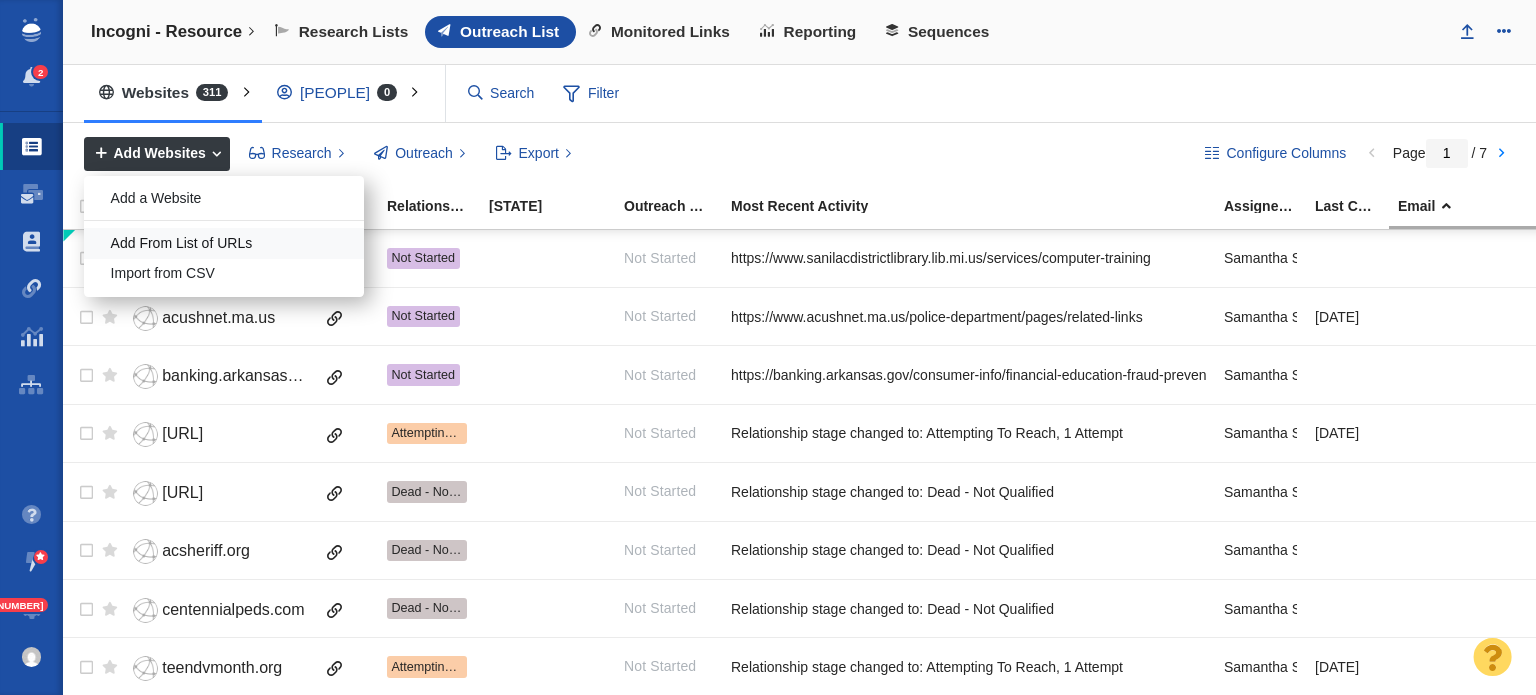 click on "Add From List of URLs" at bounding box center (224, 243) 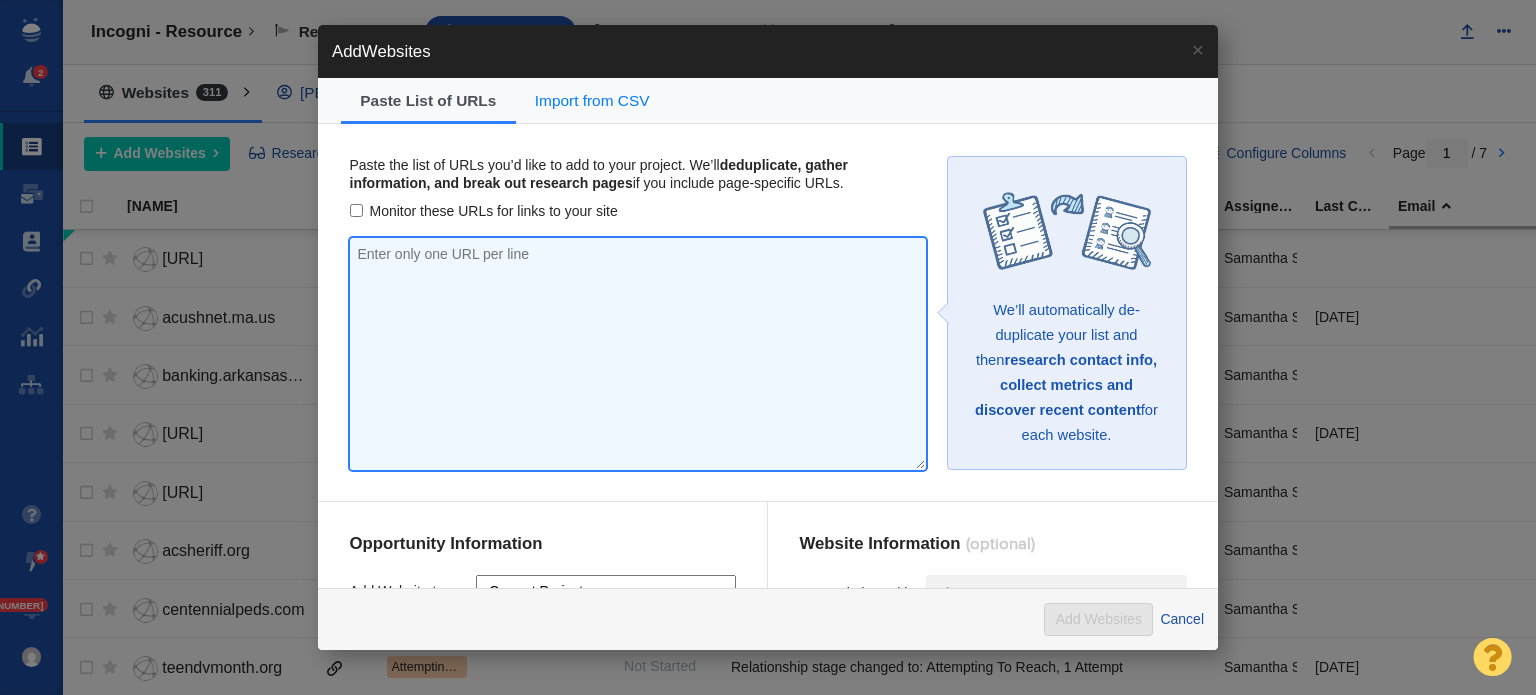 click at bounding box center (638, 354) 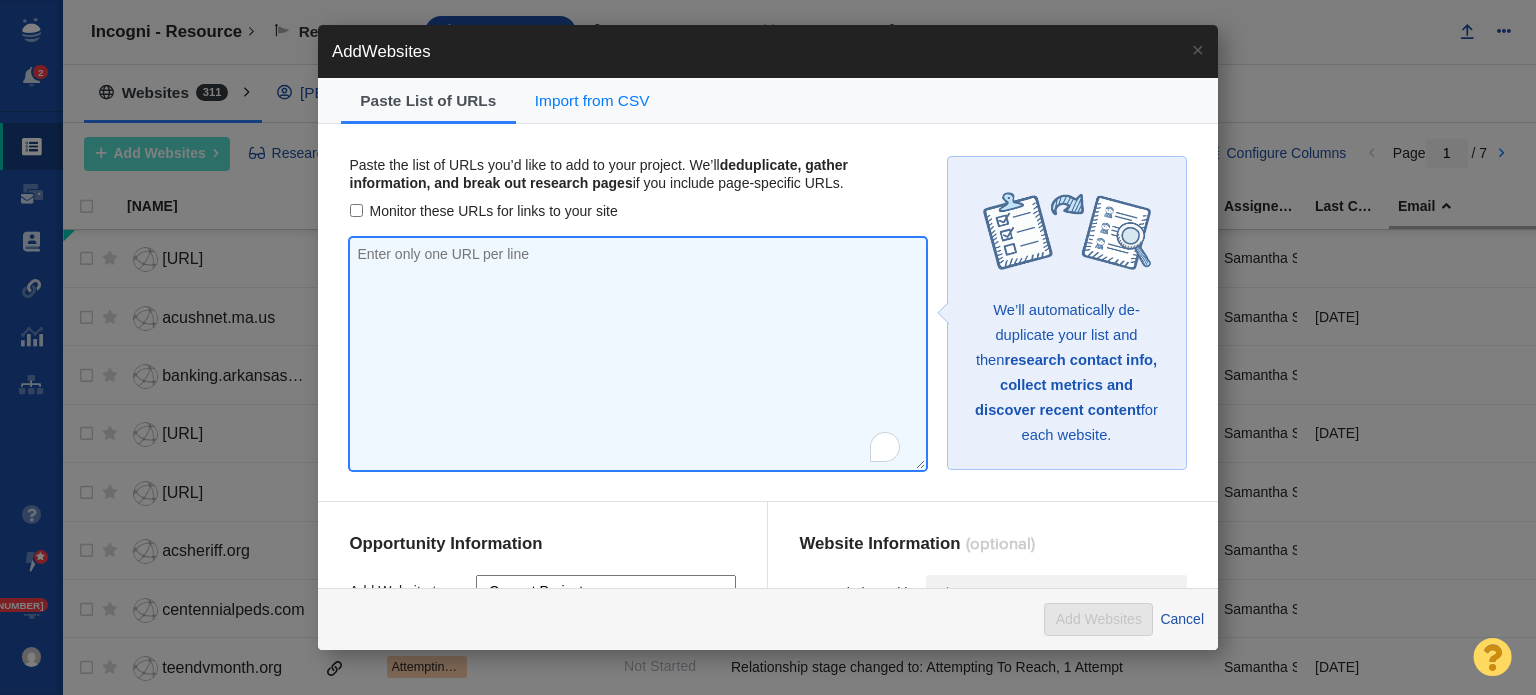 click at bounding box center [638, 354] 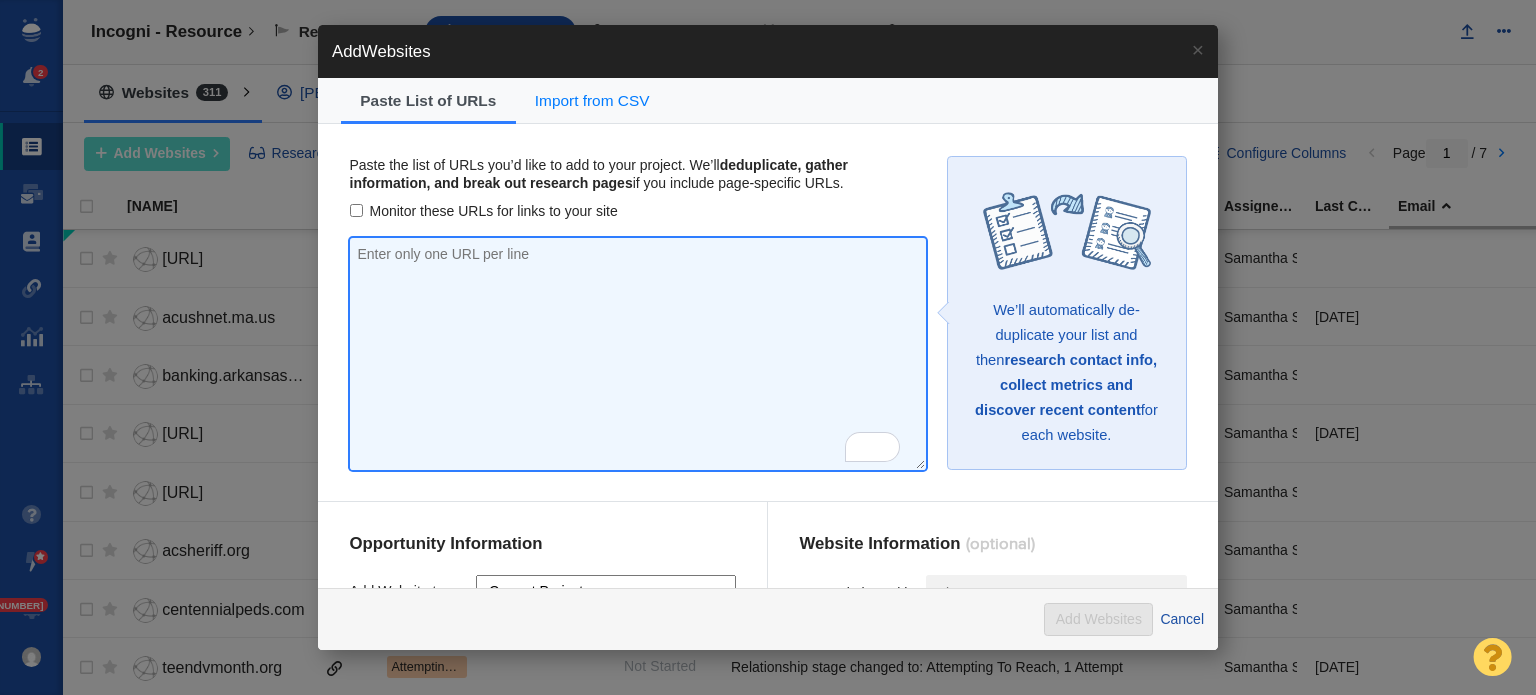 paste on "https://www.swrcfcu.com/computer-security-links" 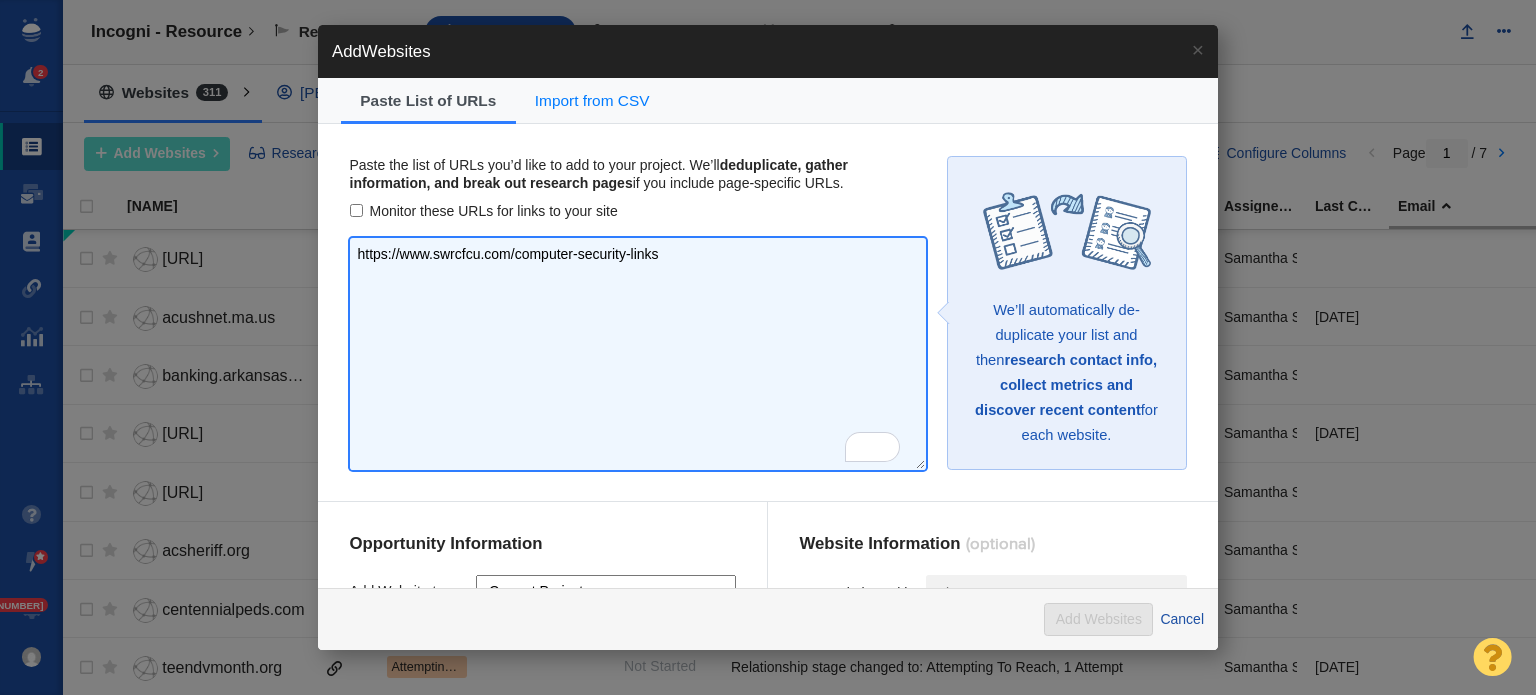 type on "https://www.swrcfcu.com/computer-security-links" 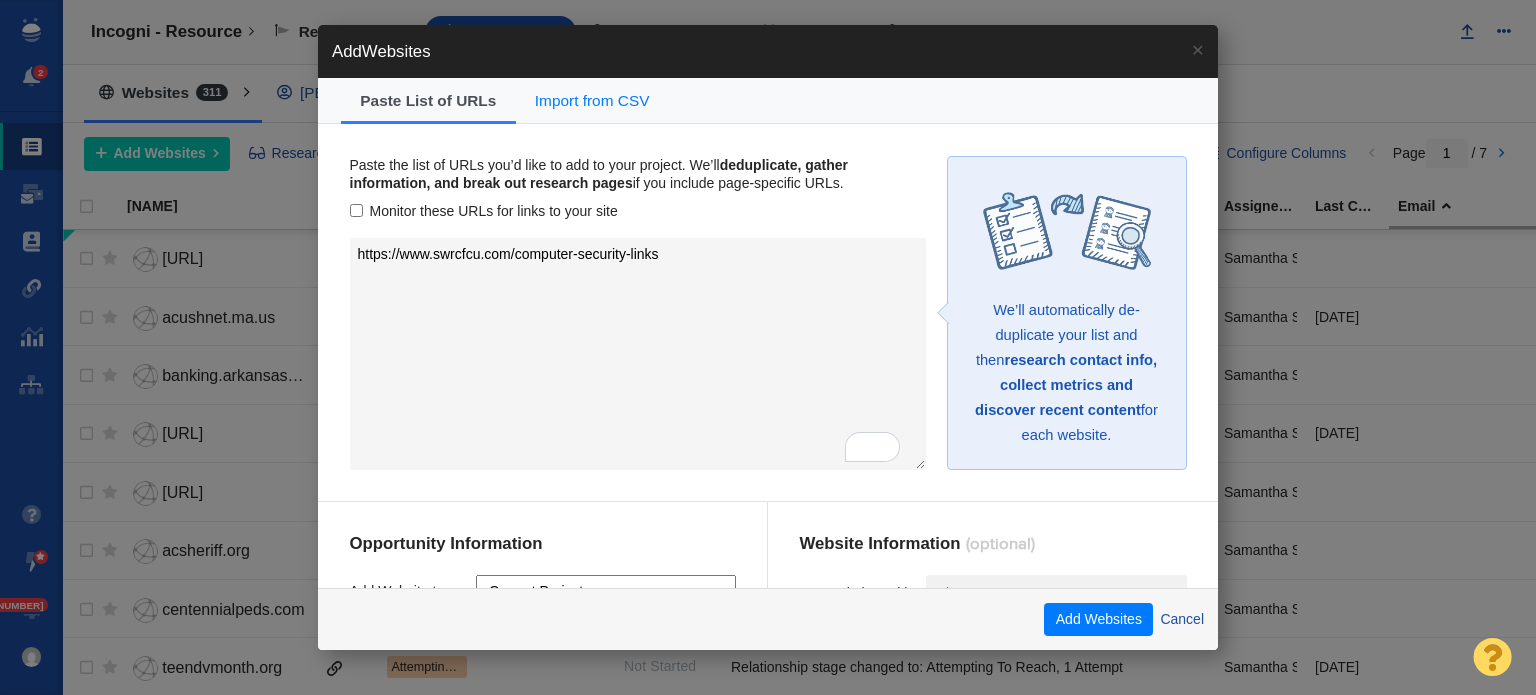 click on "Monitor these URLs for links to your site" at bounding box center (638, 211) 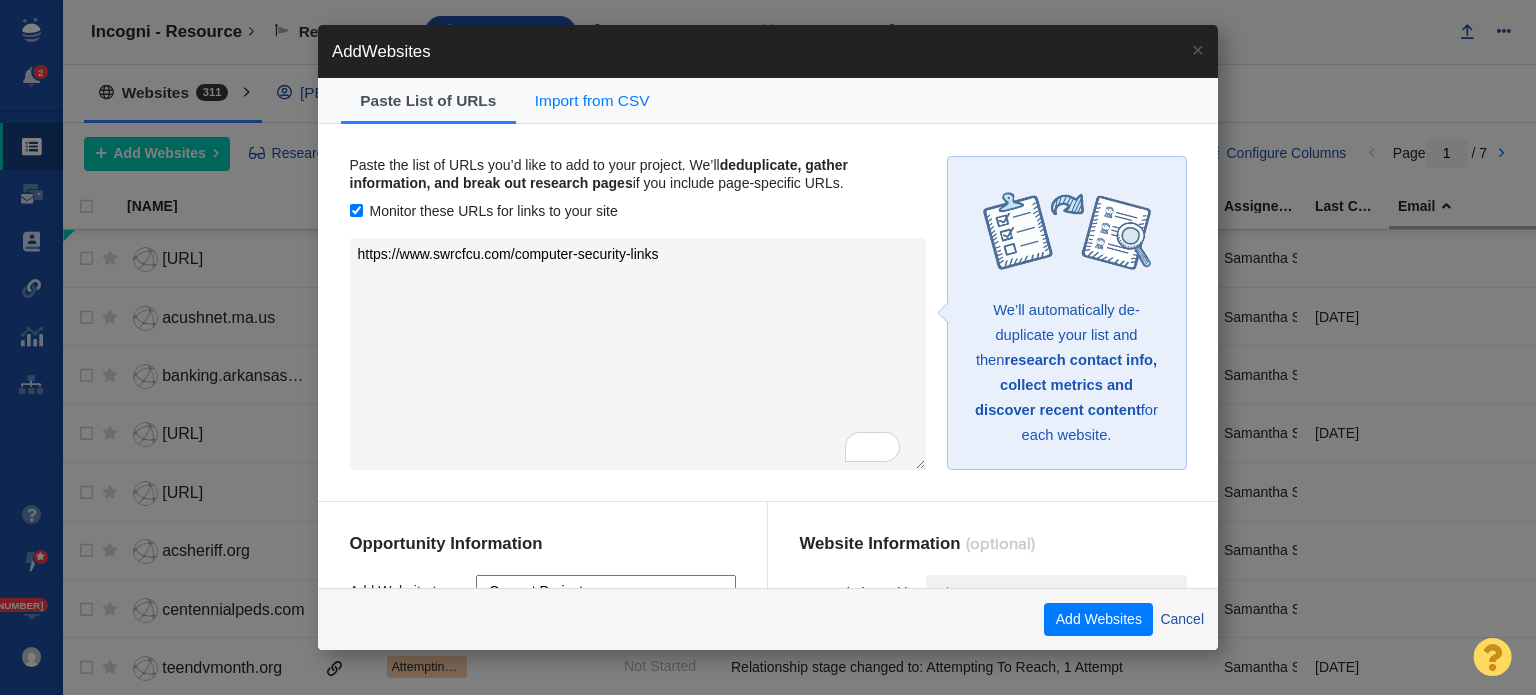 scroll, scrollTop: 160, scrollLeft: 0, axis: vertical 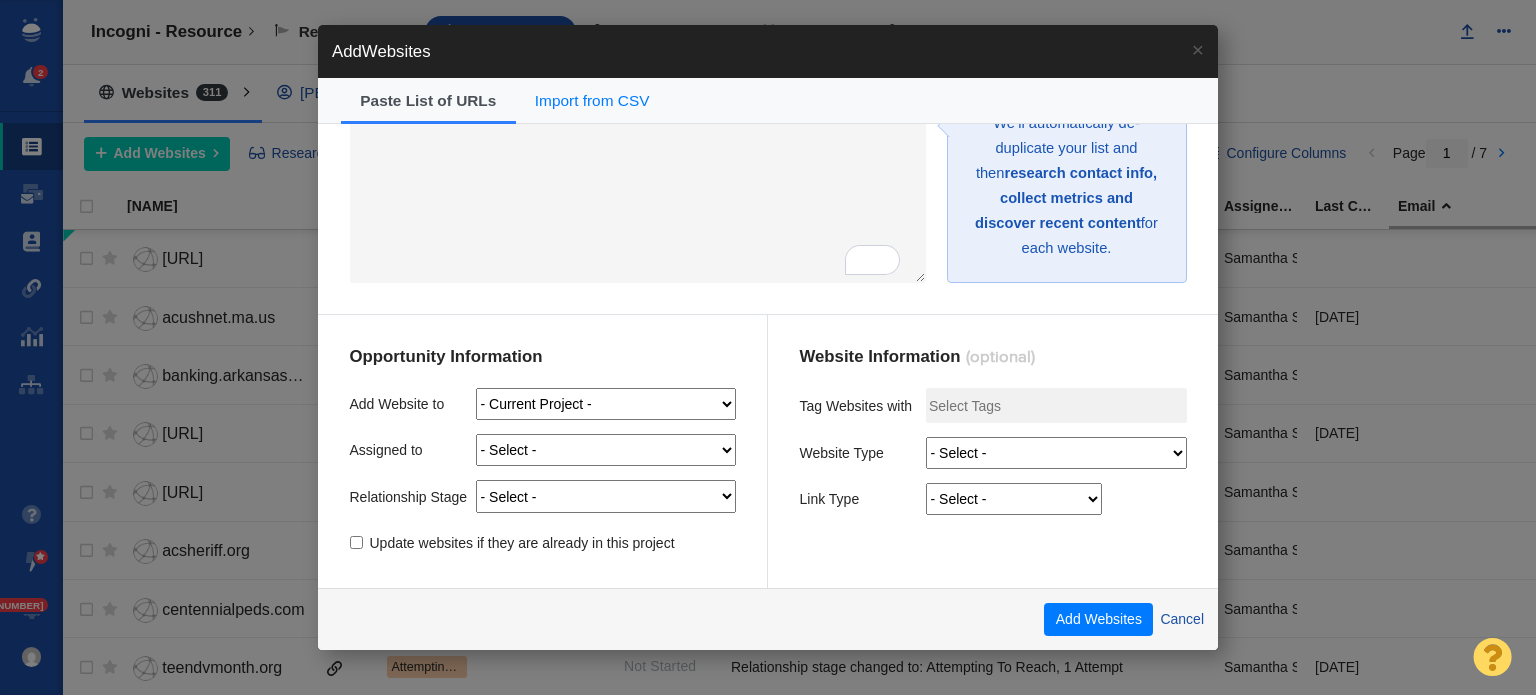 drag, startPoint x: 515, startPoint y: 452, endPoint x: 519, endPoint y: 433, distance: 19.416489 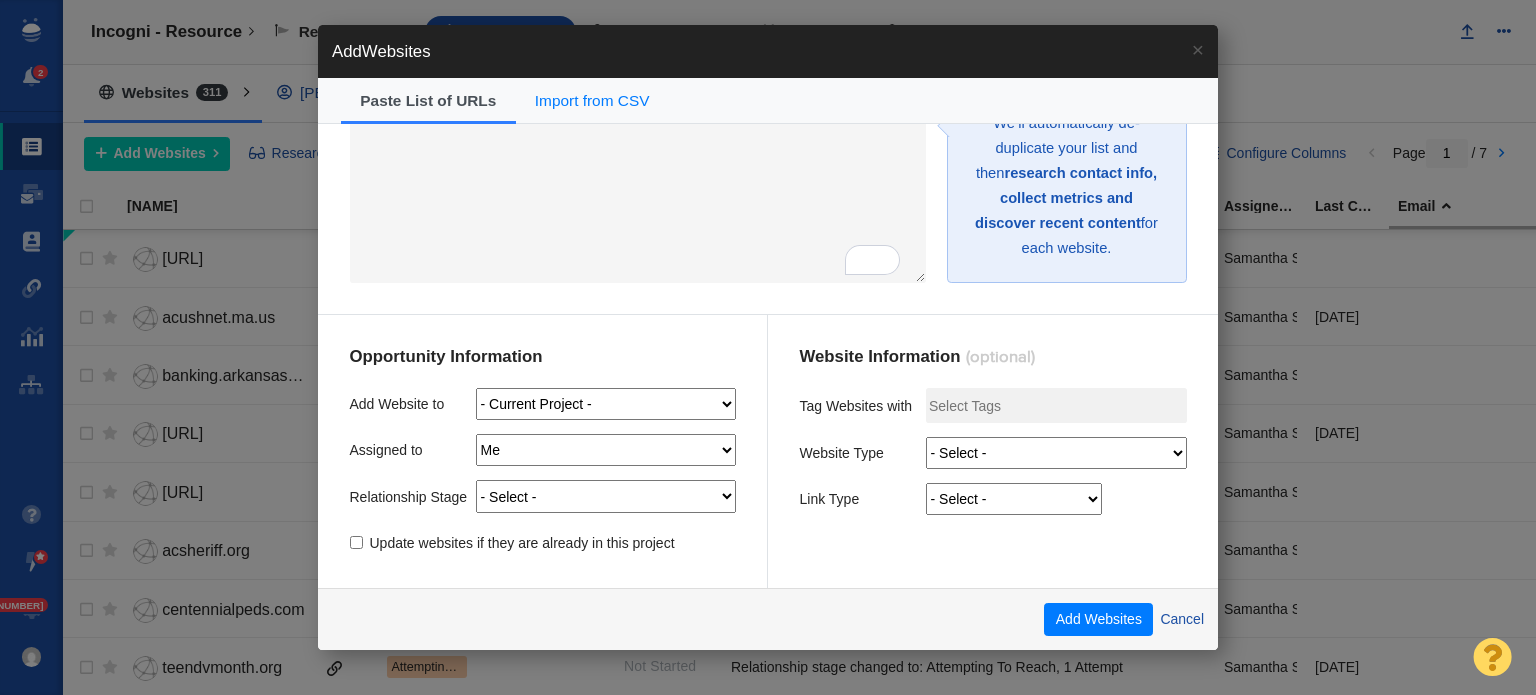 click on "- Select -
Me
Admin Account
[FIRST] [LAST]
[FIRST] [LAST]
[FIRST] [LAST]
[FIRST] [LAST]
[FIRST] [LAST]
[FIRST] [LAST]
[FIRST] [LAST]
[FIRST] [LAST]
[FIRST] [LAST]
[FIRST] [LAST]
[FIRST] [LAST]
[FIRST] [LAST]
[FIRST] [LAST]
[FIRST] [LAST]
[FIRST] [LAST]
[FIRST] [LAST]
[FIRST] [LAST]
[FIRST] [LAST]
[FIRST] [LAST]
[FIRST] [LAST]
[FIRST] [LAST]
[FIRST] [LAST]
[FIRST] [LAST]
[FIRST] [LAST]
[FIRST] [LAST]
[FIRST] [LAST]
[FIRST] [LAST]
[FIRST] [LAST]
[FIRST] [LAST]
[FIRST] [LAST]
[FIRST] [LAST]" at bounding box center [606, 450] 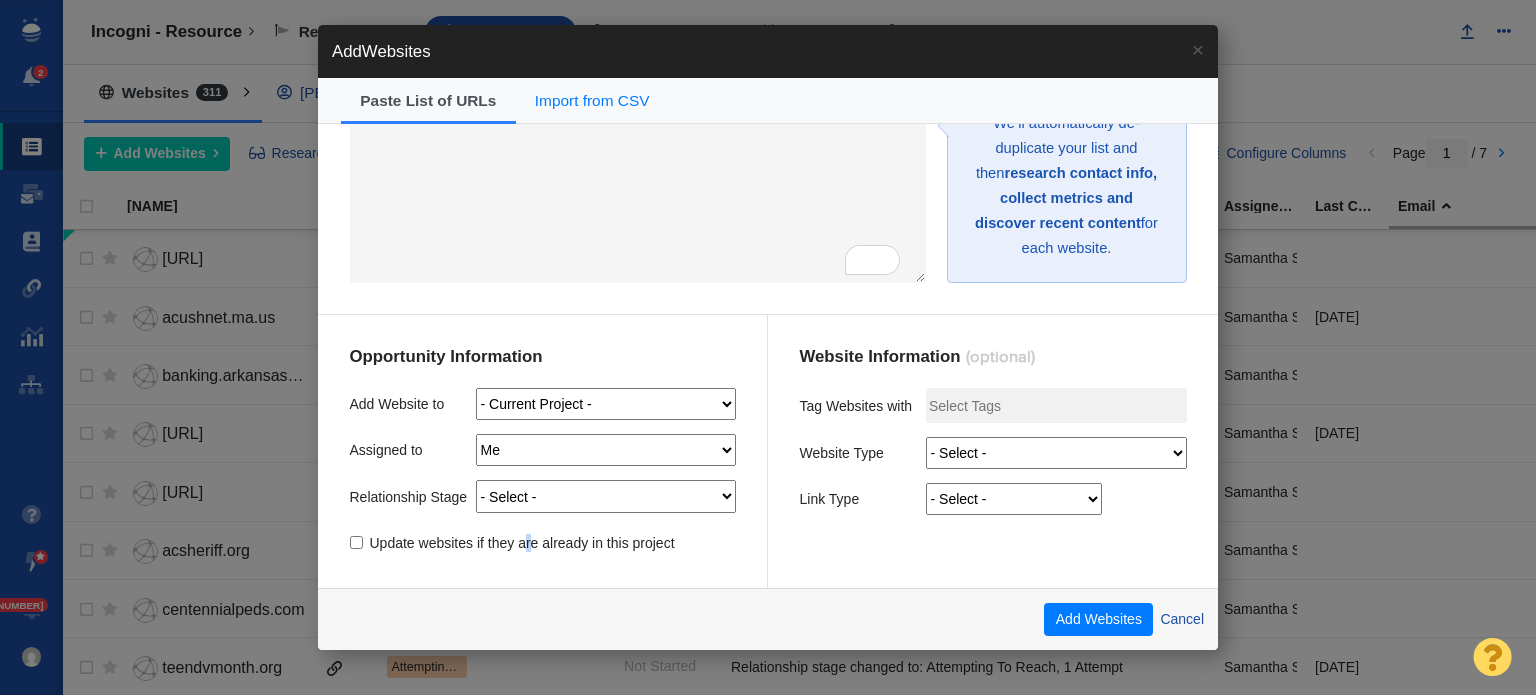 click on "Opportunity Information
Add Website to
Accuplan - Content
Accuplan - Estate and Financial Planning Guide for Families of Children With Special Needs
Accuplan - Resource
Appnovation - Content
Appnovation - Resource
Experimental Link Building - Appnovation
East Coast Storage Equipment - 7 Best Practices to Make a Sustainable Warehouse (Hybrid)
East Coast Storage Equipment - Content
East Coast Storage Equipment - Resource
Faverie.com (Evinex) - Content
Faverie.com (Evinex)- Research
Healthline - Content
Healthline - Resource
Innova - Content
Innova - Resource" at bounding box center (543, 452) 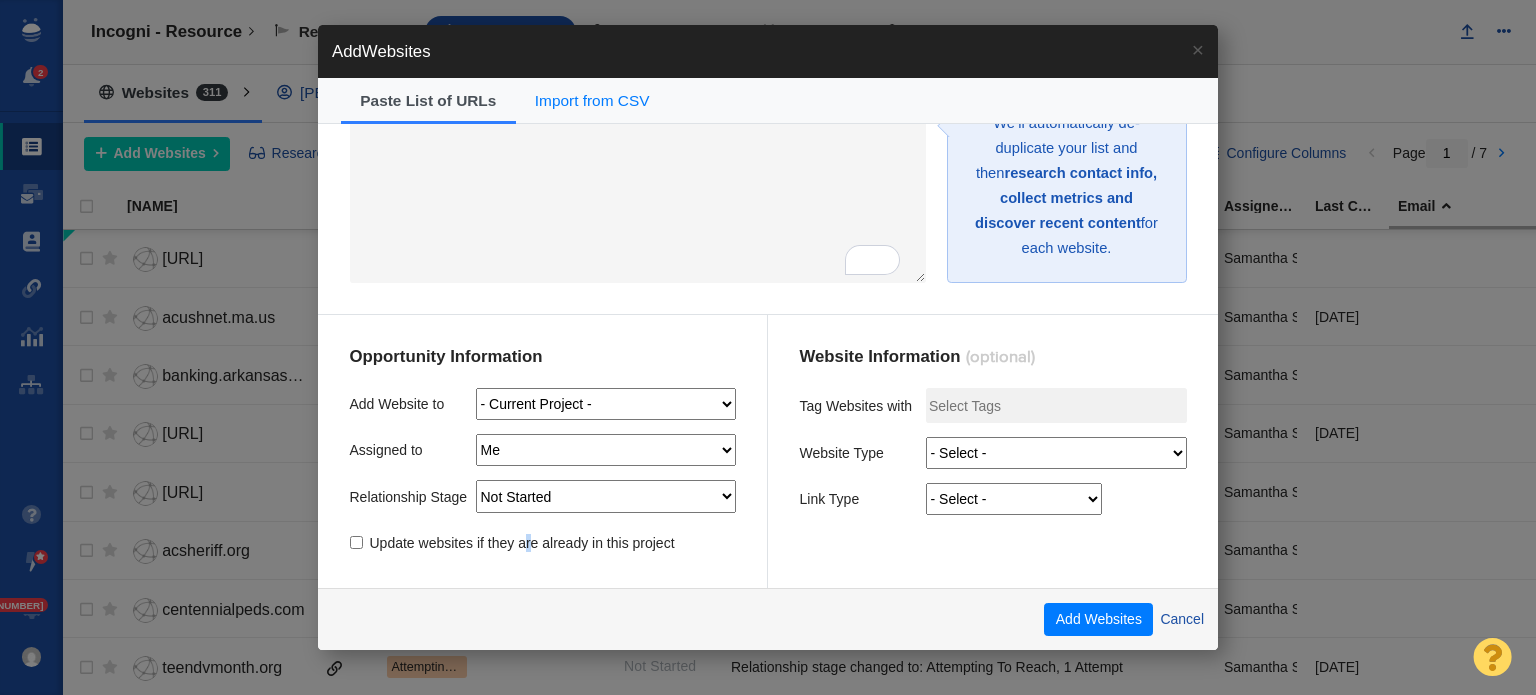 click on "- Select -
On Hold (Pursuing Later)
Not Started
Pending Approval
Attempting To Reach
Bounce
Scheduled
Paused
Send Failure
Replied
Forwarded
Negotiating
Link Accepted
Unsuccessful - No Reply
Dead - Rejected
Dead - Never Responded
Dead - Not Qualified
DO NOT CONTACT" at bounding box center [606, 496] 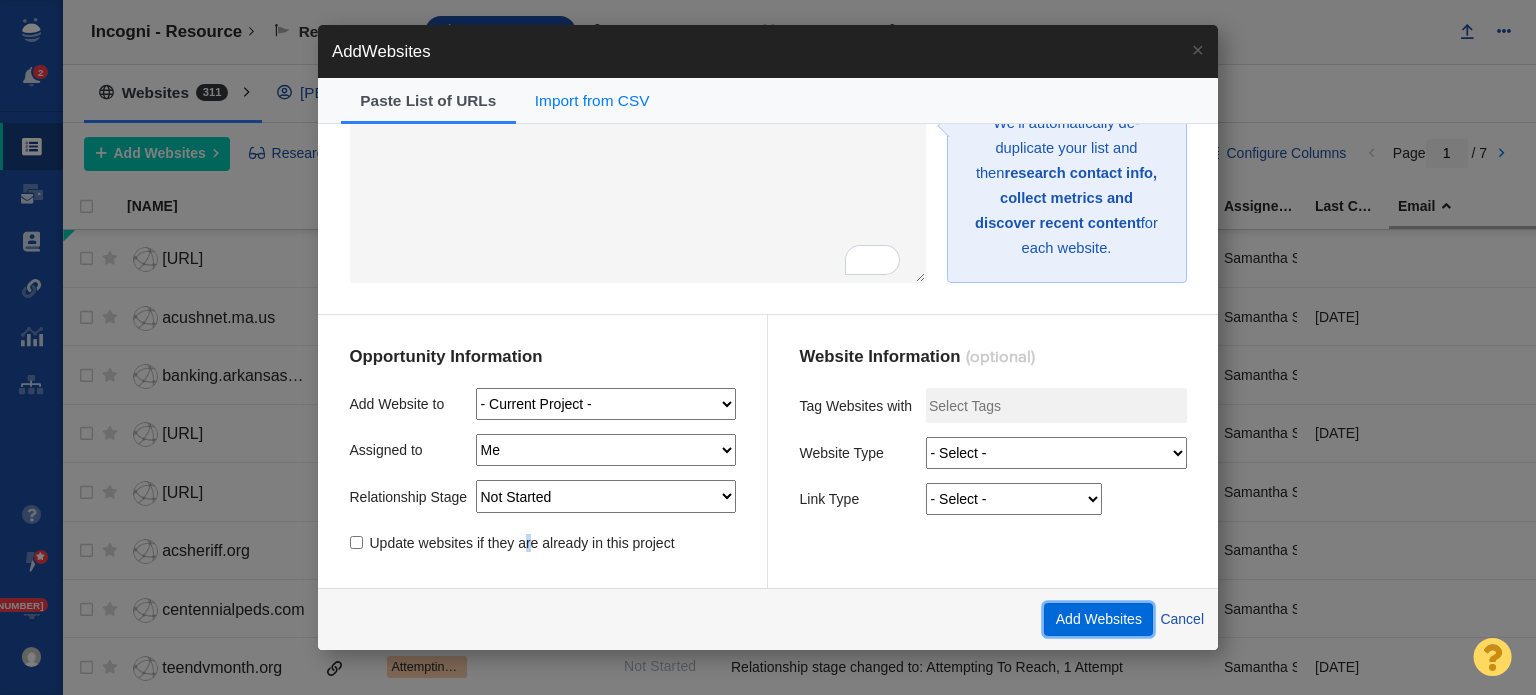 click on "Add Websites" at bounding box center (1098, 620) 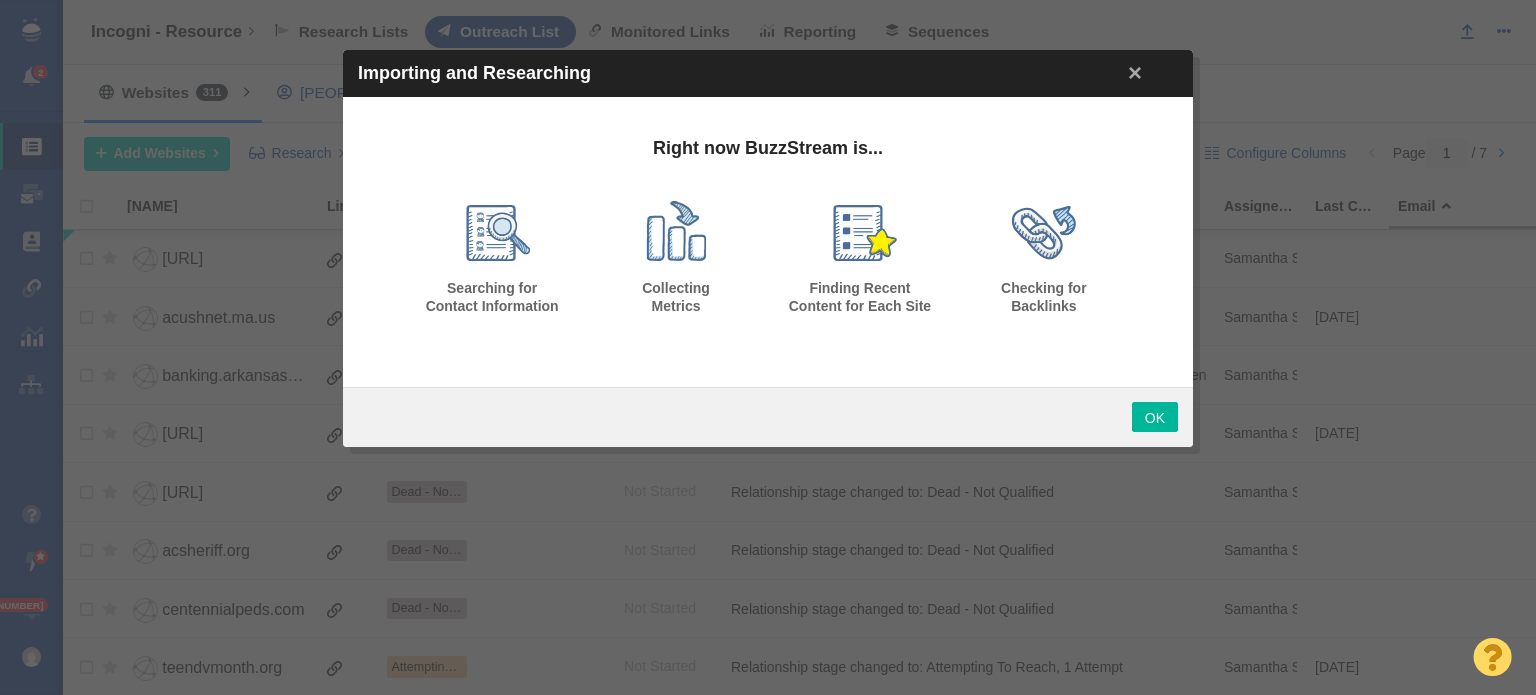 click at bounding box center [768, 347] 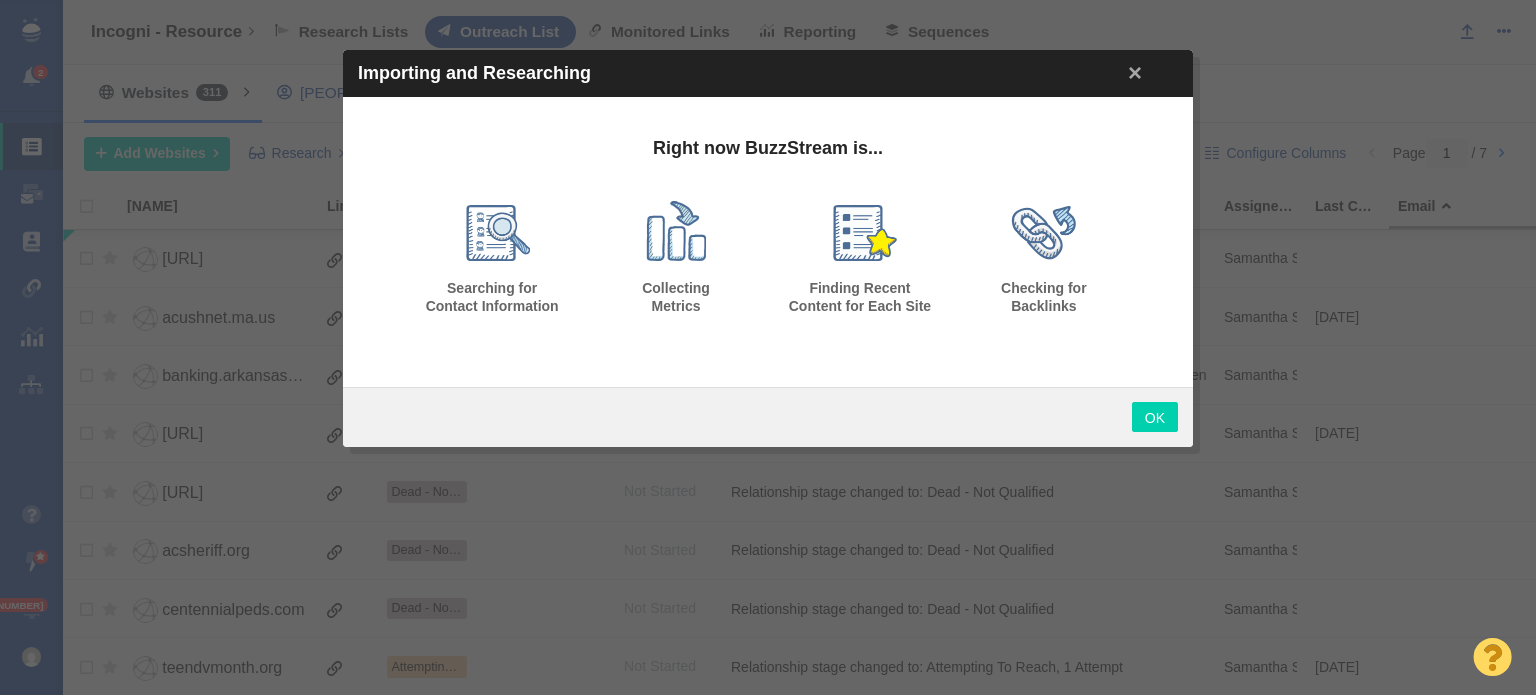 click on "OK" at bounding box center (1155, 417) 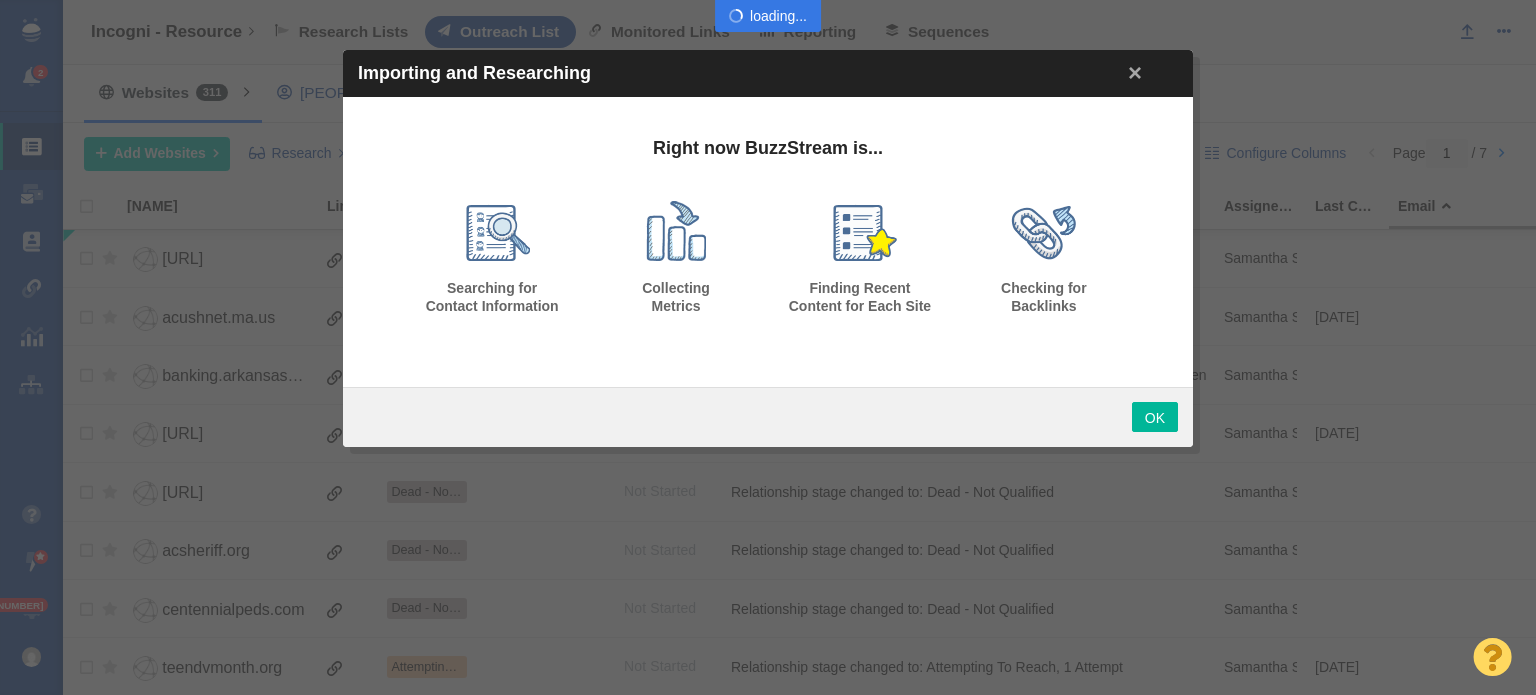 click at bounding box center (768, 347) 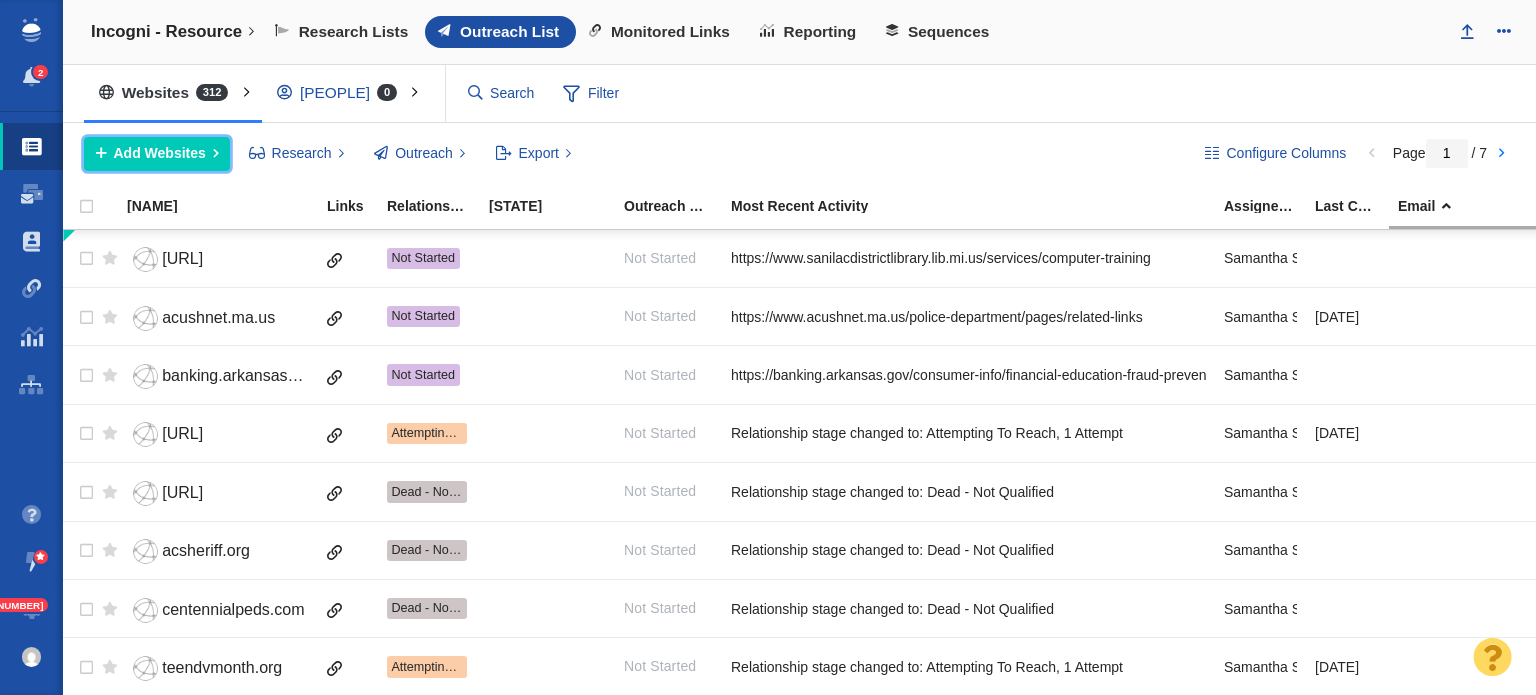 click on "Add Websites" at bounding box center (157, 154) 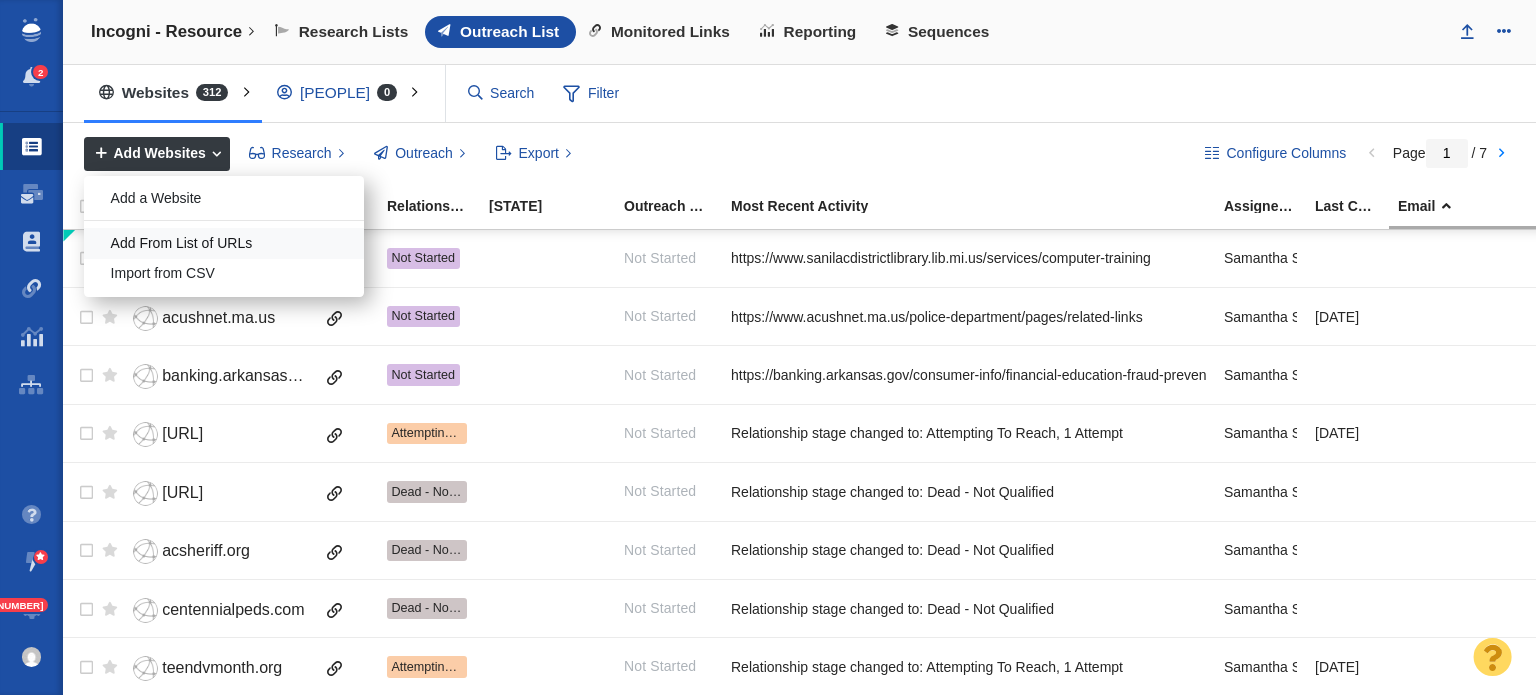 click on "Add From List of URLs" at bounding box center (224, 243) 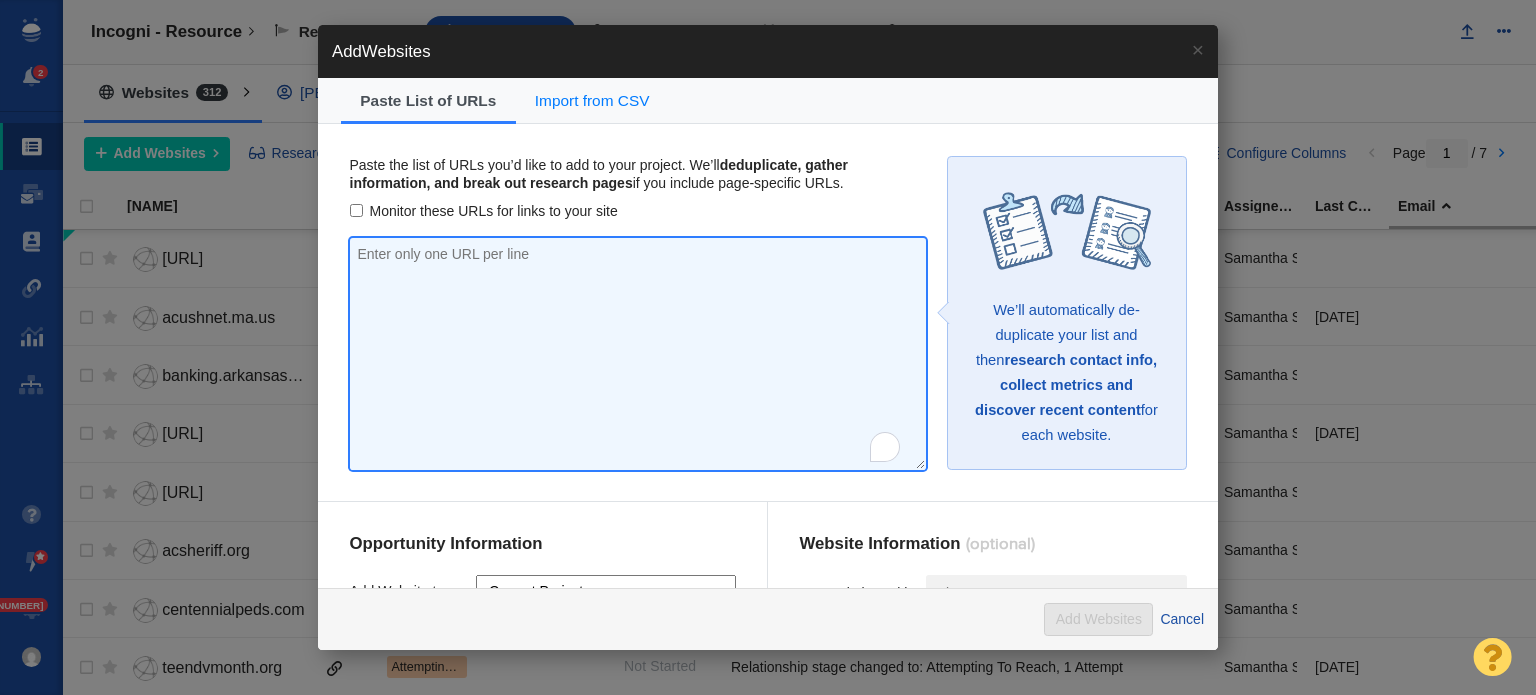 click at bounding box center (638, 354) 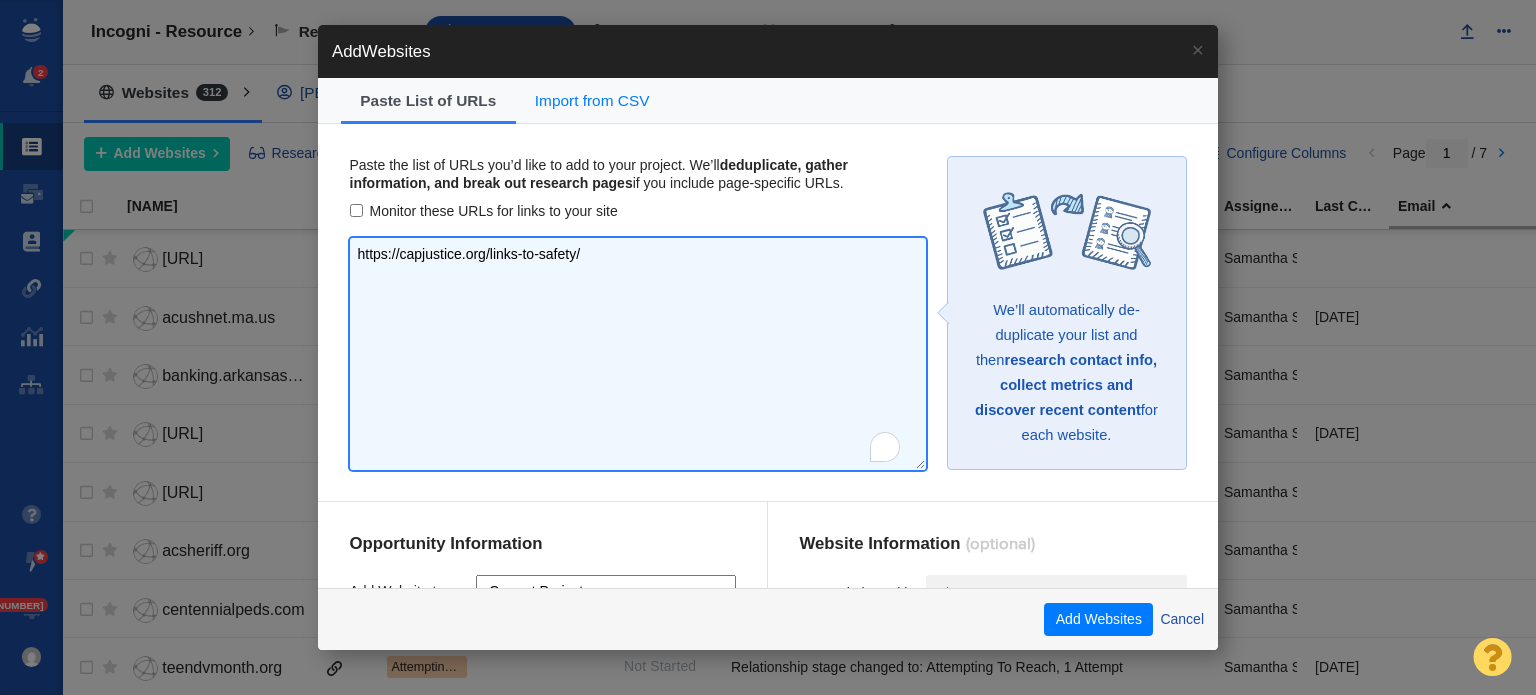 type on "https://capjustice.org/links-to-safety/" 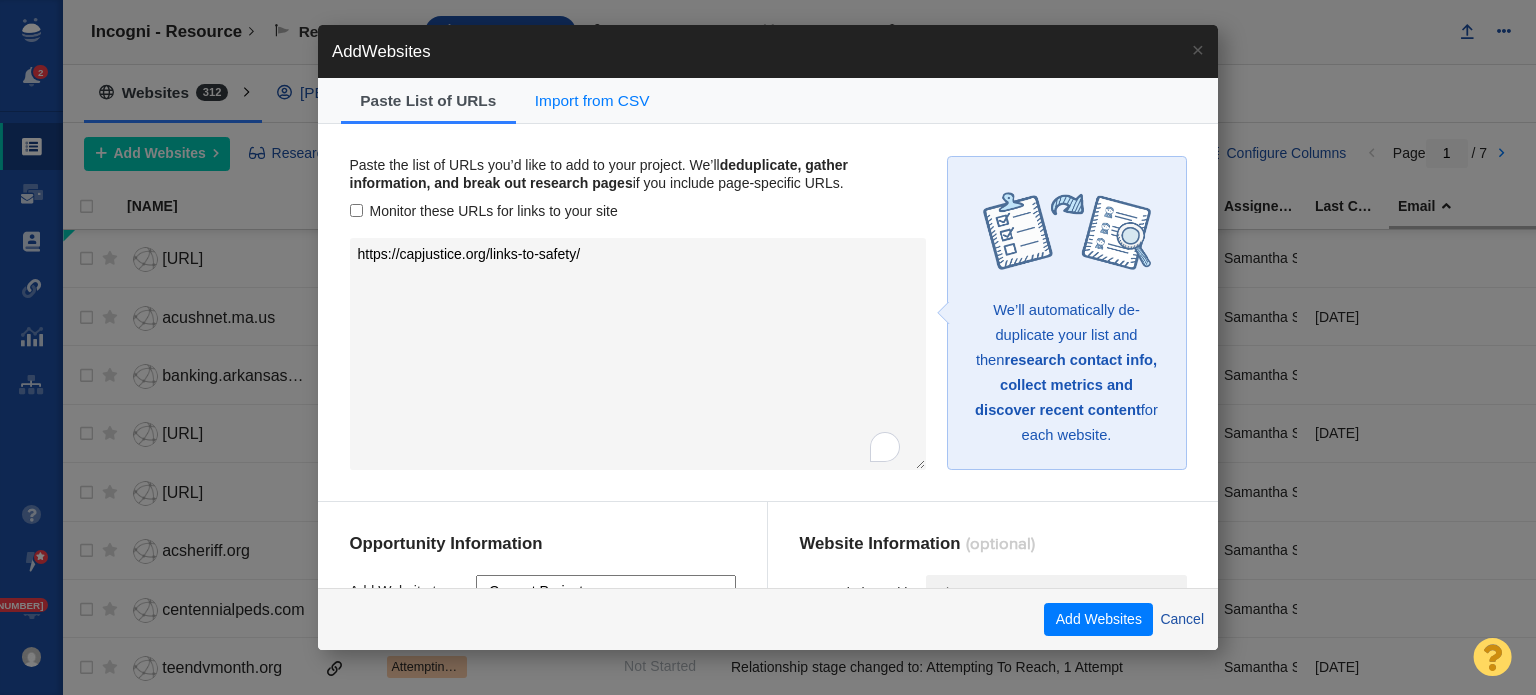 click on "Monitor these URLs for links to your site" at bounding box center (638, 211) 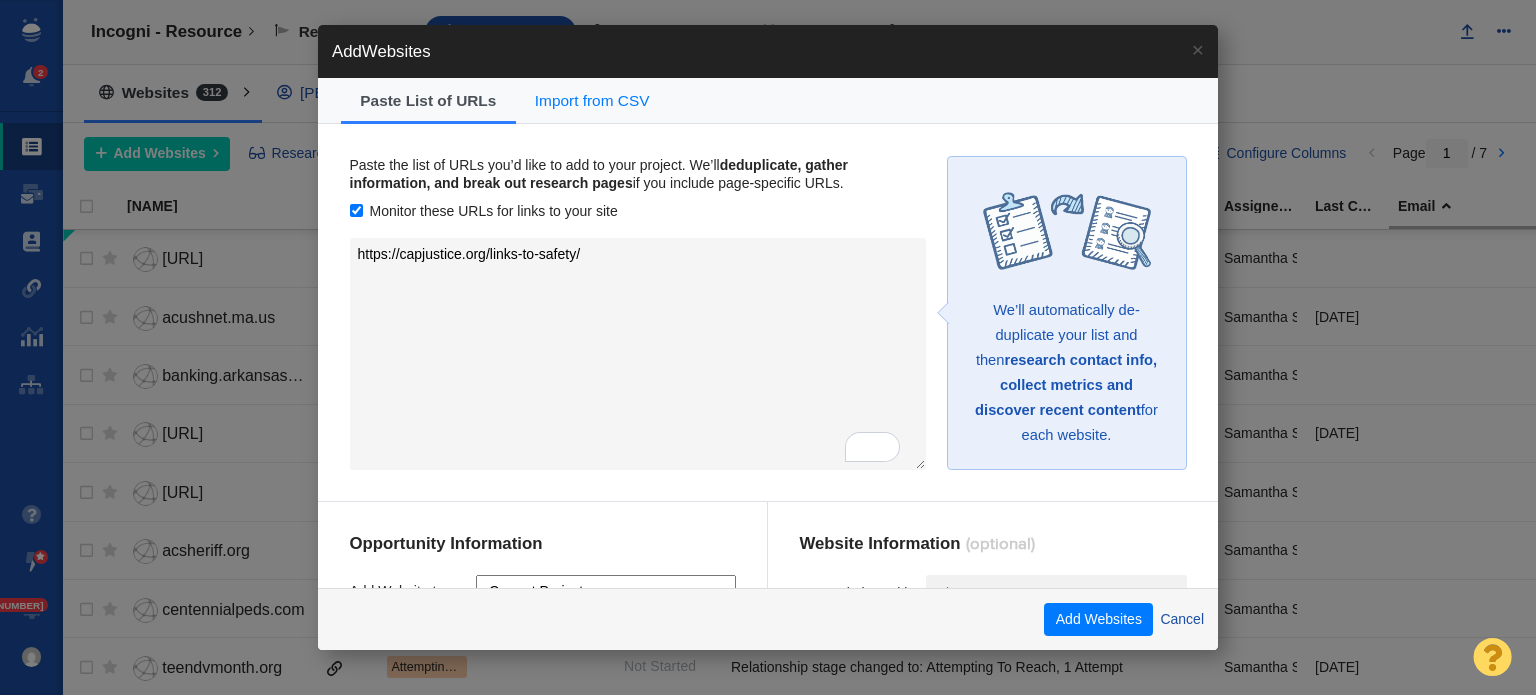 scroll, scrollTop: 157, scrollLeft: 0, axis: vertical 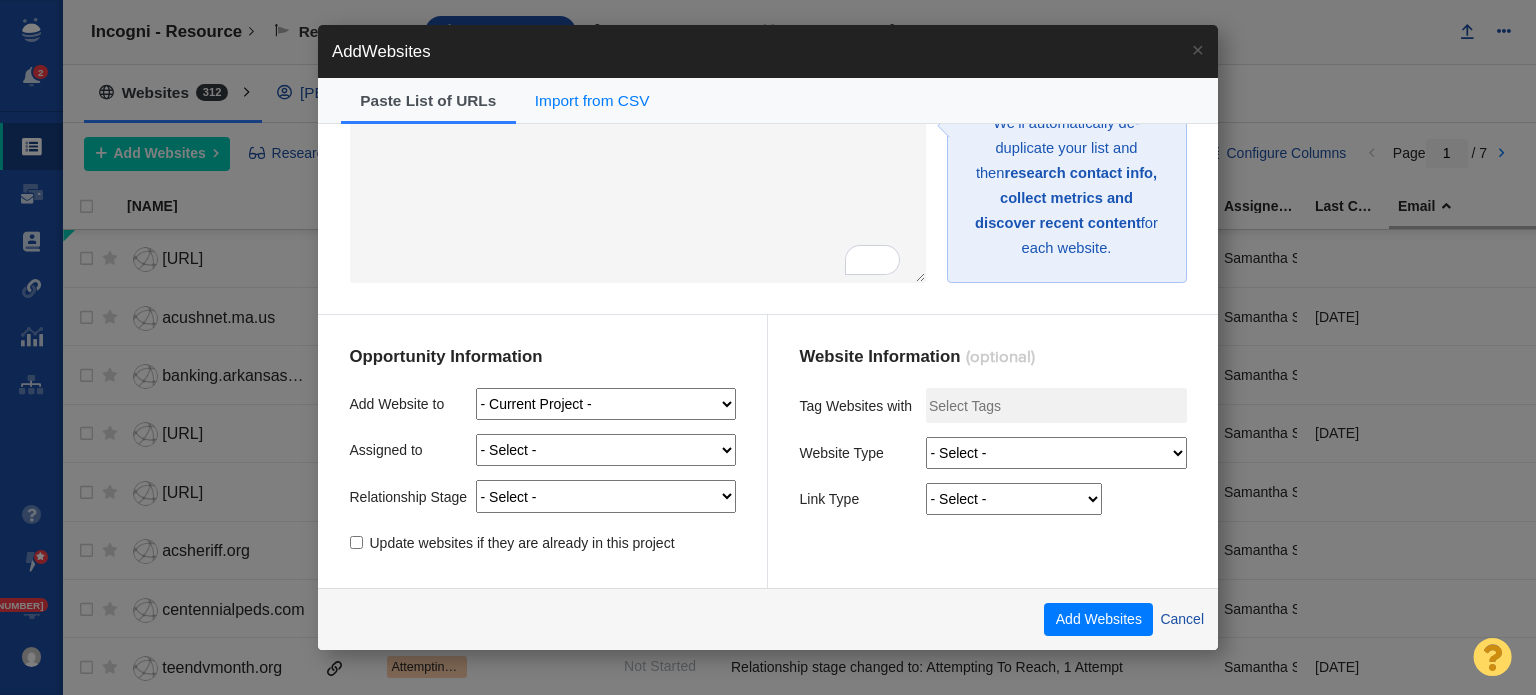 click on "- Select -
Me
Admin Account
[FIRST] [LAST]
[FIRST] [LAST]
[FIRST] [LAST]
[FIRST] [LAST]
[FIRST] [LAST]
[FIRST] [LAST]
[FIRST] [LAST]
[FIRST] [LAST]
[FIRST] [LAST]
[FIRST] [LAST]
[FIRST] [LAST]
[FIRST] [LAST]
[FIRST] [LAST]
[FIRST] [LAST]
[FIRST] [LAST]
[FIRST] [LAST]
[FIRST] [LAST]
[FIRST] [LAST]
[FIRST] [LAST]
[FIRST] [LAST]
[FIRST] [LAST]
[FIRST] [LAST]
[FIRST] [LAST]
[FIRST] [LAST]
[FIRST] [LAST]
[FIRST] [LAST]
[FIRST] [LAST]
[FIRST] [LAST]
[FIRST] [LAST]
[FIRST] [LAST]
[FIRST] [LAST]" at bounding box center (606, 450) 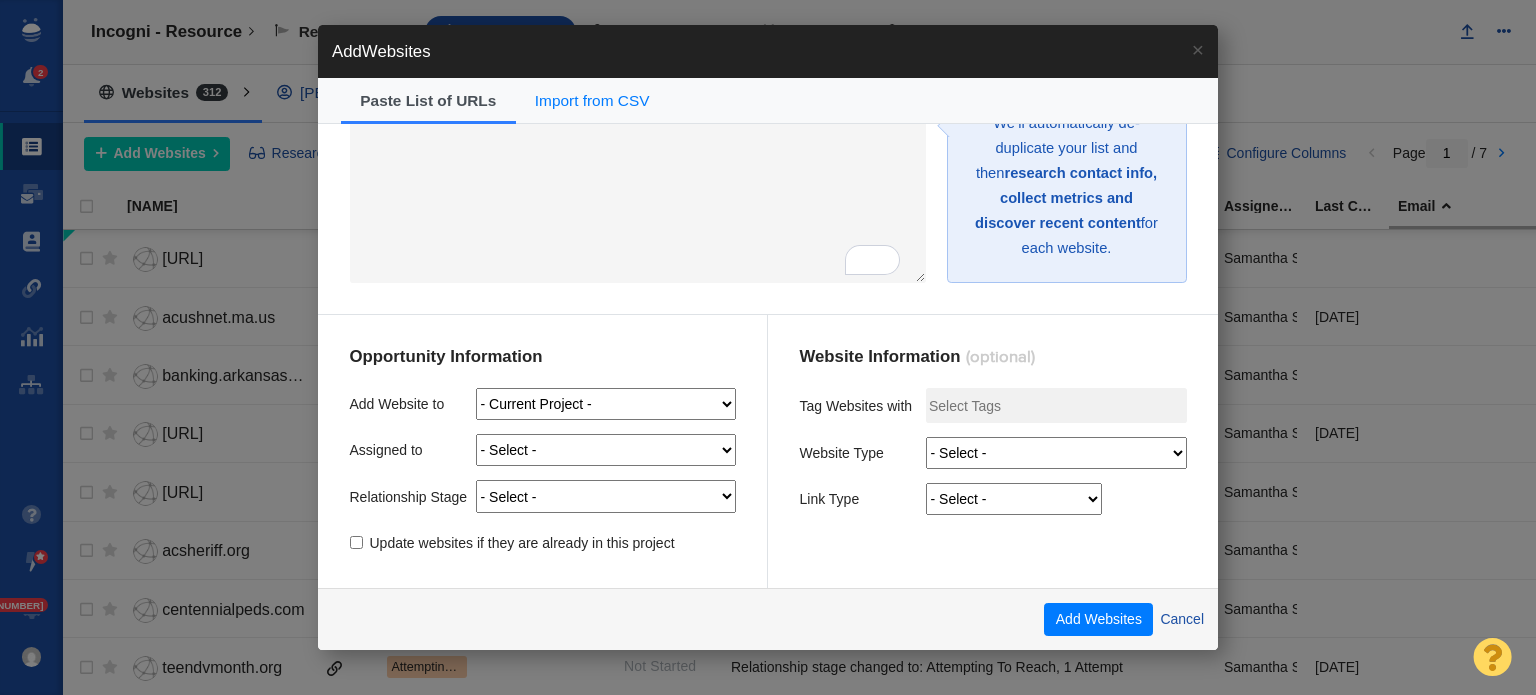 click on "- Select -
Me
Admin Account
[FIRST] [LAST]
[FIRST] [LAST]
[FIRST] [LAST]
[FIRST] [LAST]
[FIRST] [LAST]
[FIRST] [LAST]
[FIRST] [LAST]
[FIRST] [LAST]
[FIRST] [LAST]
[FIRST] [LAST]
[FIRST] [LAST]
[FIRST] [LAST]
[FIRST] [LAST]
[FIRST] [LAST]
[FIRST] [LAST]
[FIRST] [LAST]
[FIRST] [LAST]
[FIRST] [LAST]
[FIRST] [LAST]
[FIRST] [LAST]
[FIRST] [LAST]
[FIRST] [LAST]
[FIRST] [LAST]
[FIRST] [LAST]
[FIRST] [LAST]
[FIRST] [LAST]
[FIRST] [LAST]
[FIRST] [LAST]
[FIRST] [LAST]
[FIRST] [LAST]
[FIRST] [LAST]" at bounding box center [606, 450] 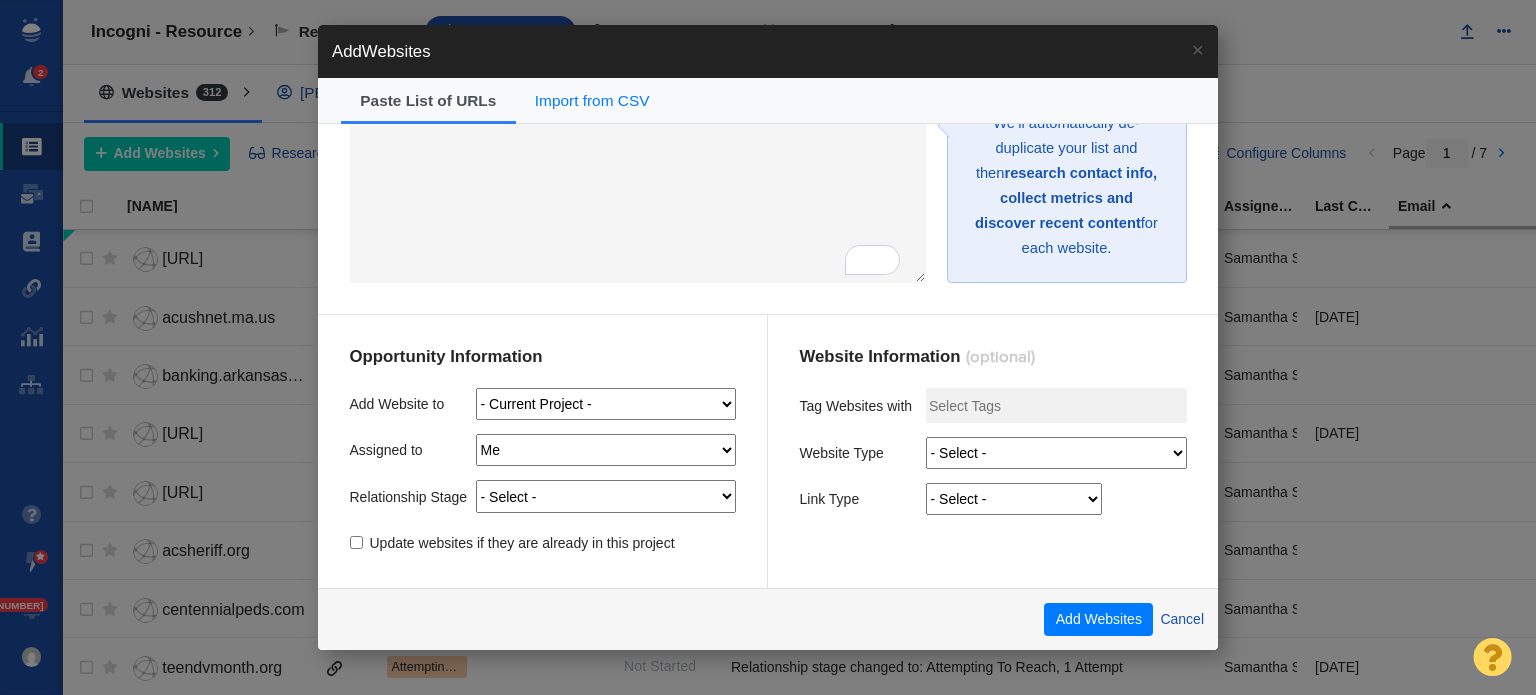 click on "- Select -
Me
Admin Account
[FIRST] [LAST]
[FIRST] [LAST]
[FIRST] [LAST]
[FIRST] [LAST]
[FIRST] [LAST]
[FIRST] [LAST]
[FIRST] [LAST]
[FIRST] [LAST]
[FIRST] [LAST]
[FIRST] [LAST]
[FIRST] [LAST]
[FIRST] [LAST]
[FIRST] [LAST]
[FIRST] [LAST]
[FIRST] [LAST]
[FIRST] [LAST]
[FIRST] [LAST]
[FIRST] [LAST]
[FIRST] [LAST]
[FIRST] [LAST]
[FIRST] [LAST]
[FIRST] [LAST]
[FIRST] [LAST]
[FIRST] [LAST]
[FIRST] [LAST]
[FIRST] [LAST]
[FIRST] [LAST]
[FIRST] [LAST]
[FIRST] [LAST]
[FIRST] [LAST]
[FIRST] [LAST]" at bounding box center (606, 450) 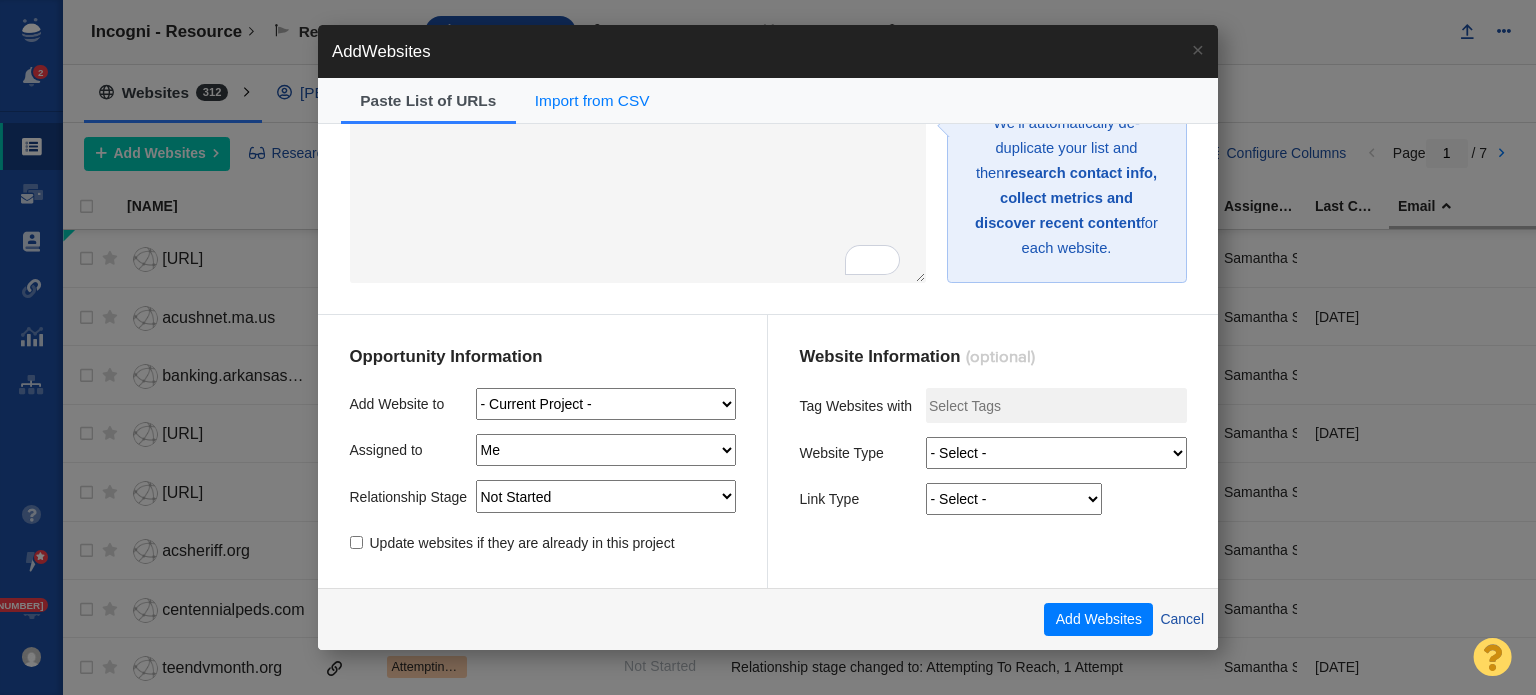 click on "- Select -
On Hold (Pursuing Later)
Not Started
Pending Approval
Attempting To Reach
Bounce
Scheduled
Paused
Send Failure
Replied
Forwarded
Negotiating
Link Accepted
Unsuccessful - No Reply
Dead - Rejected
Dead - Never Responded
Dead - Not Qualified
DO NOT CONTACT" at bounding box center (606, 496) 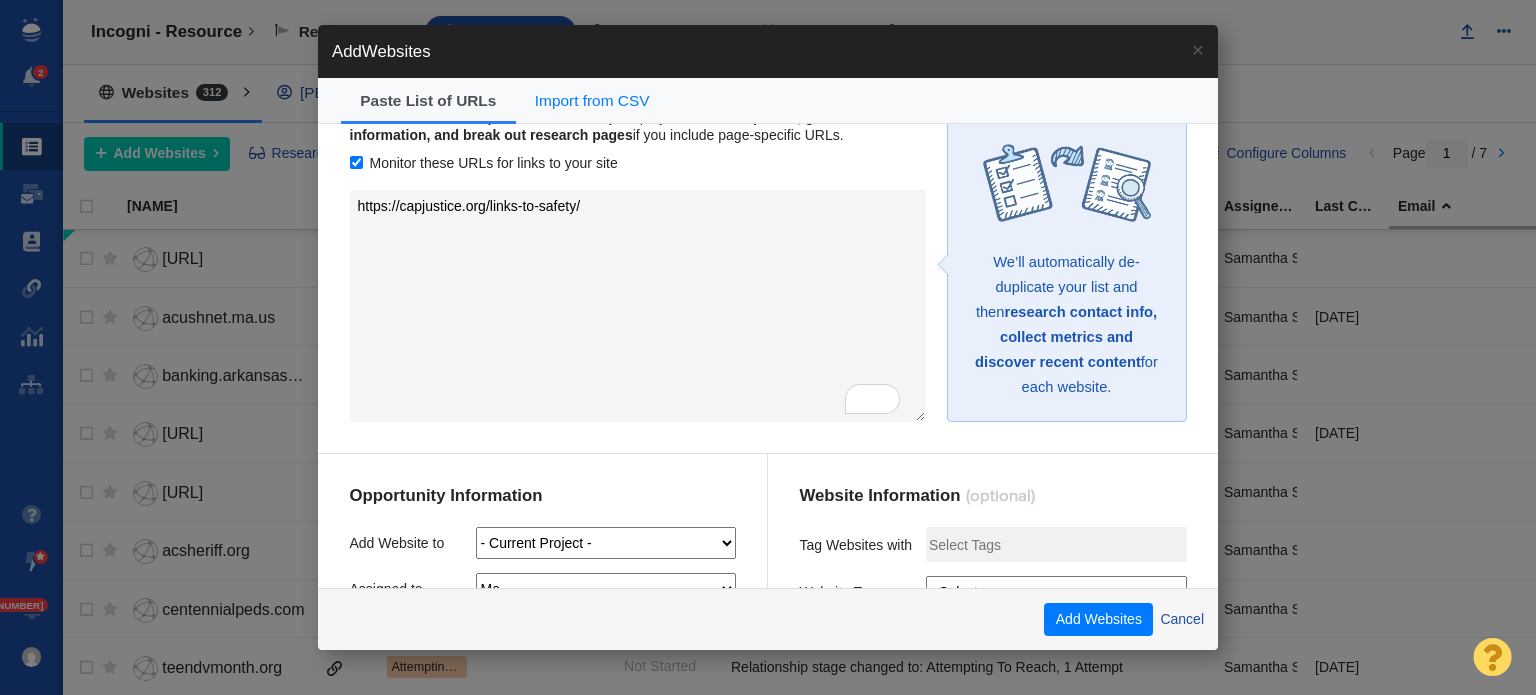 scroll 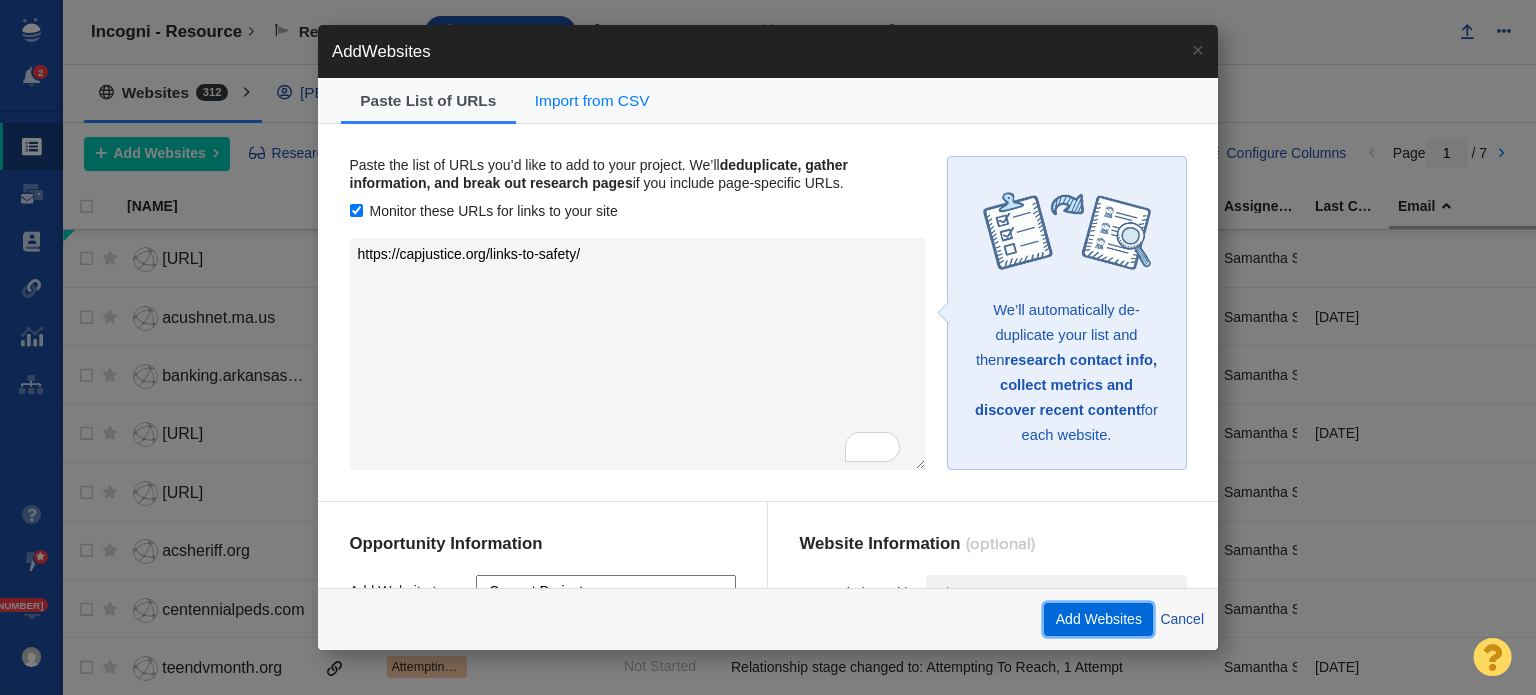 click on "Add Websites" at bounding box center (1098, 620) 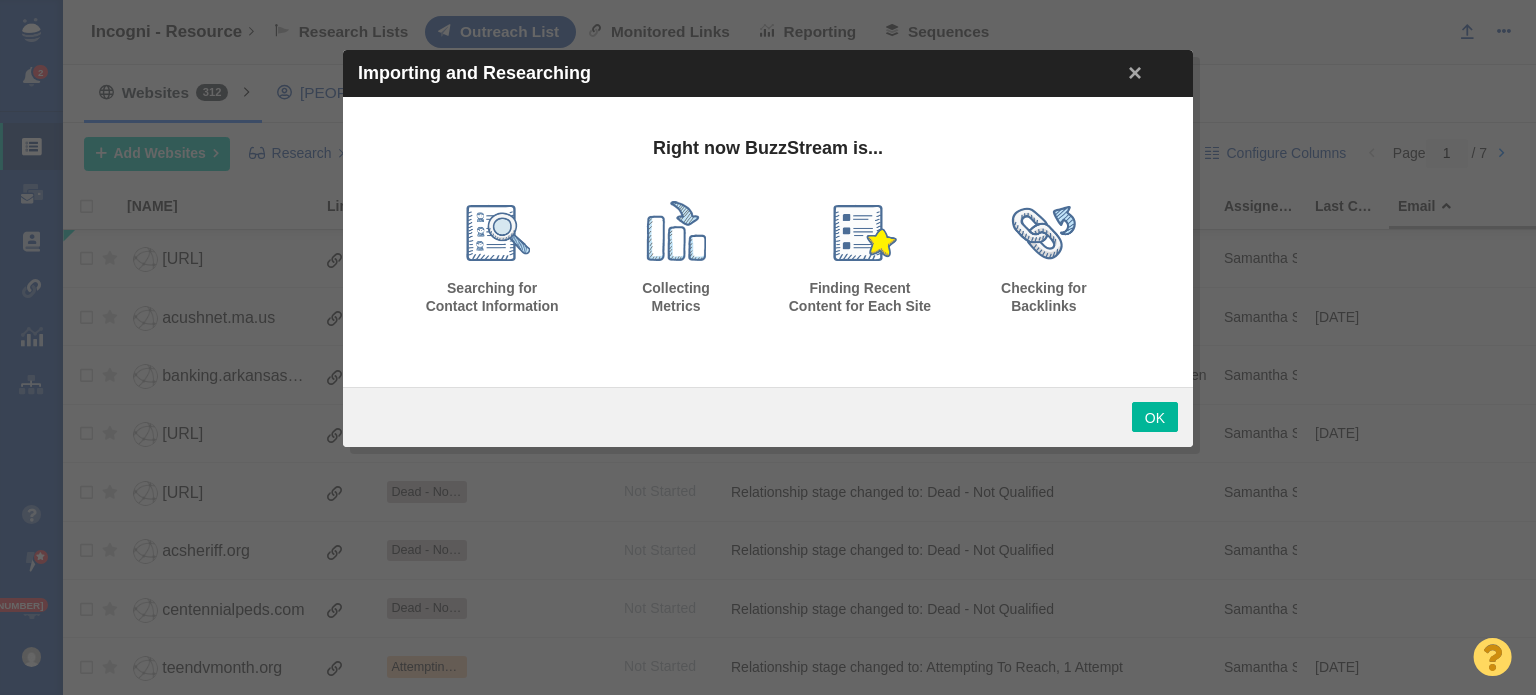 click at bounding box center (768, 347) 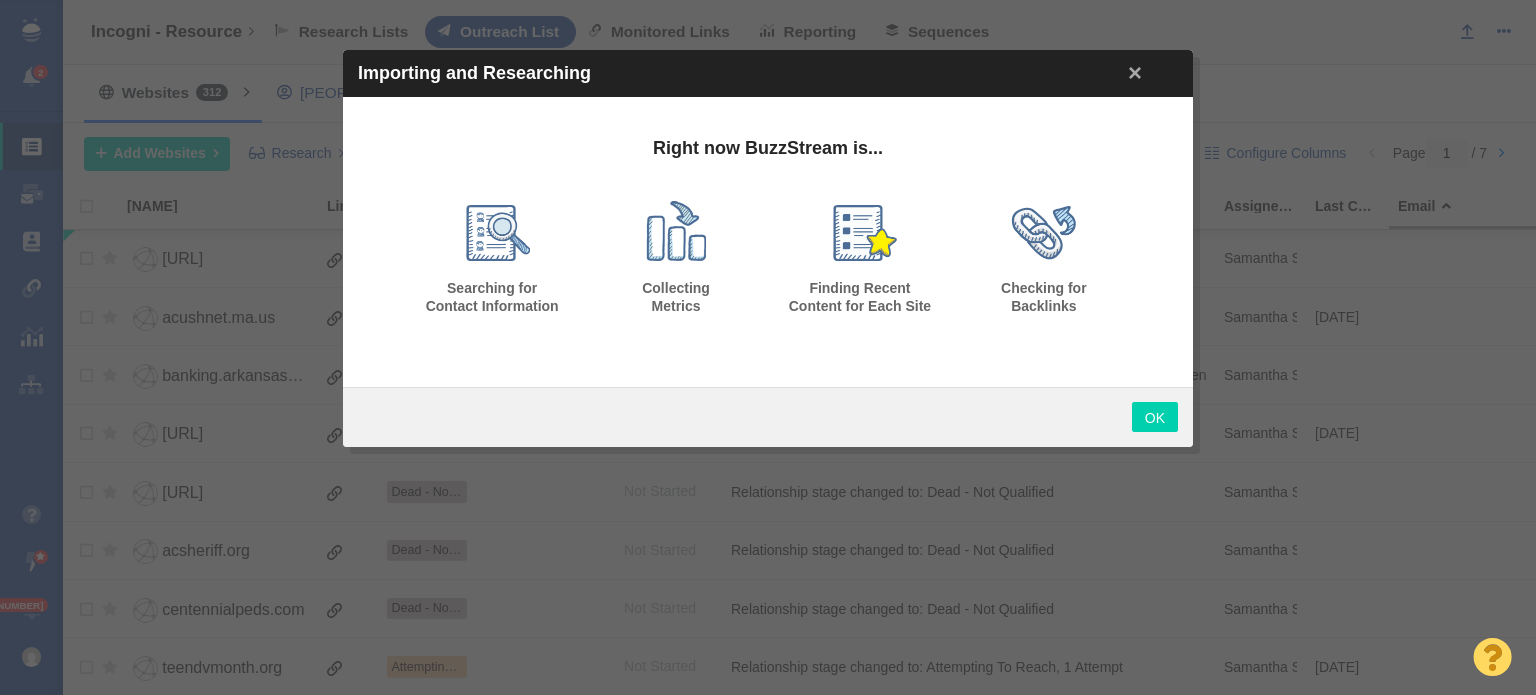 click on "OK" at bounding box center (1155, 417) 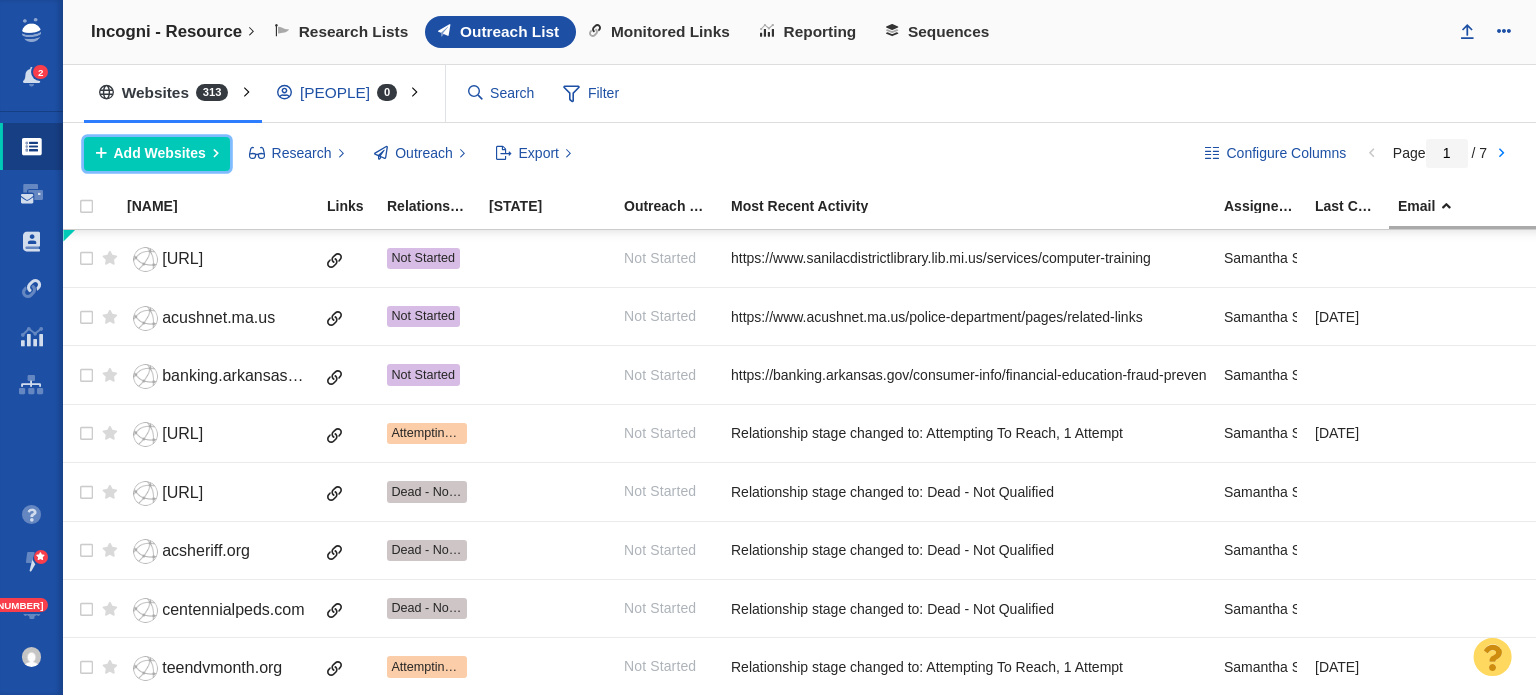 click on "Add Websites" at bounding box center (160, 153) 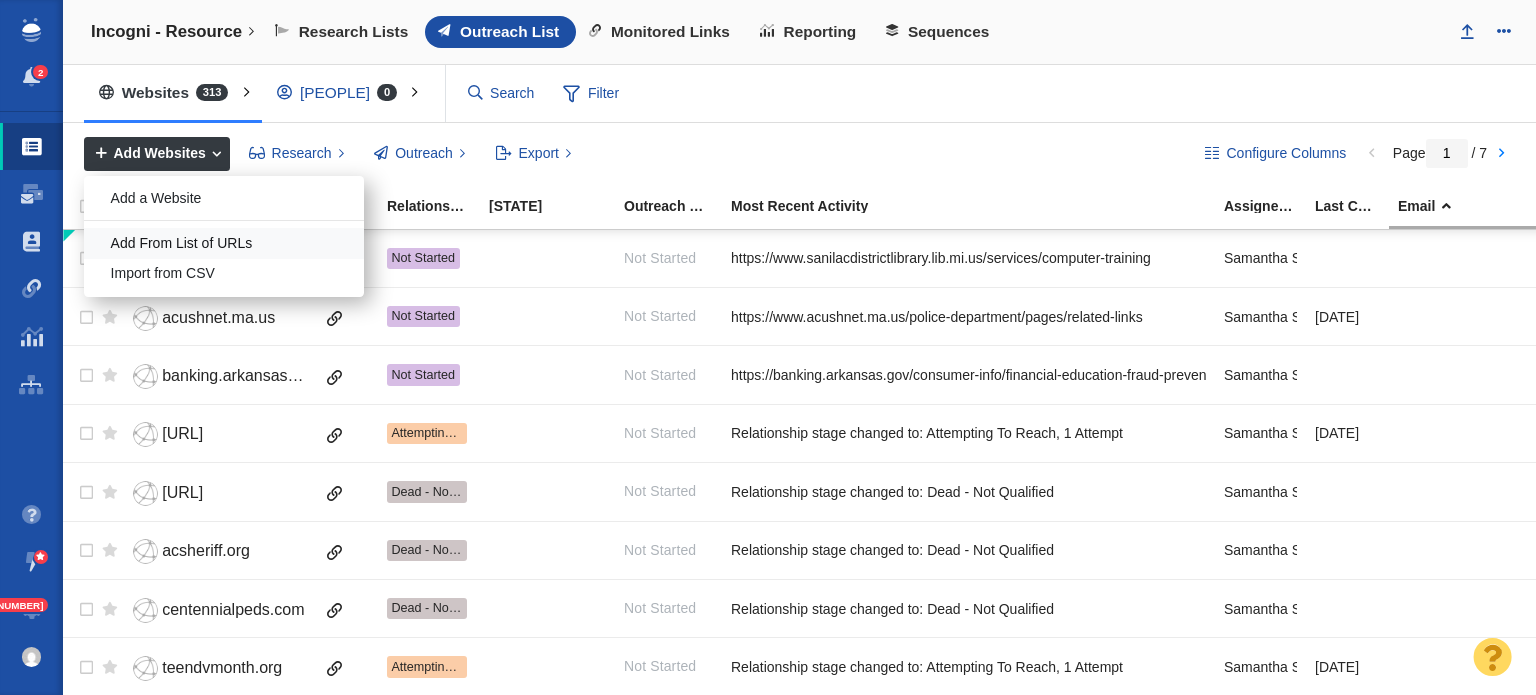 click on "Add From List of URLs" at bounding box center [224, 243] 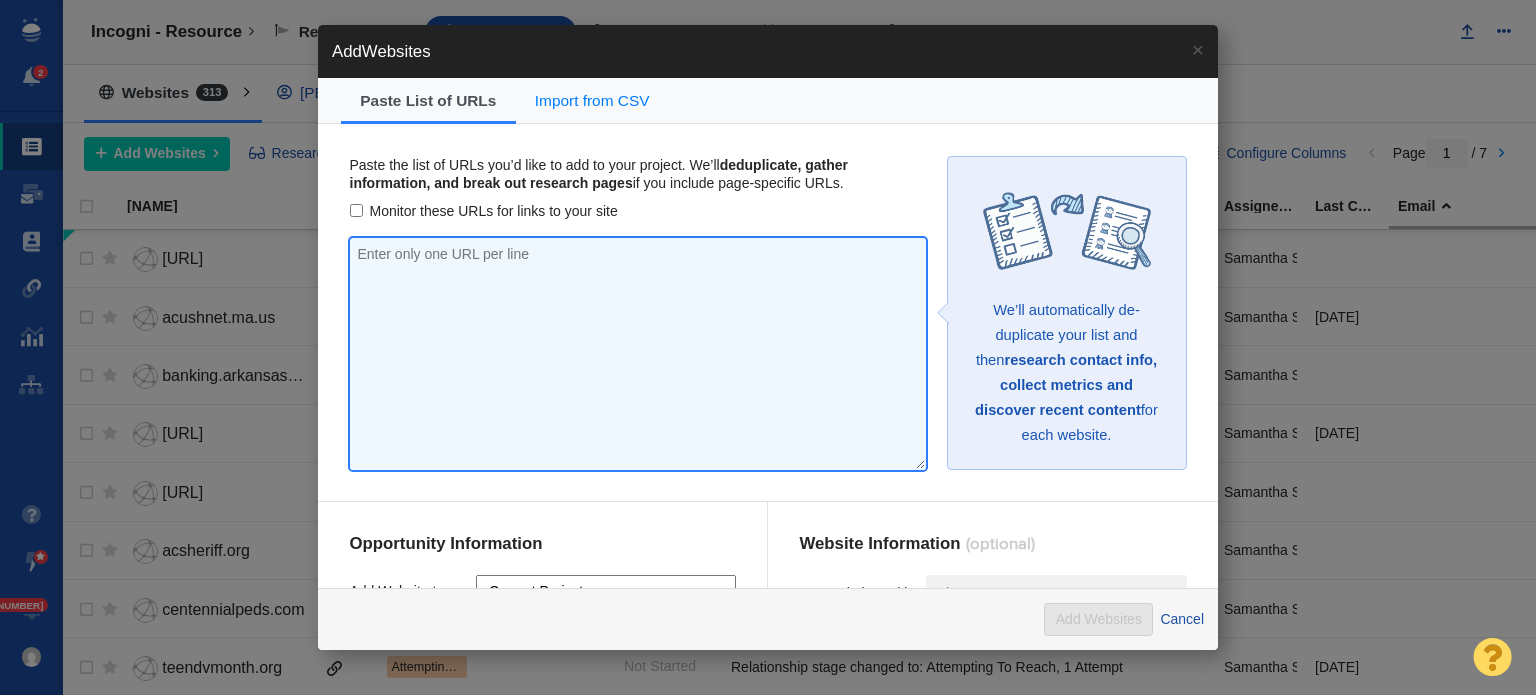 click at bounding box center (638, 354) 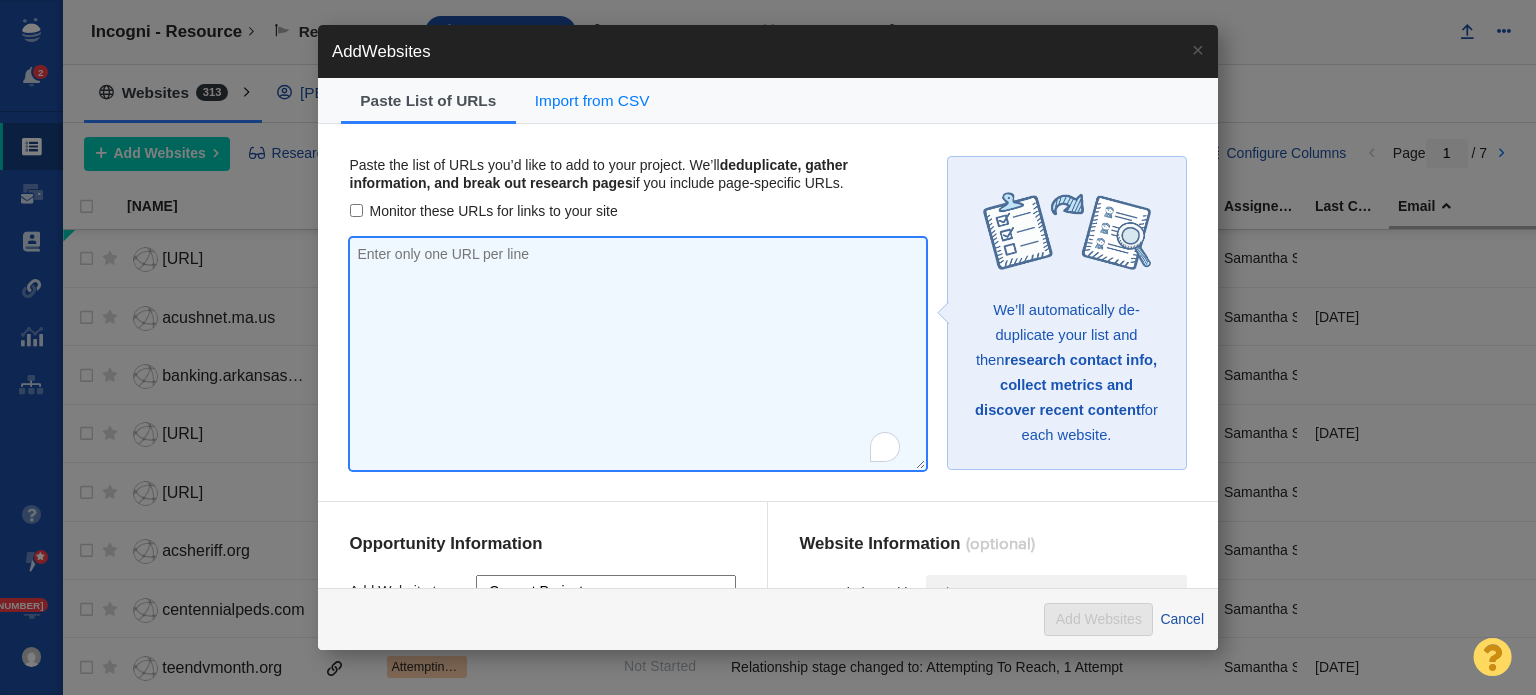 paste on "https://www.llrx.com/category/legal-technology/internet-resources-web-links/" 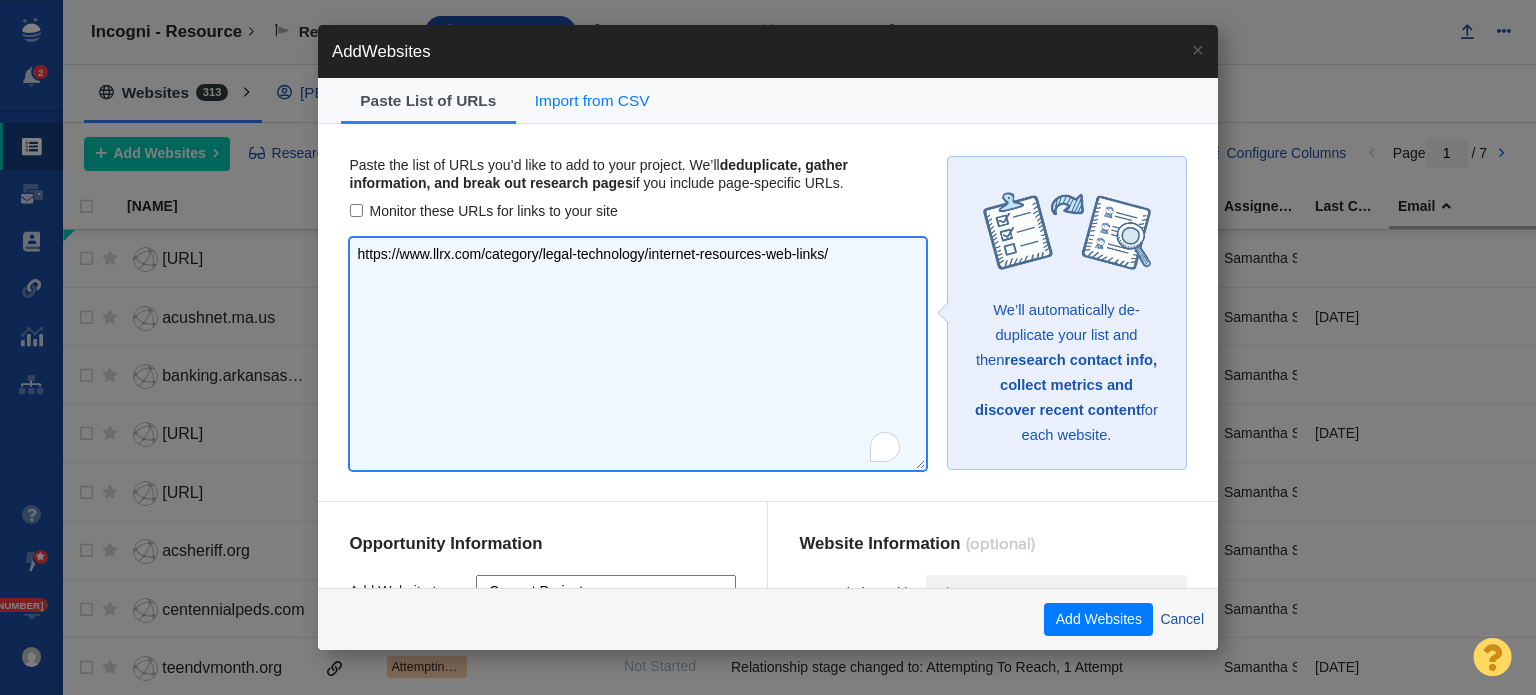 type on "https://www.llrx.com/category/legal-technology/internet-resources-web-links/" 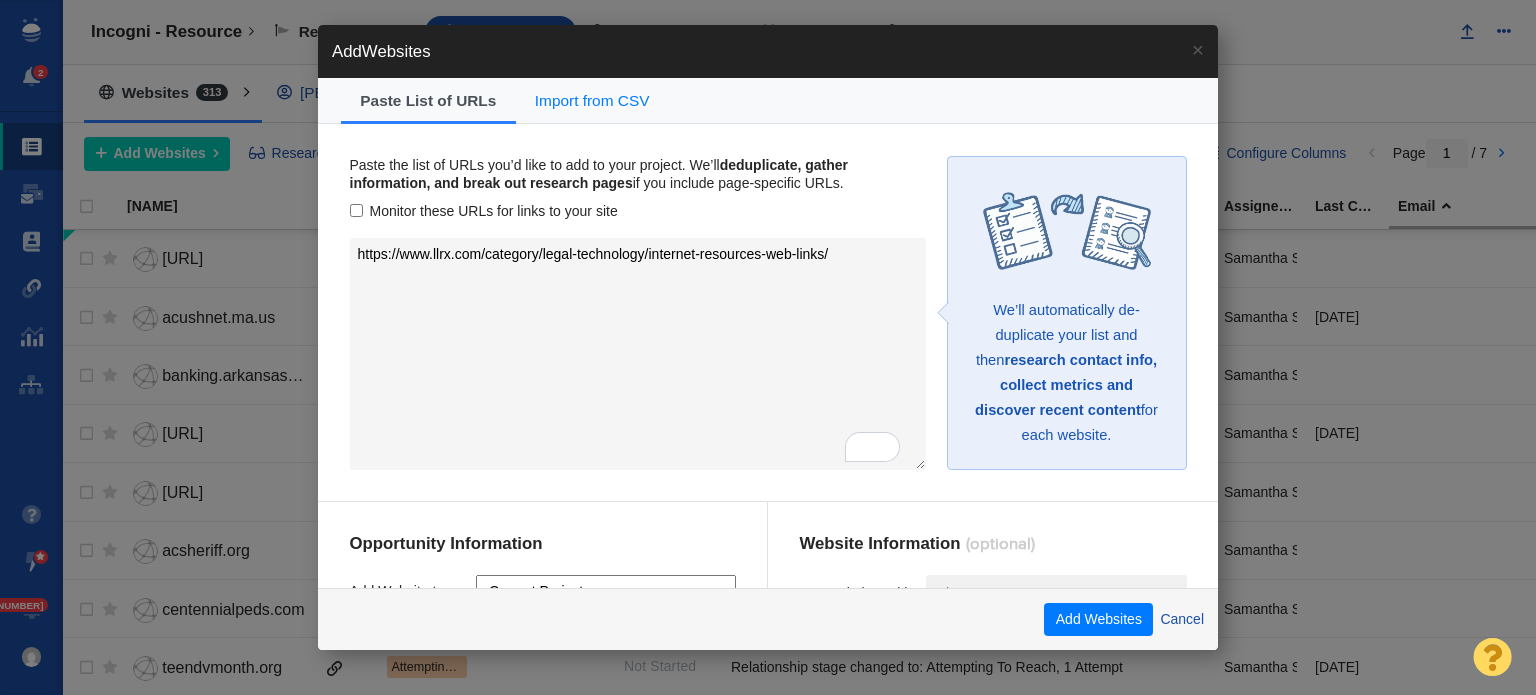 click on "Monitor these URLs for links to your site" at bounding box center [638, 211] 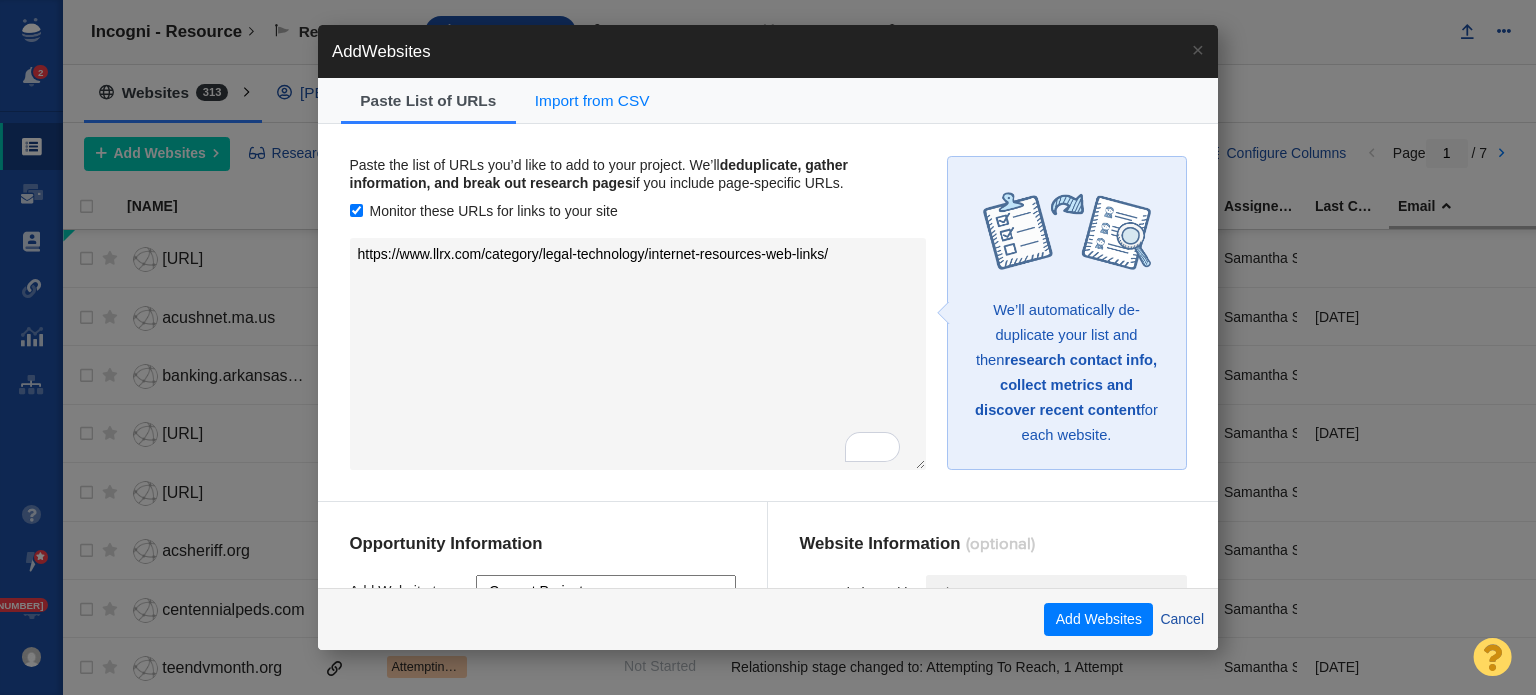 scroll, scrollTop: 187, scrollLeft: 0, axis: vertical 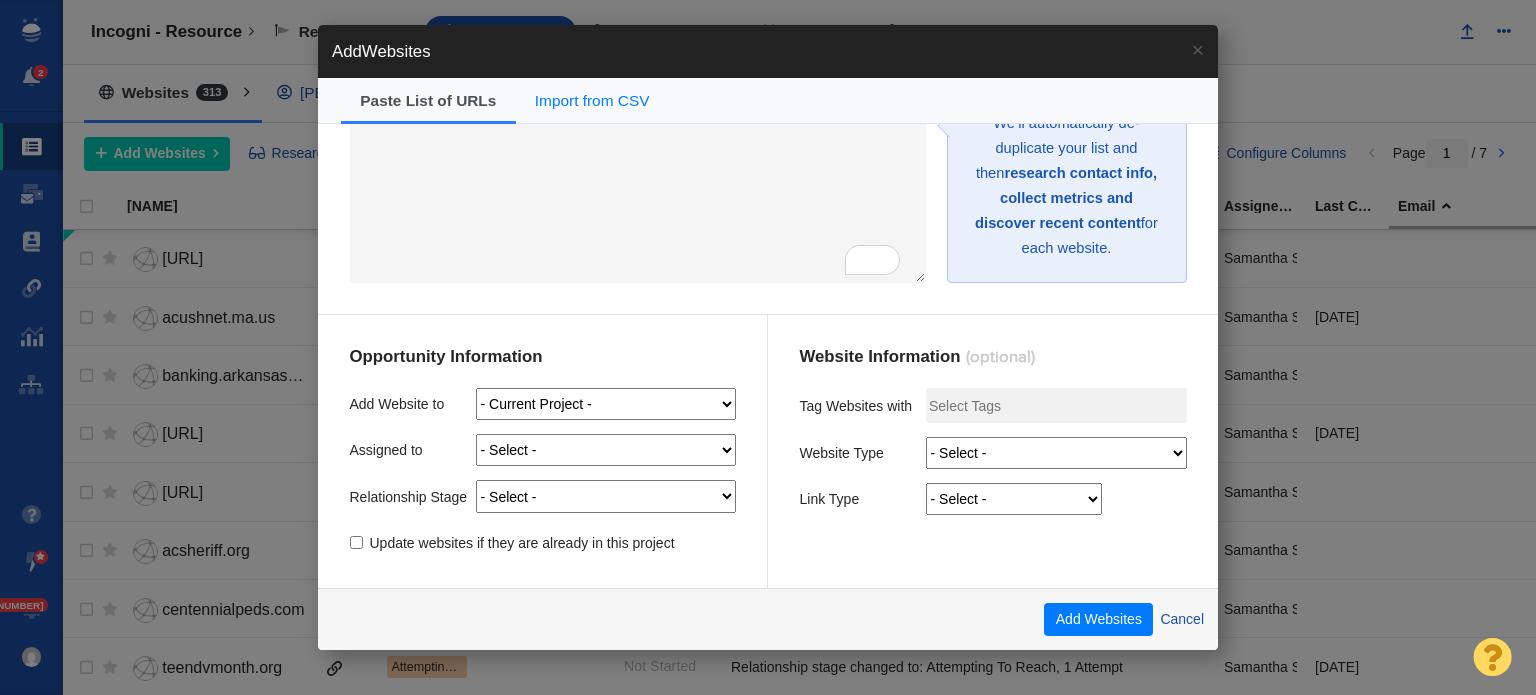 click on "Add Website to
[COMPANY] - Content
[COMPANY] - Estate and Financial Planning Guide for Families of Children With Special Needs
[COMPANY] - Resource
[COMPANY] - Content
[COMPANY] - Resource
Experimental Link Building - [COMPANY]
[COMPANY] - [NUMBER] Best Practices to Make a Sustainable Warehouse (Hybrid)
[COMPANY] - Content
[COMPANY] - Resource
[COMPANY] (Evinex) - Content
[COMPANY] (Evinex)- Research
[COMPANY] - Content
[COMPANY] - Resource
[COMPANY] - Content
[COMPANY] - Resource
[COMPANY] - Content" at bounding box center (543, 450) 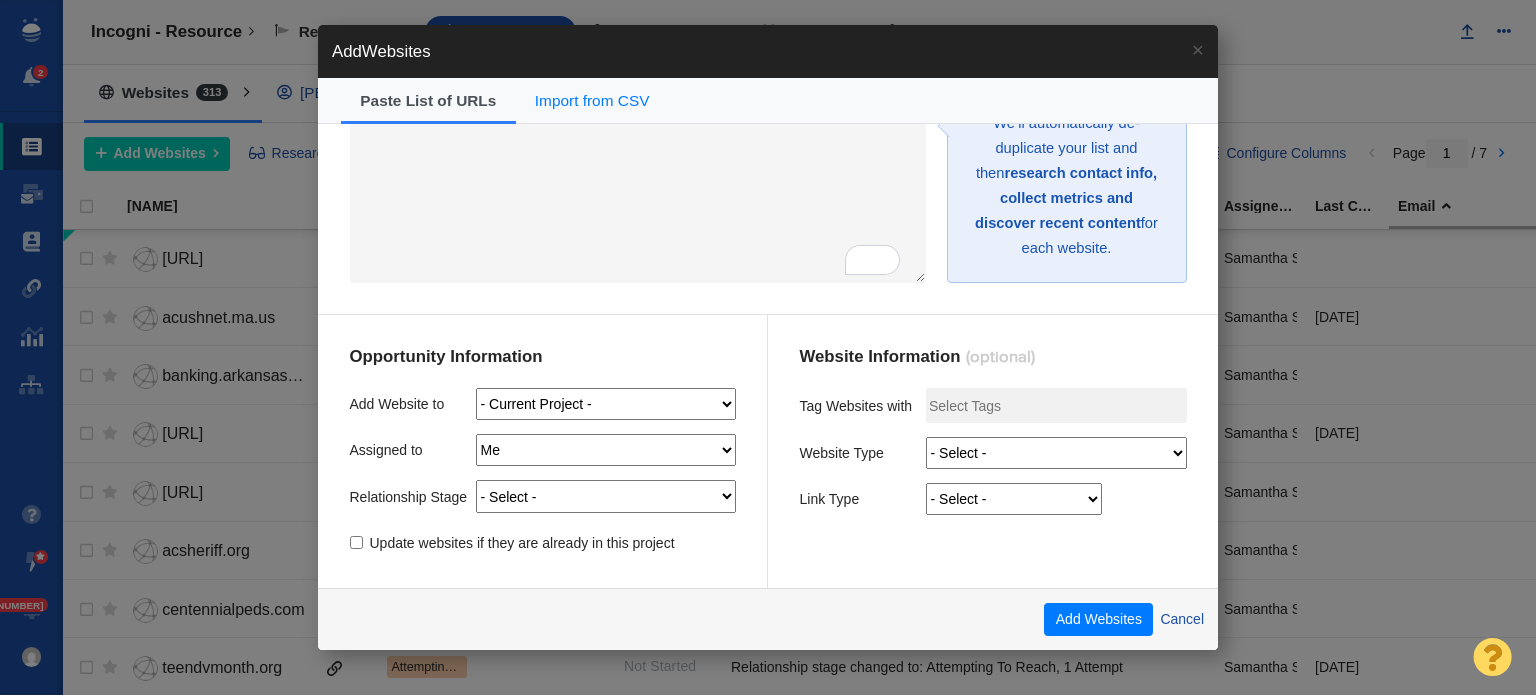click on "- Select -
Me
Admin Account
[FIRST] [LAST]
[FIRST] [LAST]
[FIRST] [LAST]
[FIRST] [LAST]
[FIRST] [LAST]
[FIRST] [LAST]
[FIRST] [LAST]
[FIRST] [LAST]
[FIRST] [LAST]
[FIRST] [LAST]
[FIRST] [LAST]
[FIRST] [LAST]
[FIRST] [LAST]
[FIRST] [LAST]
[FIRST] [LAST]
[FIRST] [LAST]
[FIRST] [LAST]
[FIRST] [LAST]
[FIRST] [LAST]
[FIRST] [LAST]
[FIRST] [LAST]
[FIRST] [LAST]
[FIRST] [LAST]
[FIRST] [LAST]
[FIRST] [LAST]
[FIRST] [LAST]
[FIRST] [LAST]
[FIRST] [LAST]
[FIRST] [LAST]
[FIRST] [LAST]
[FIRST] [LAST]" at bounding box center (606, 450) 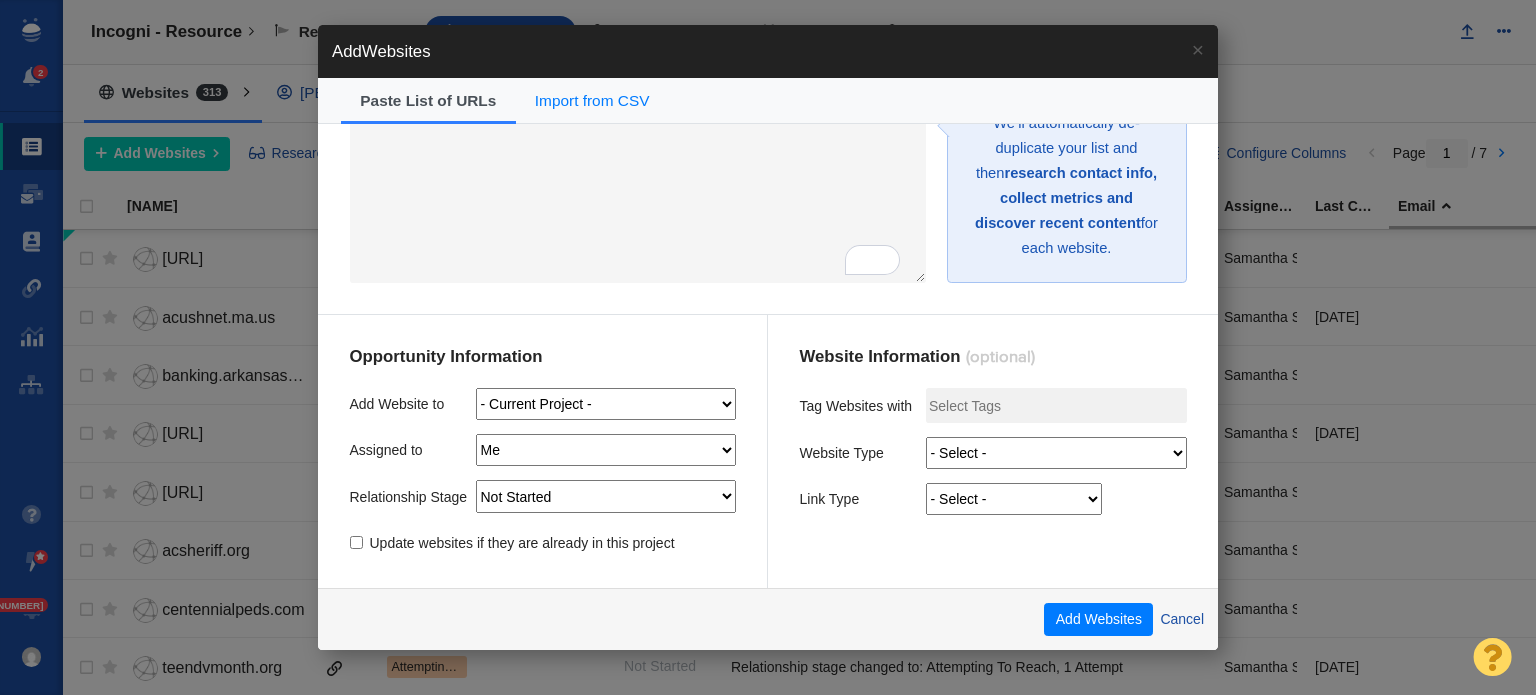 click on "- Select -
On Hold (Pursuing Later)
Not Started
Pending Approval
Attempting To Reach
Bounce
Scheduled
Paused
Send Failure
Replied
Forwarded
Negotiating
Link Accepted
Unsuccessful - No Reply
Dead - Rejected
Dead - Never Responded
Dead - Not Qualified
DO NOT CONTACT" at bounding box center (606, 496) 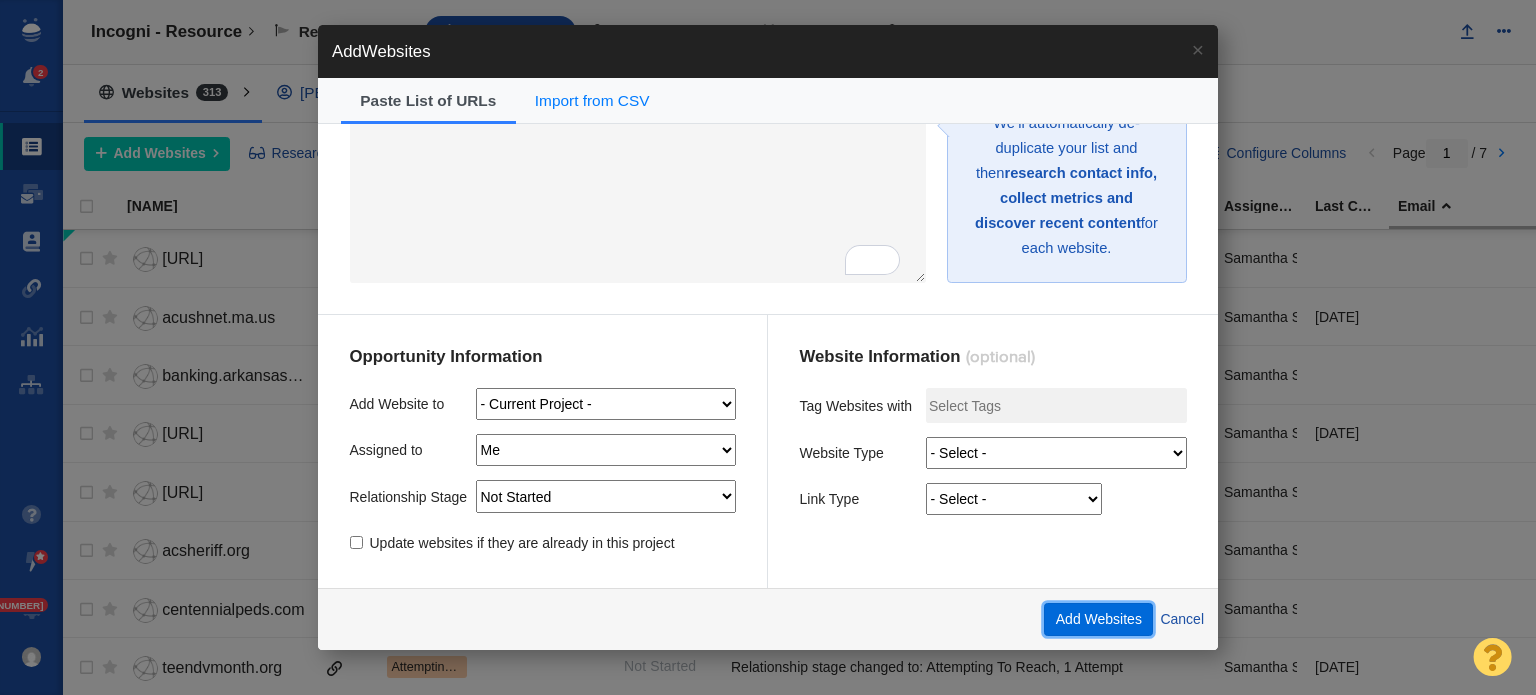 click on "Add Websites" at bounding box center [1098, 620] 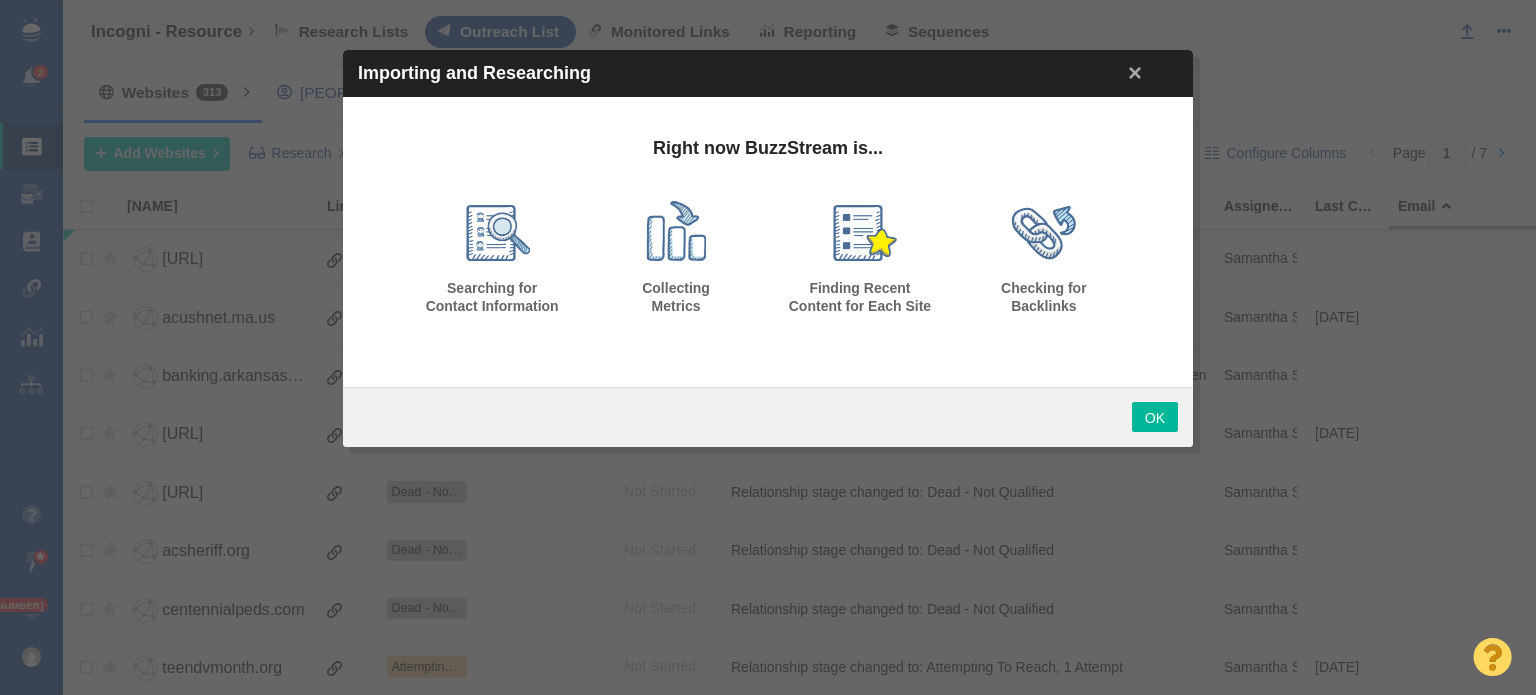 click at bounding box center (768, 347) 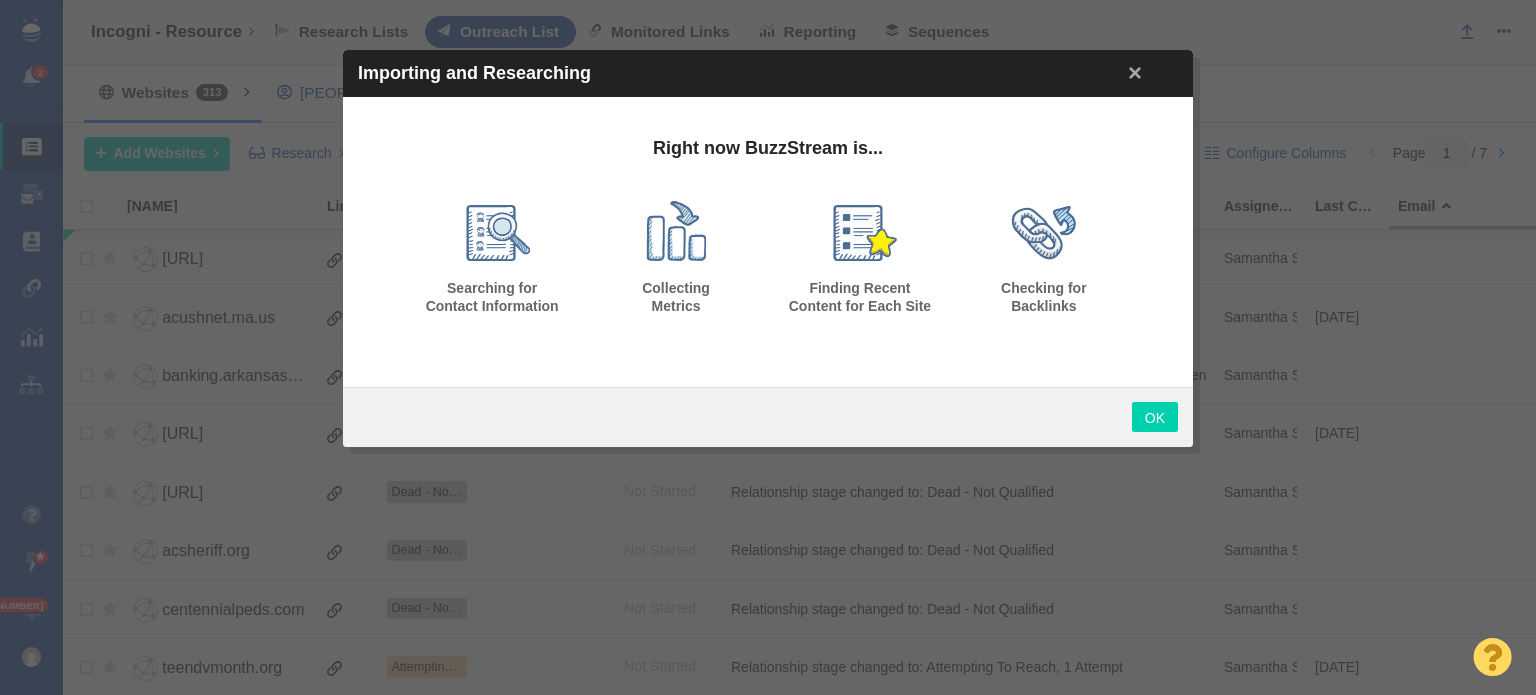 click on "OK" at bounding box center (1155, 417) 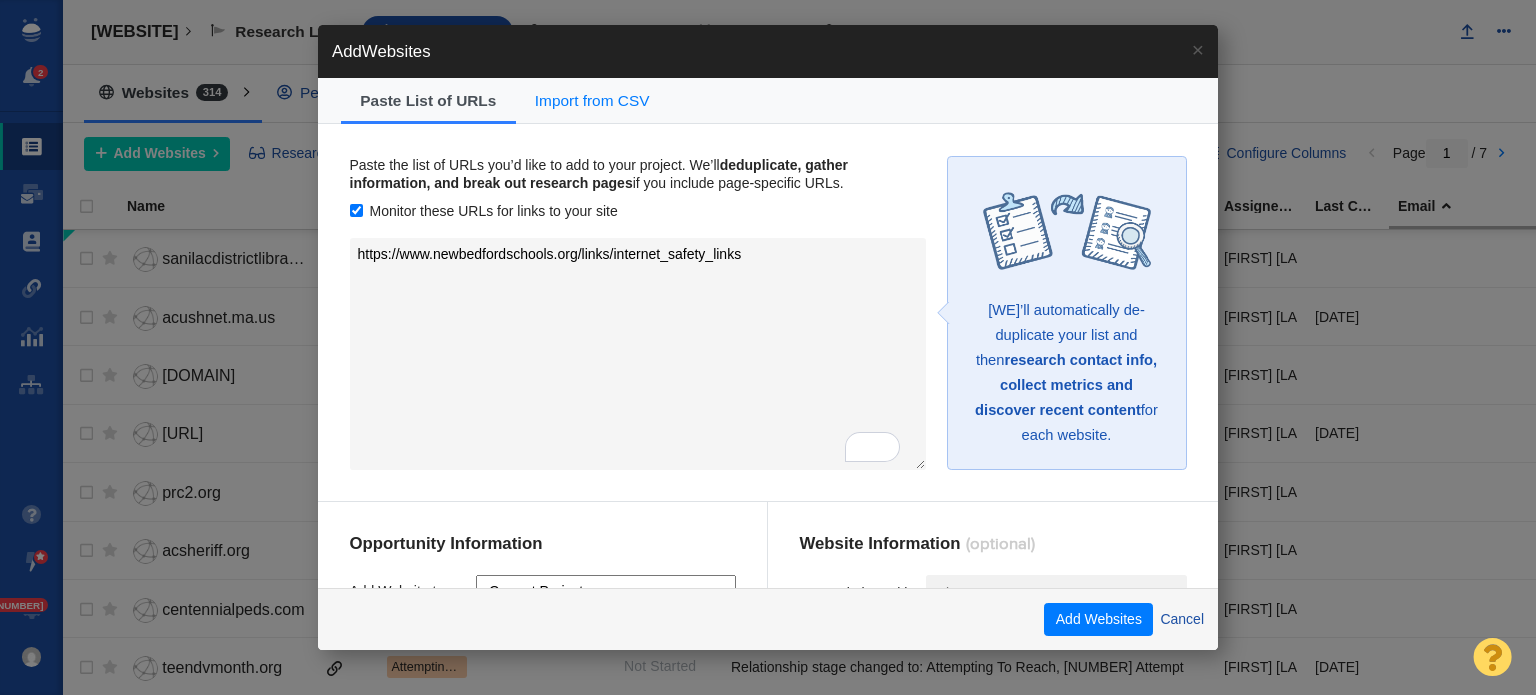 select on "0" 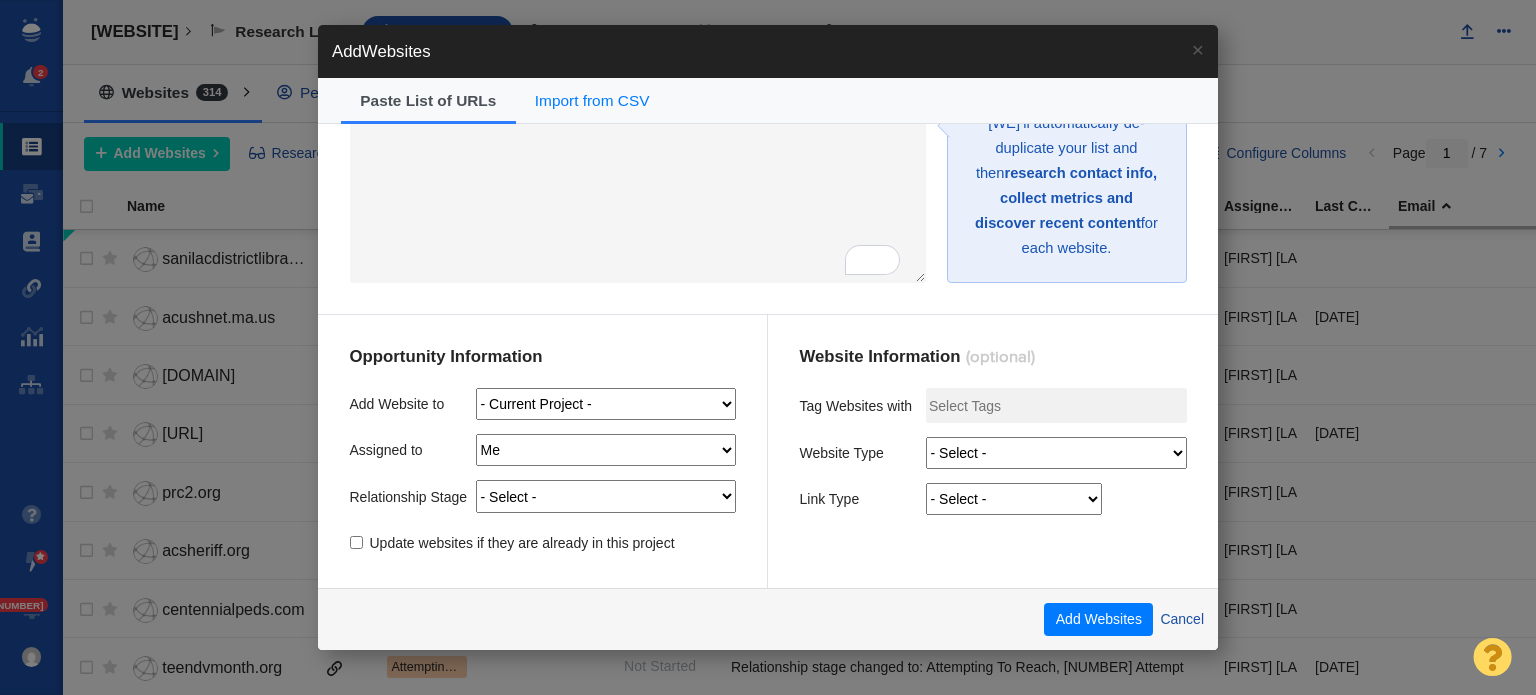select on "1" 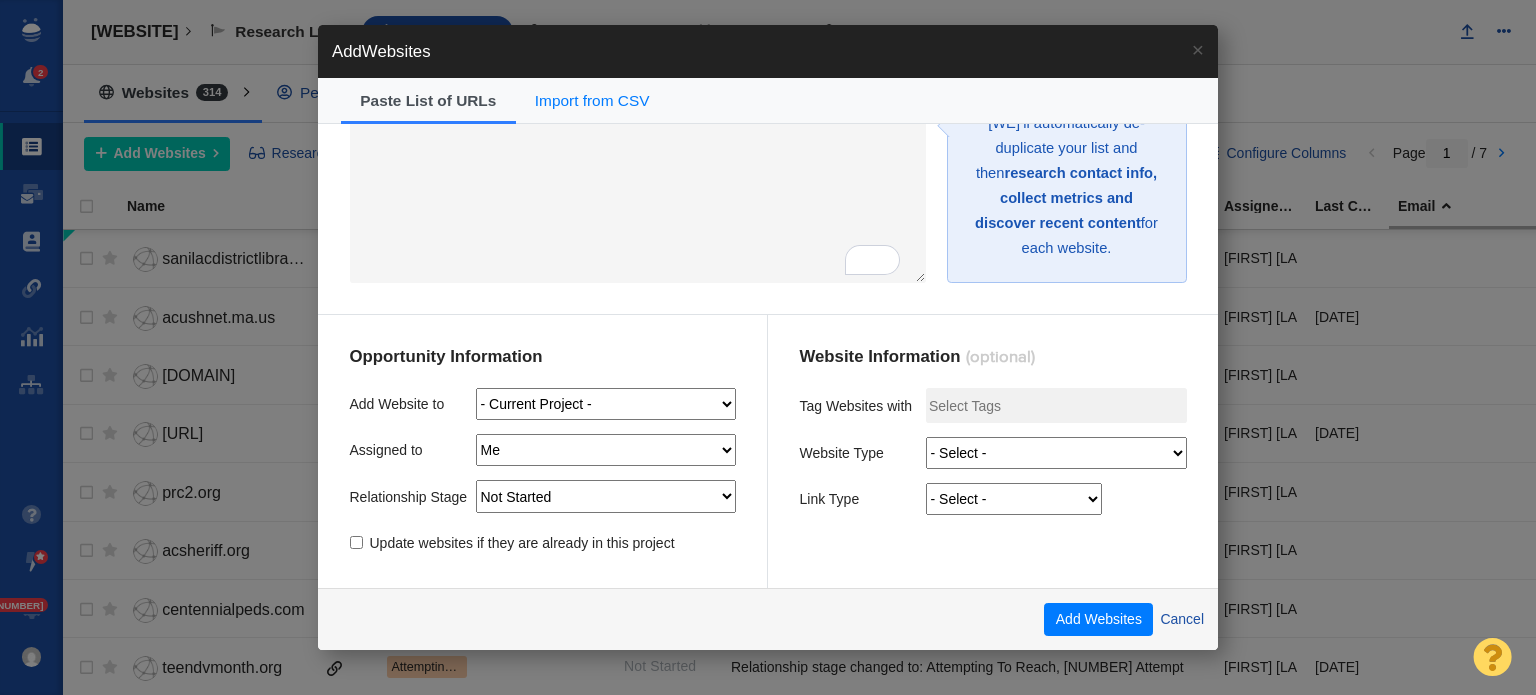 click on "- Select -
On Hold (Pursuing Later)
Not Started
Pending Approval
Attempting To Reach
Bounce
Scheduled
Paused
Send Failure
Replied
Forwarded
Negotiating
Link Accepted
Unsuccessful - No Reply
Dead - Rejected
Dead - Never Responded
Dead - Not Qualified
DO NOT CONTACT" at bounding box center (606, 496) 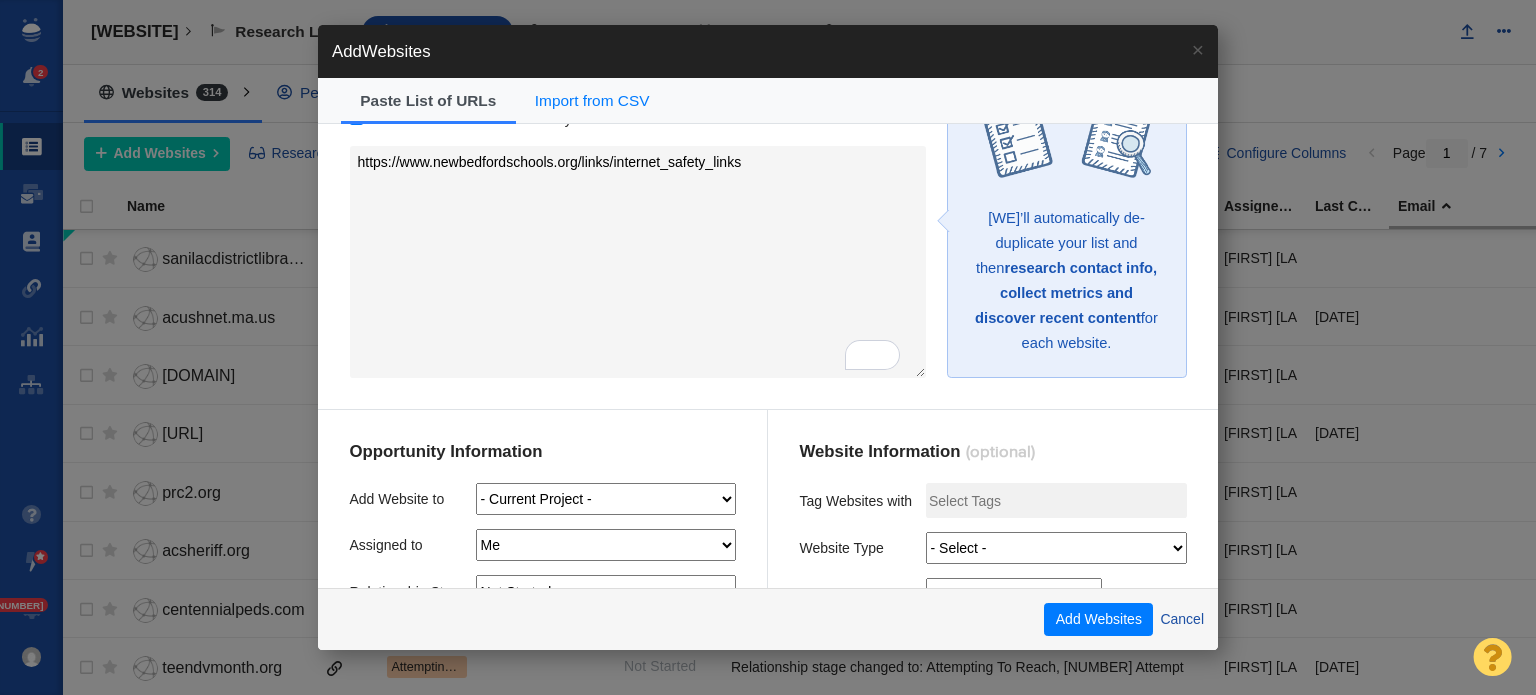 scroll, scrollTop: 0, scrollLeft: 0, axis: both 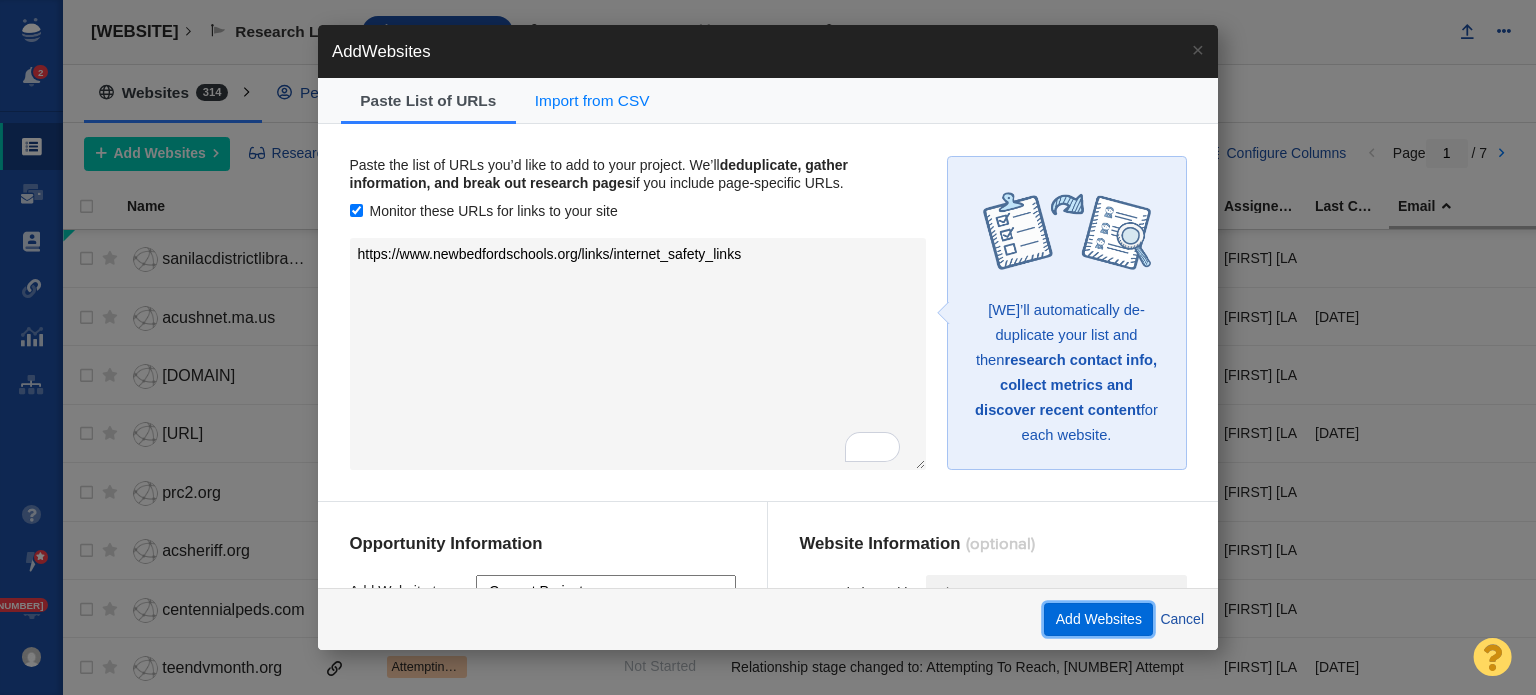 click on "Add Websites" at bounding box center [1098, 620] 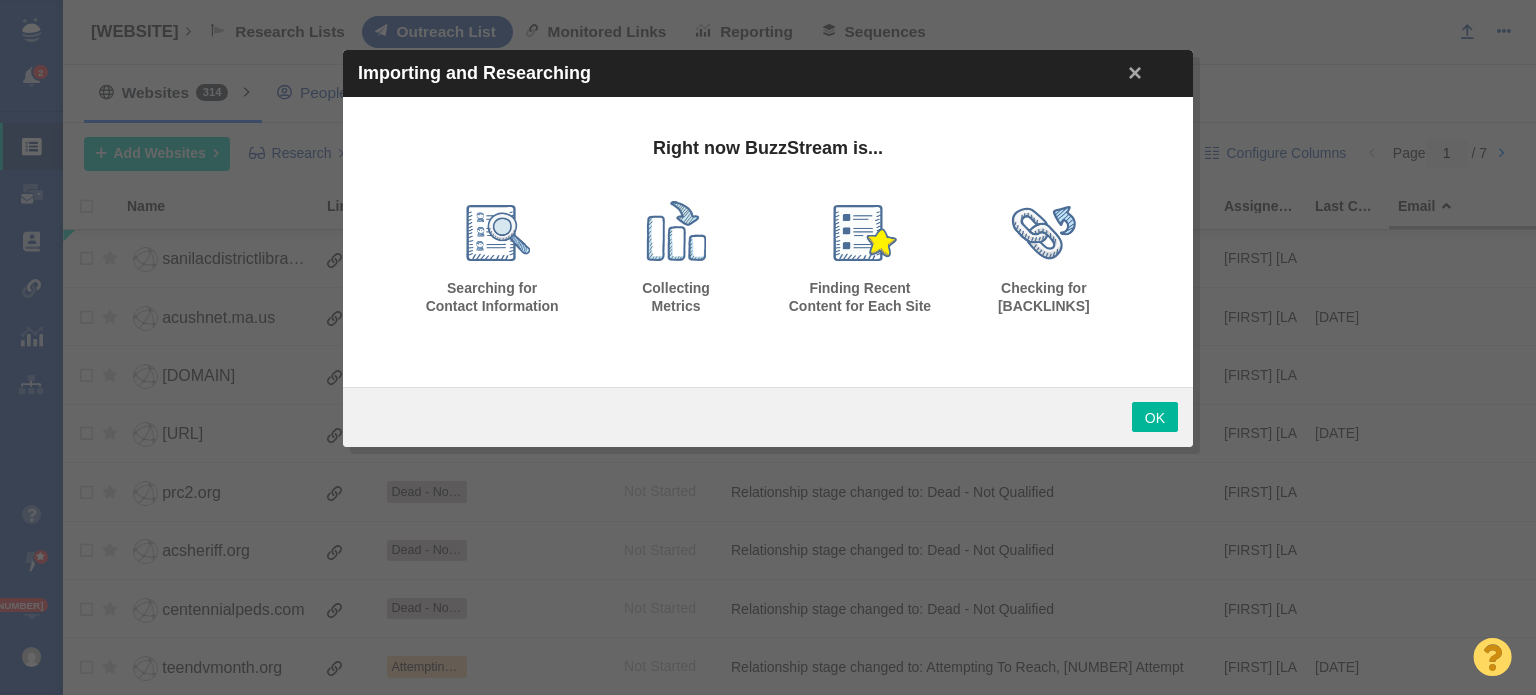 click at bounding box center (768, 347) 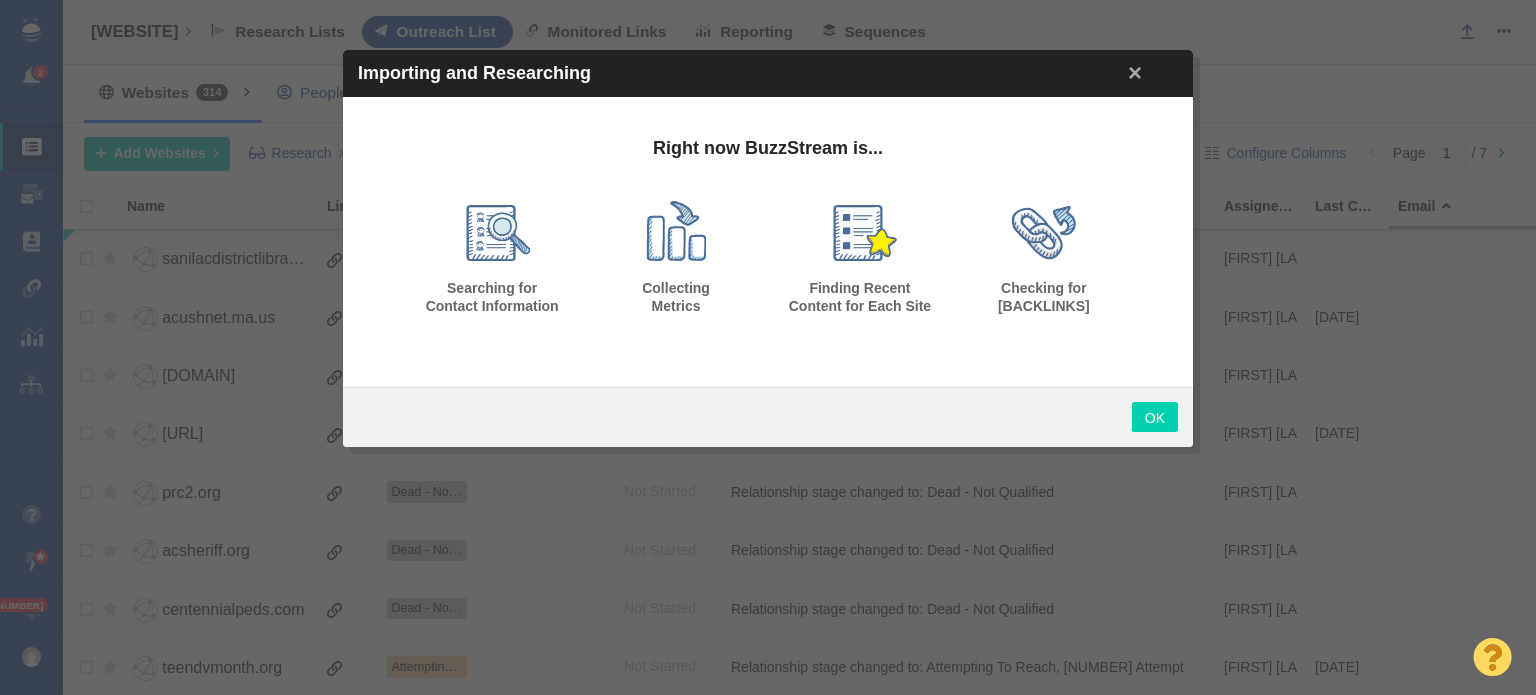 click on "OK" at bounding box center [1155, 417] 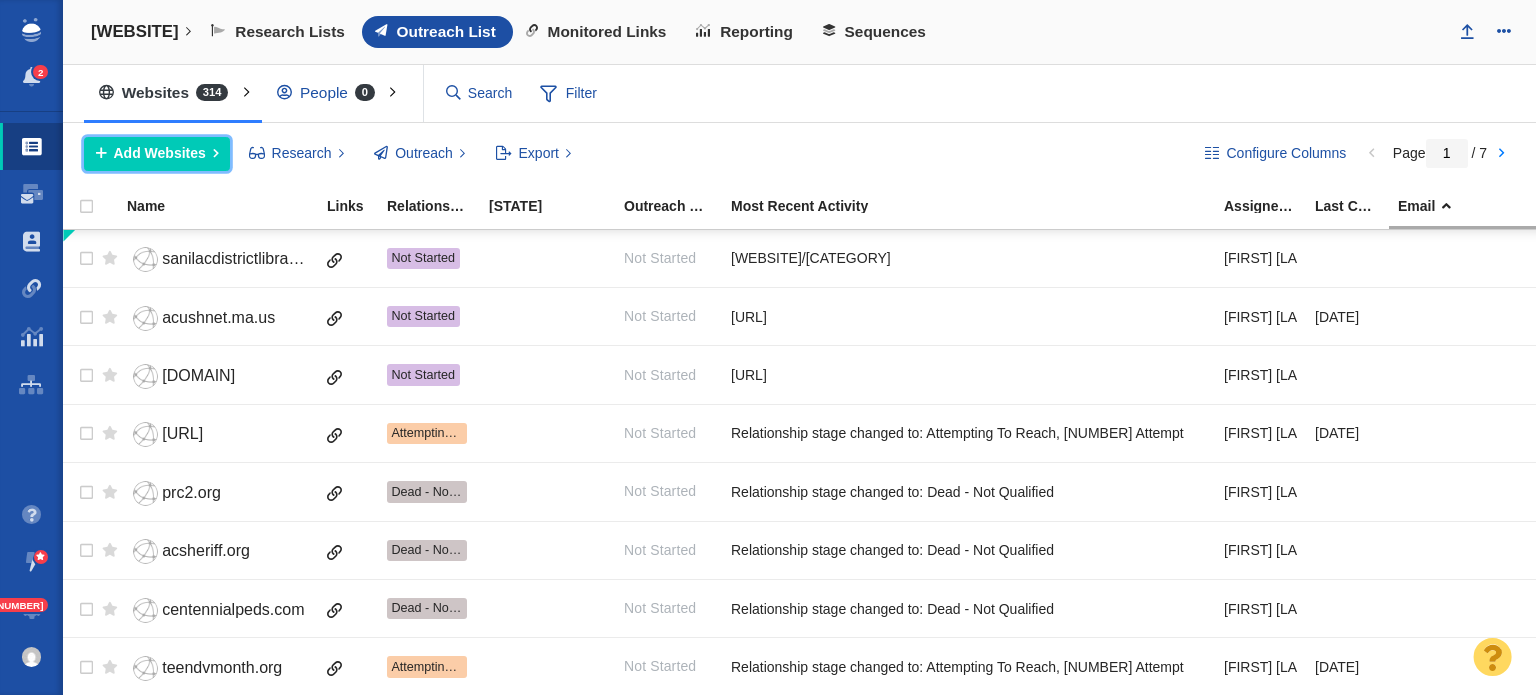 click on "Add Websites" at bounding box center [160, 153] 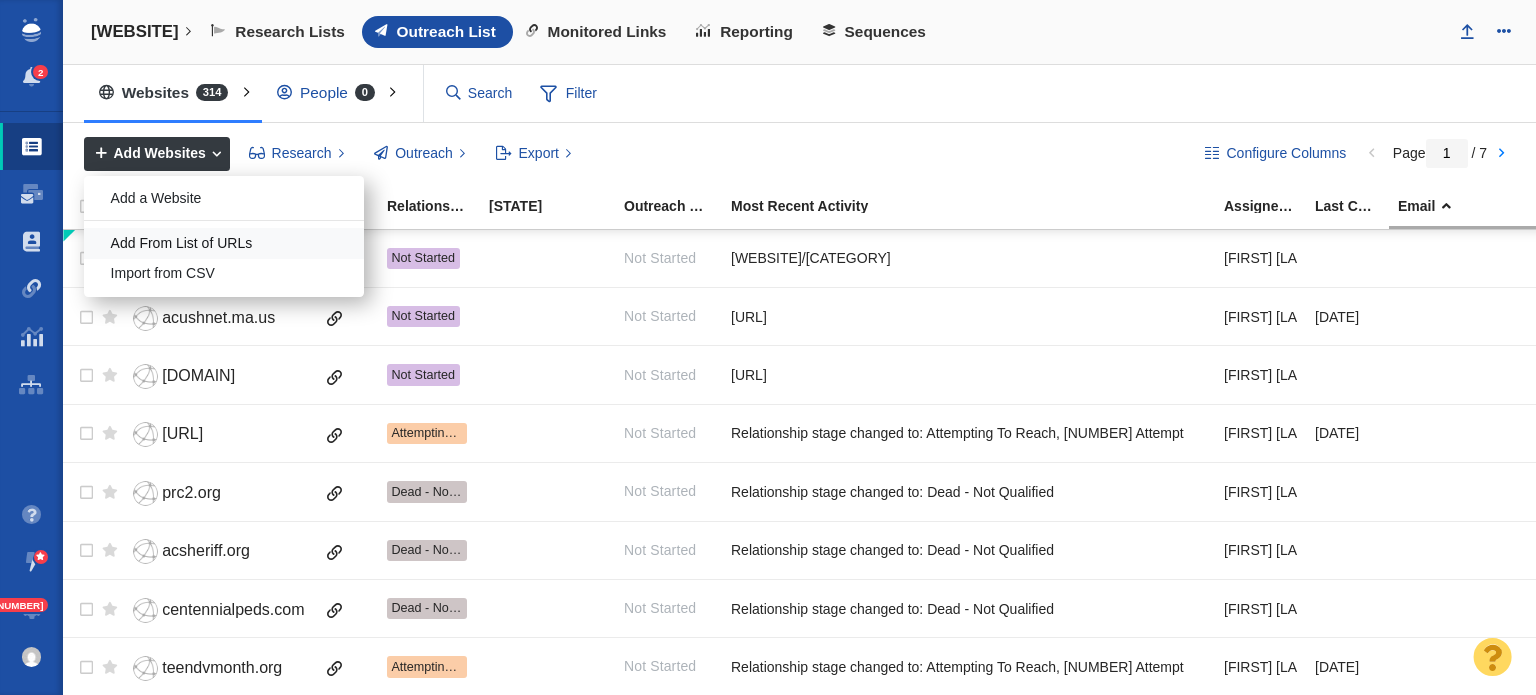 click on "Add From List of URLs" at bounding box center [224, 243] 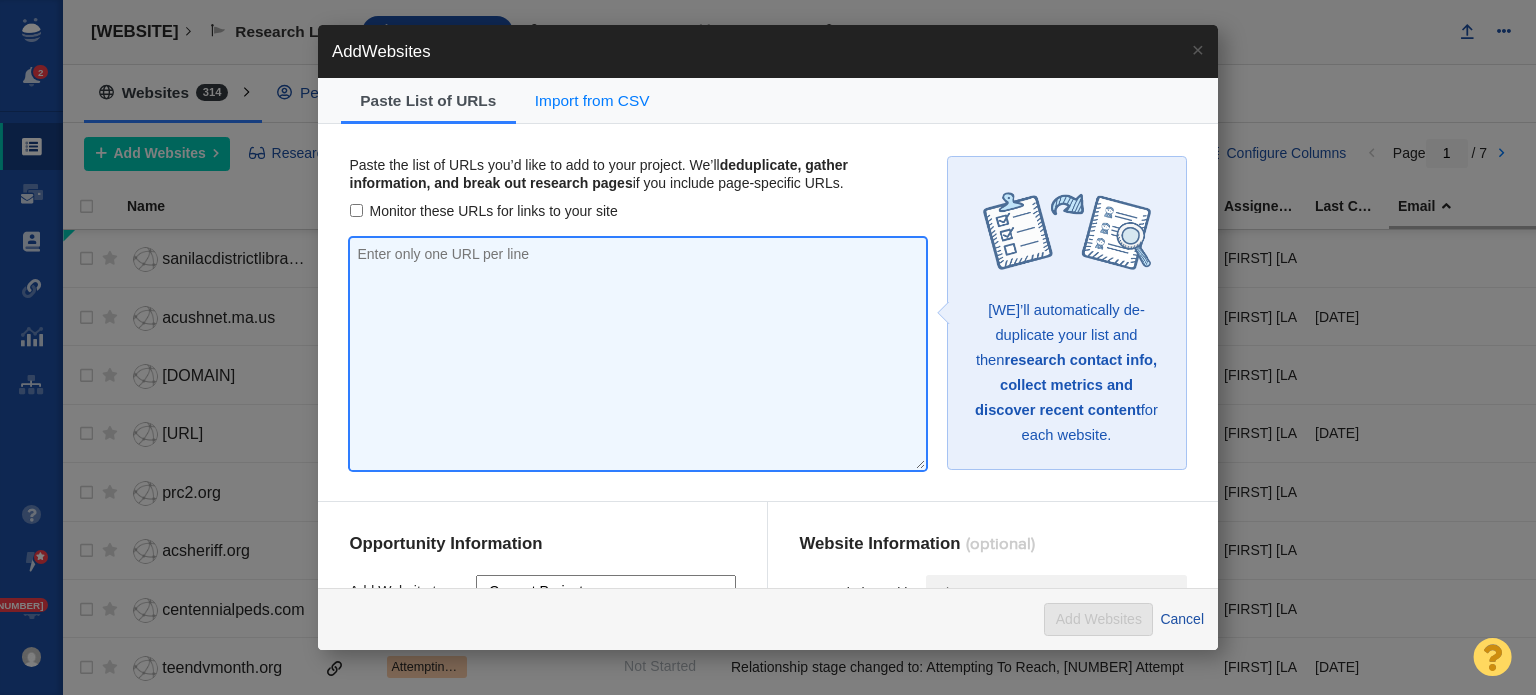 click at bounding box center [638, 354] 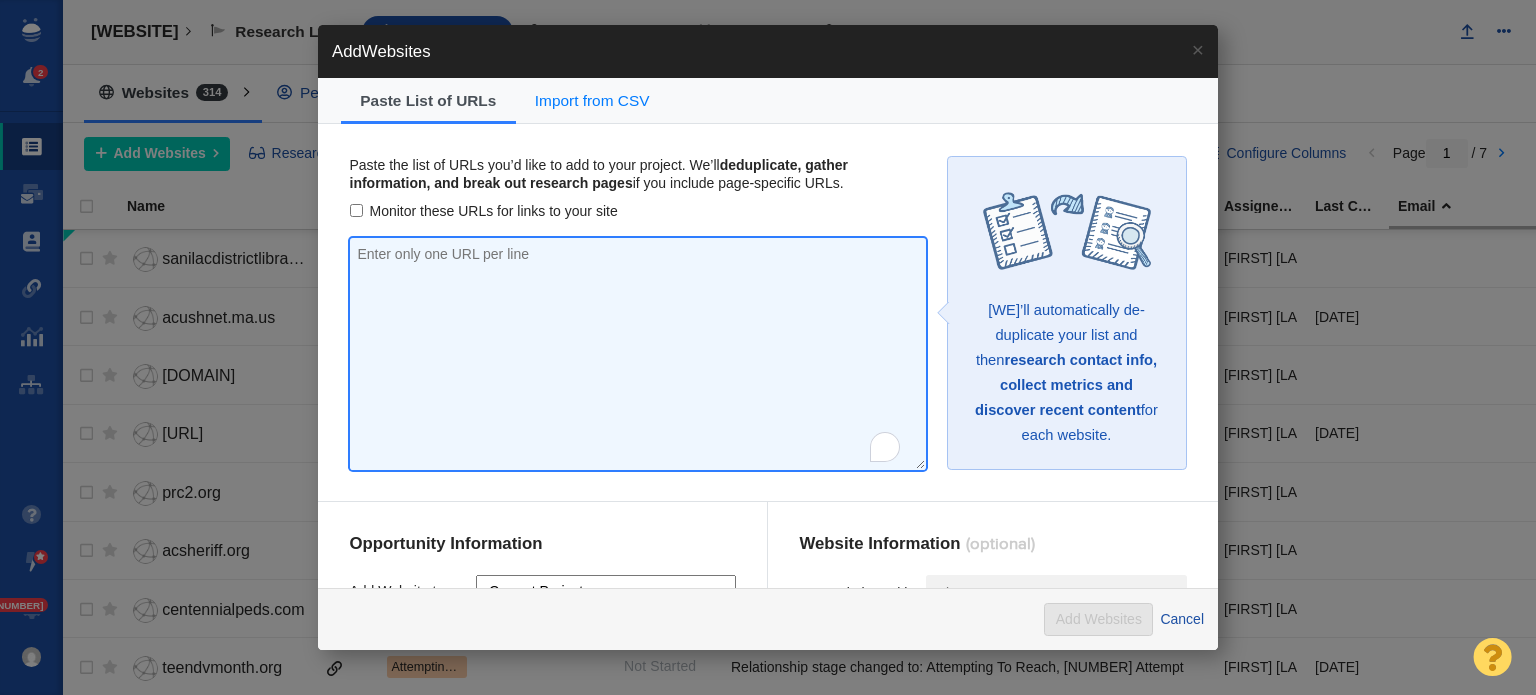 paste on "https://www.umsl.edu/cybersecurity/links/index.html" 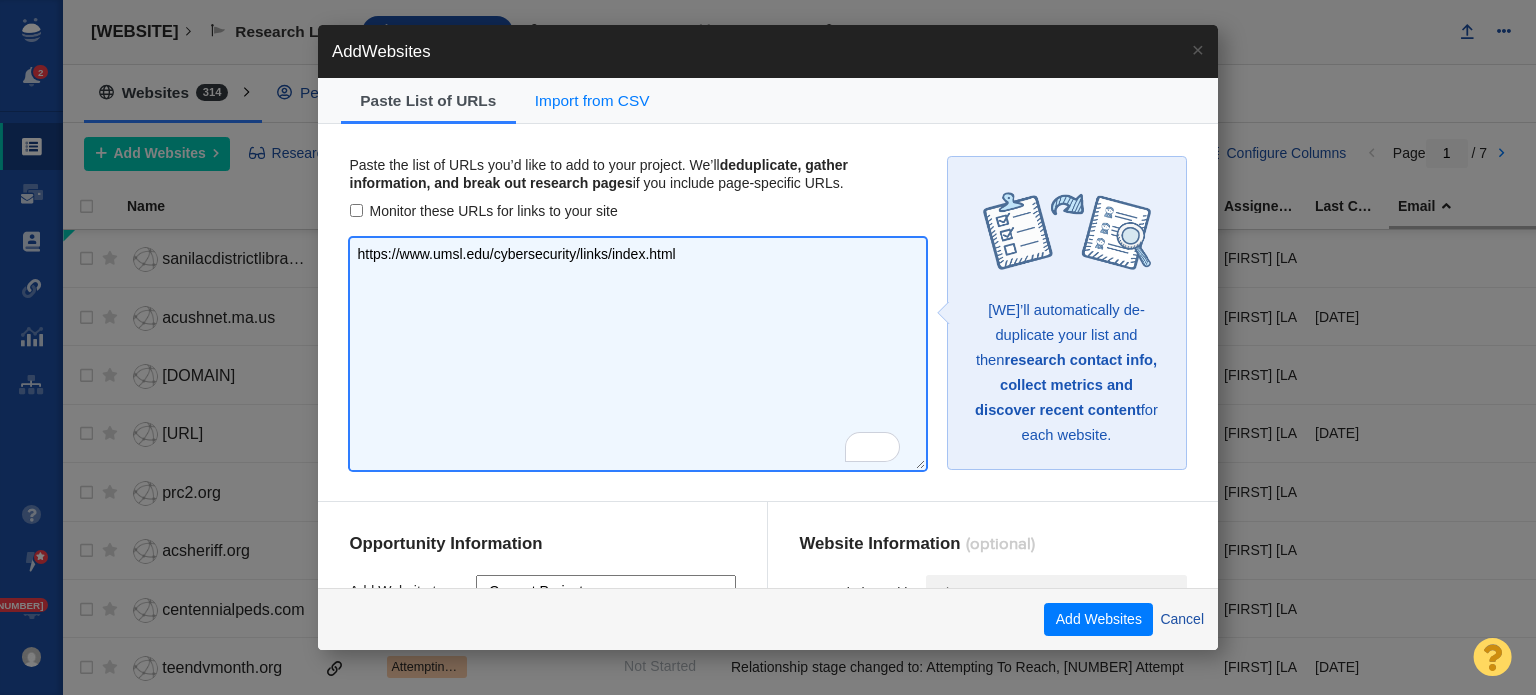 type on "https://www.umsl.edu/cybersecurity/links/index.html" 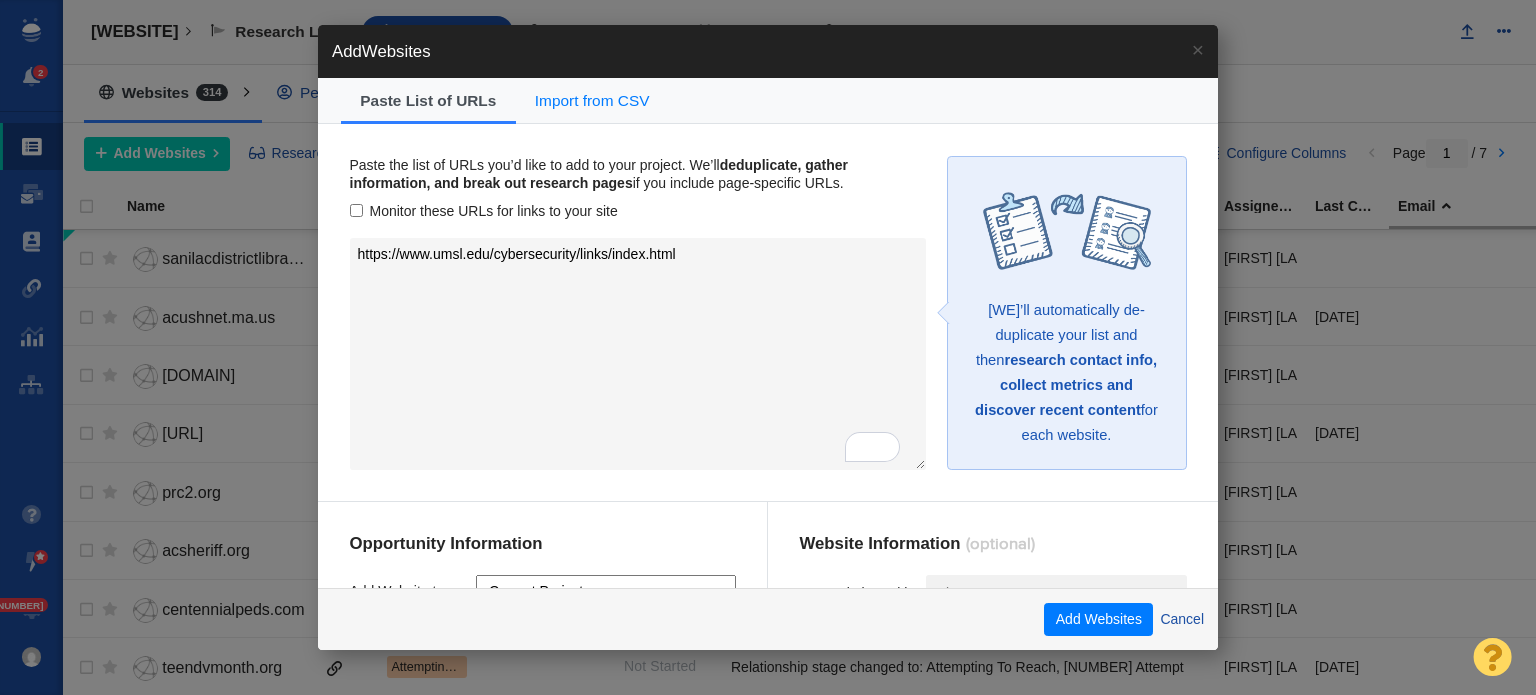 click on "Paste the list of URLs you’d like to add to your project. We’ll deduplicate, gather information, and break out research pages if you include page-specific URLs.
Monitor these URLs for links to your site
[WEBSITE]" at bounding box center (638, 313) 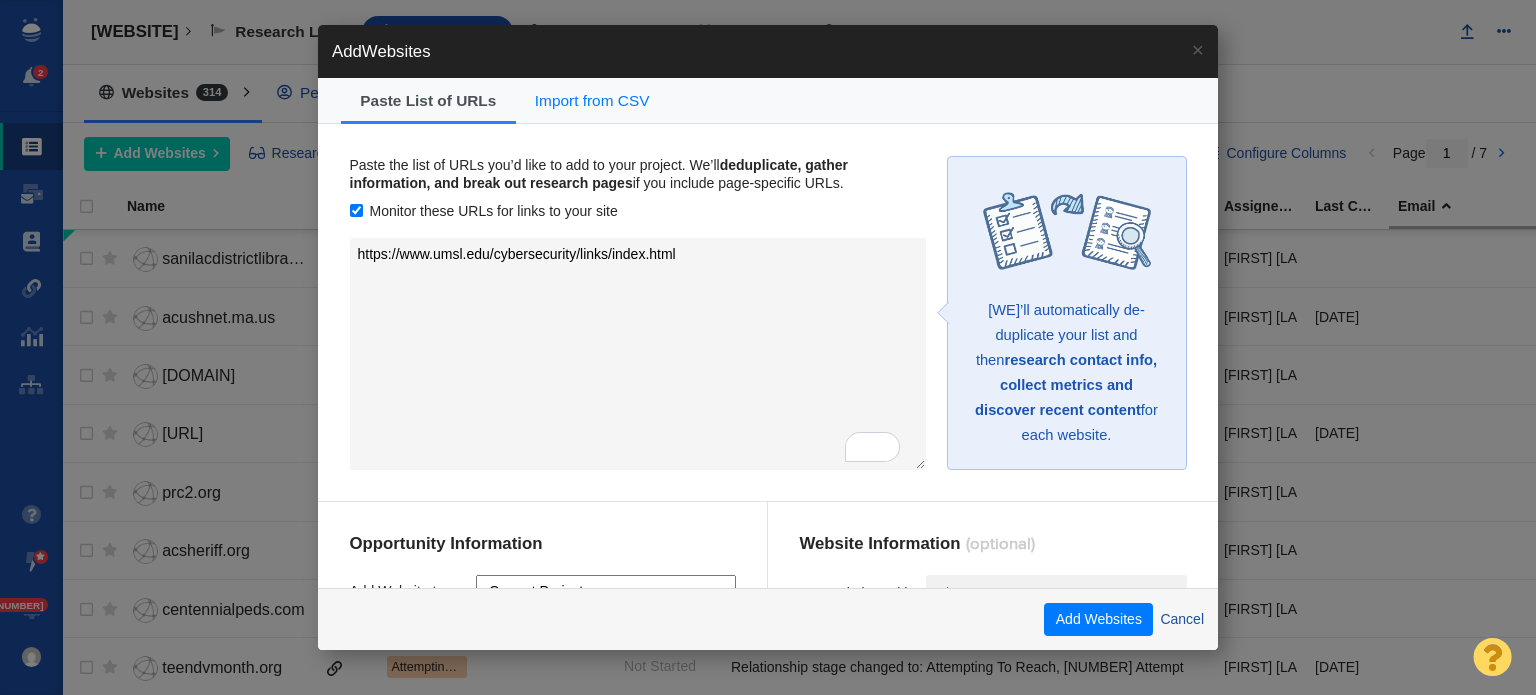scroll, scrollTop: 153, scrollLeft: 0, axis: vertical 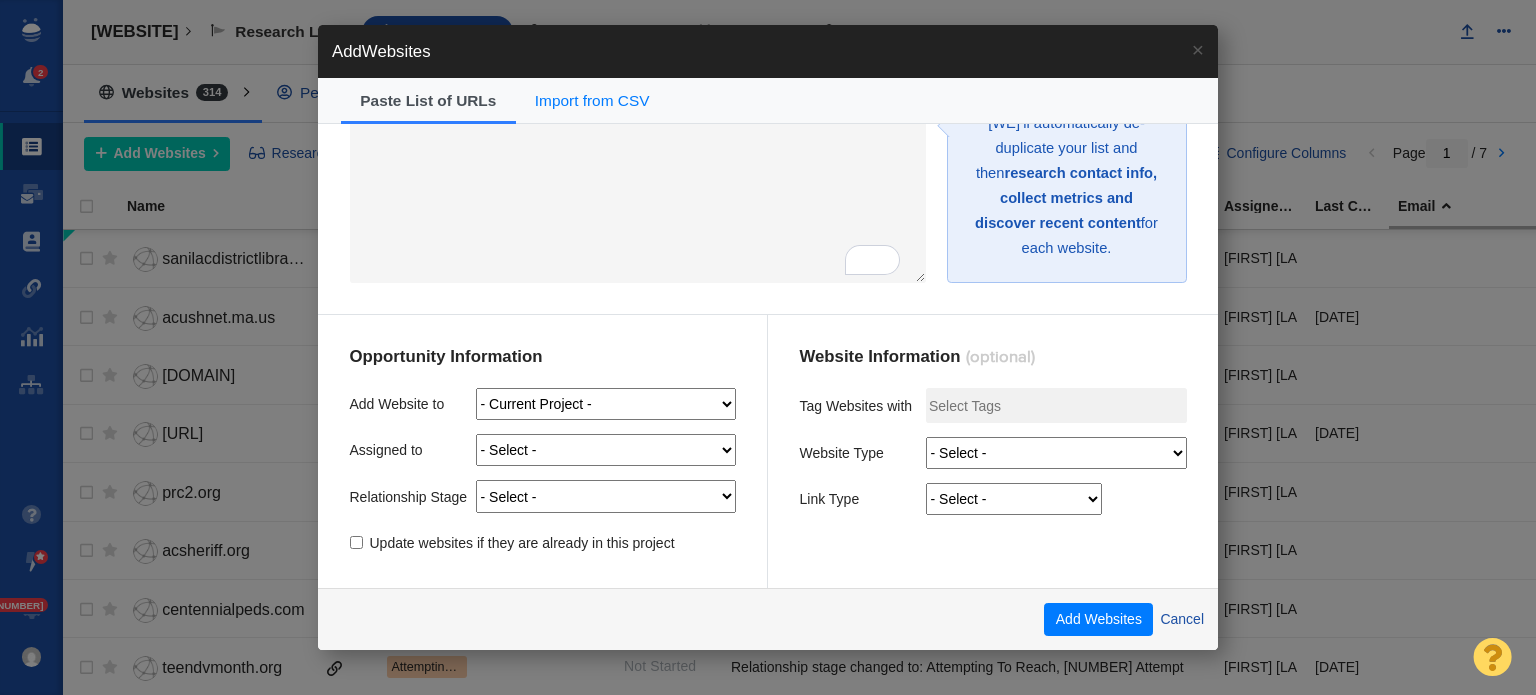 click on "- Select -
Me
Admin Account
[FIRST] [LAST]
[FIRST] [LAST]
[FIRST] [LAST]
[FIRST] [LAST]
[FIRST] [LAST]
[FIRST] [LAST]
[FIRST] [LAST]
[FIRST] [LAST]
[FIRST] [LAST]
[FIRST] [LAST]
[FIRST] [LAST]
[FIRST] [LAST]
[FIRST] [LAST]
[FIRST] [LAST]
[FIRST] [LAST]
[FIRST] [LAST]
[FIRST] [LAST]
[FIRST] [LAST]
[FIRST] [LAST]
[FIRST] [LAST]
[FIRST] [LAST]
[FIRST] [LAST]
[FIRST] [LAST]
[FIRST] [LAST]
[FIRST] [LAST]
[FIRST] [LAST]
[FIRST] [LAST]
[FIRST] [LAST]
[FIRST] [LAST]
[FIRST] [LAST]
[FIRST] [LAST]" at bounding box center (606, 450) 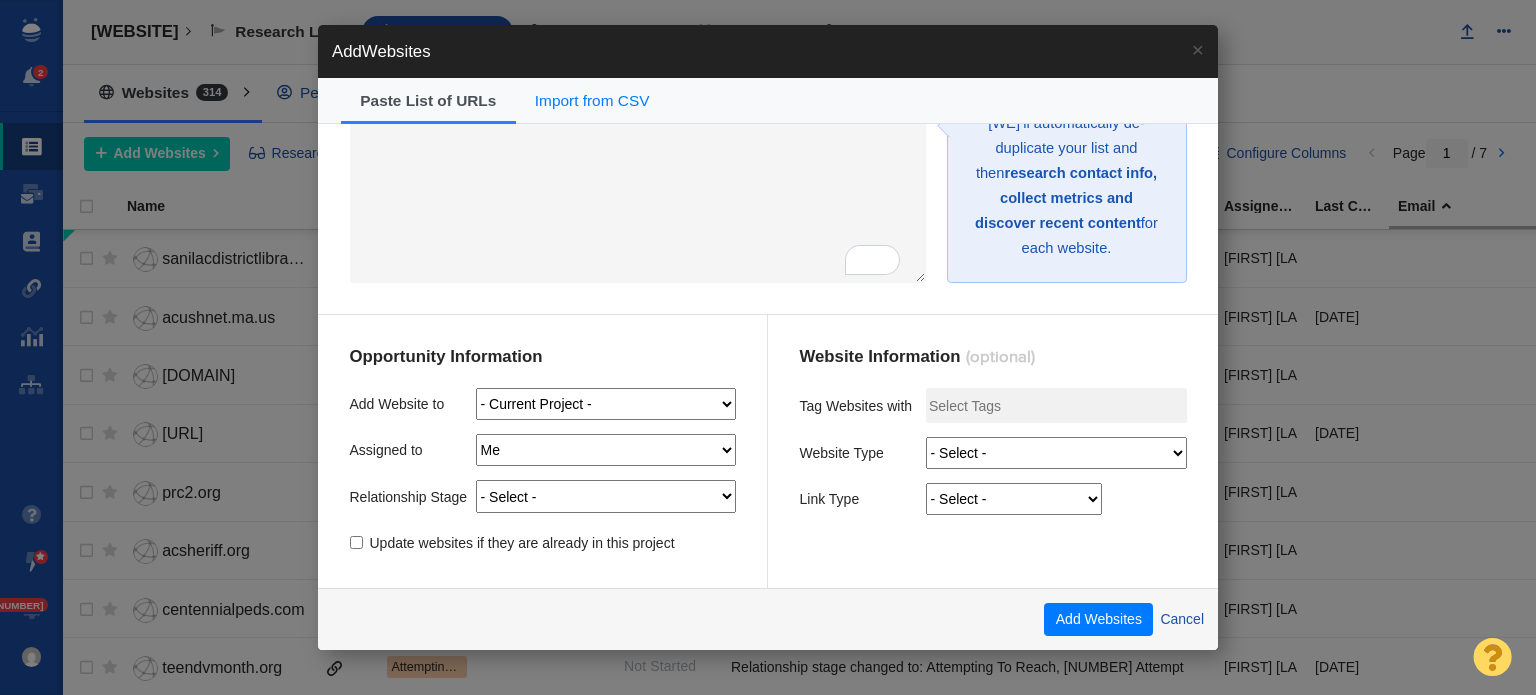 click on "- Select -
Me
Admin Account
[FIRST] [LAST]
[FIRST] [LAST]
[FIRST] [LAST]
[FIRST] [LAST]
[FIRST] [LAST]
[FIRST] [LAST]
[FIRST] [LAST]
[FIRST] [LAST]
[FIRST] [LAST]
[FIRST] [LAST]
[FIRST] [LAST]
[FIRST] [LAST]
[FIRST] [LAST]
[FIRST] [LAST]
[FIRST] [LAST]
[FIRST] [LAST]
[FIRST] [LAST]
[FIRST] [LAST]
[FIRST] [LAST]
[FIRST] [LAST]
[FIRST] [LAST]
[FIRST] [LAST]
[FIRST] [LAST]
[FIRST] [LAST]
[FIRST] [LAST]
[FIRST] [LAST]
[FIRST] [LAST]
[FIRST] [LAST]
[FIRST] [LAST]
[FIRST] [LAST]
[FIRST] [LAST]" at bounding box center [606, 450] 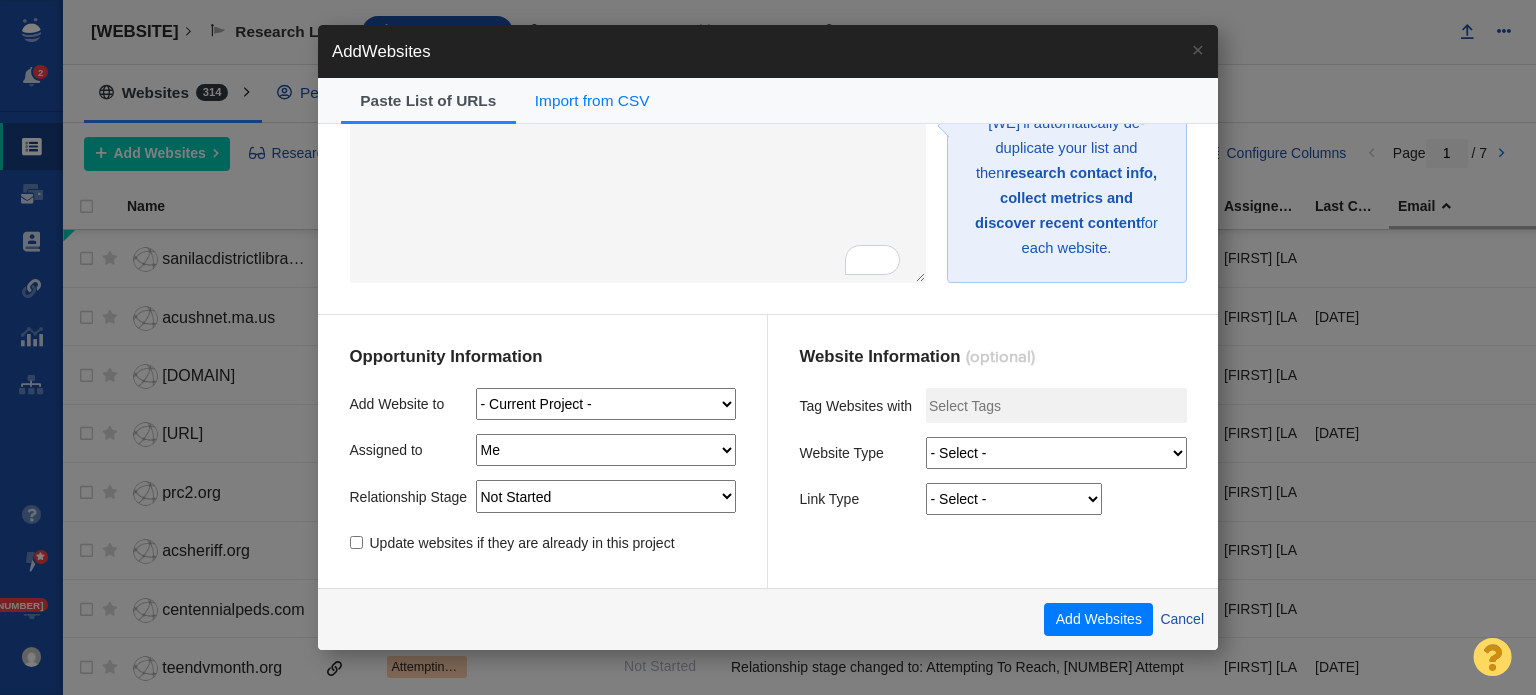 click on "- Select -
On Hold (Pursuing Later)
Not Started
Pending Approval
Attempting To Reach
Bounce
Scheduled
Paused
Send Failure
Replied
Forwarded
Negotiating
Link Accepted
Unsuccessful - No Reply
Dead - Rejected
Dead - Never Responded
Dead - Not Qualified
DO NOT CONTACT" at bounding box center (606, 496) 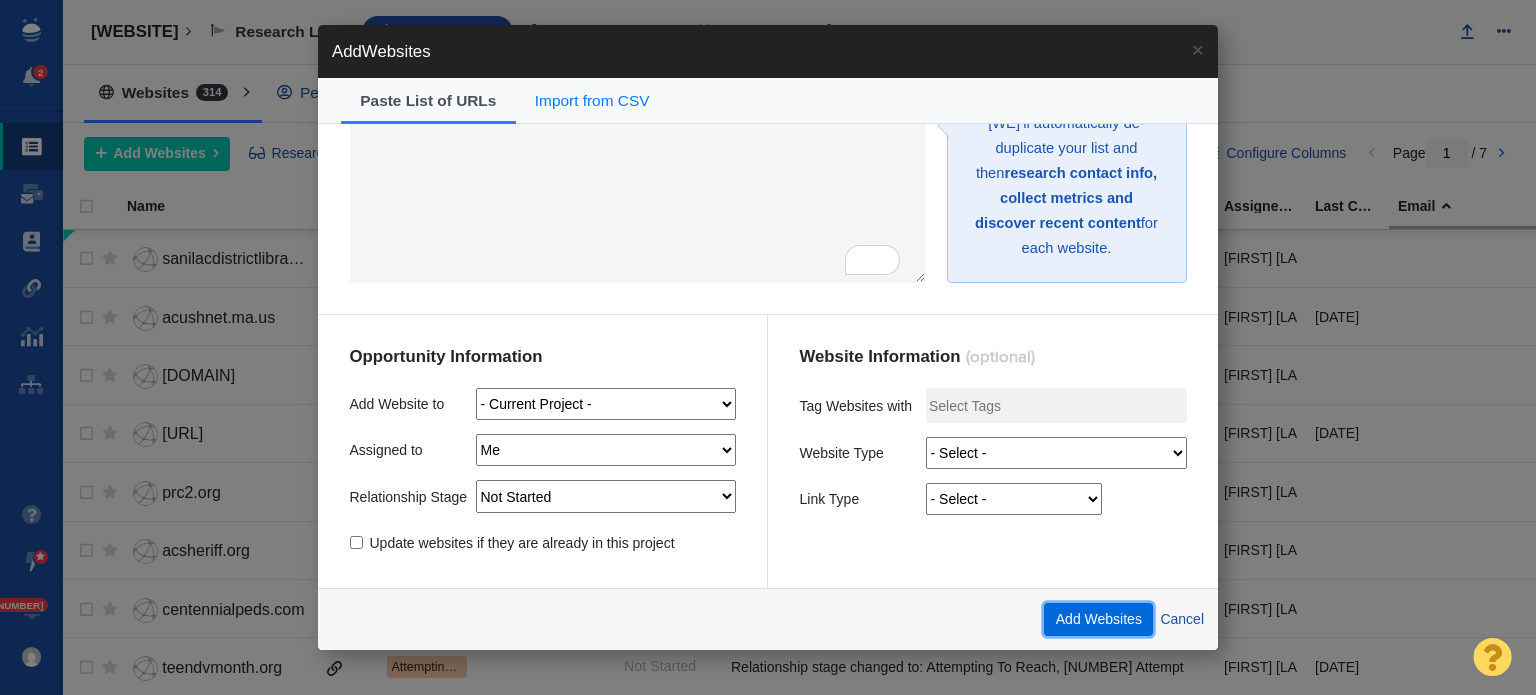 click on "Add Websites" at bounding box center (1098, 620) 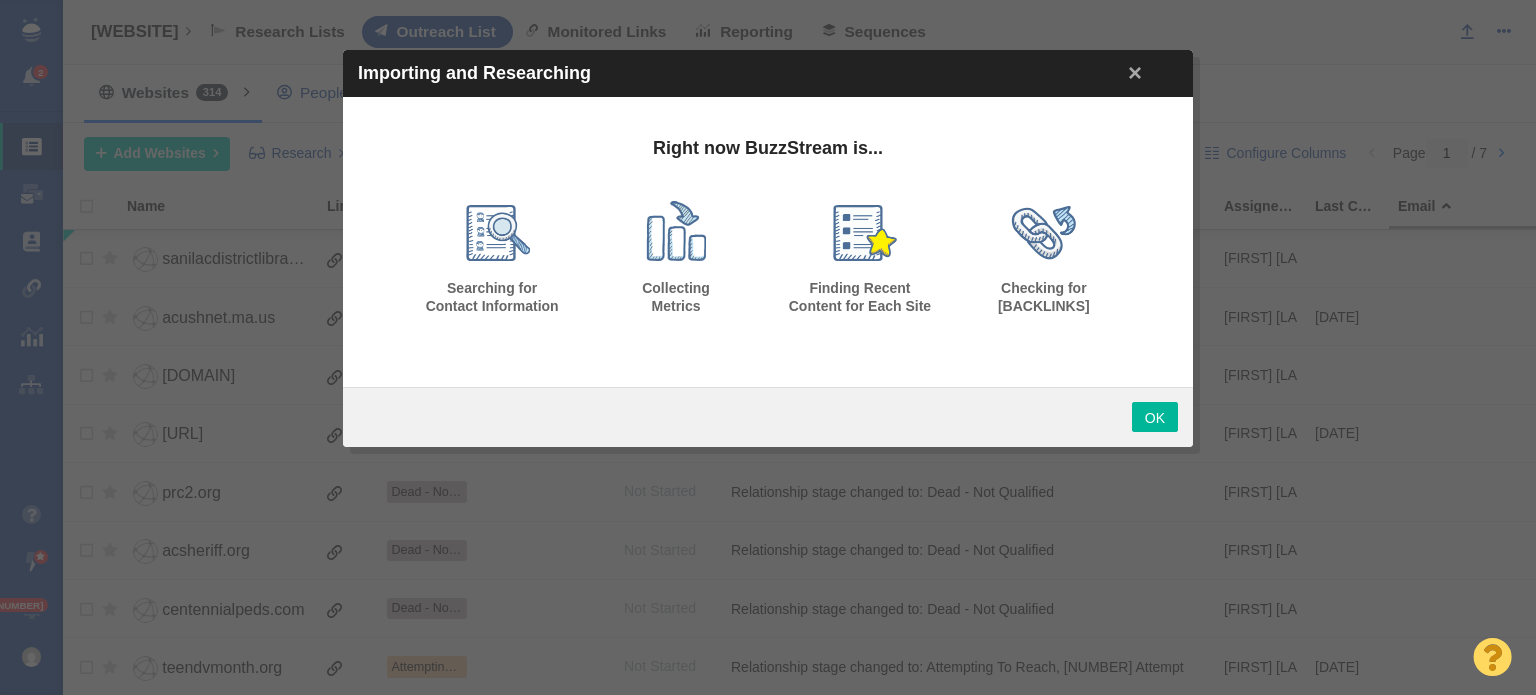 drag, startPoint x: 225, startPoint y: 243, endPoint x: 256, endPoint y: 243, distance: 31 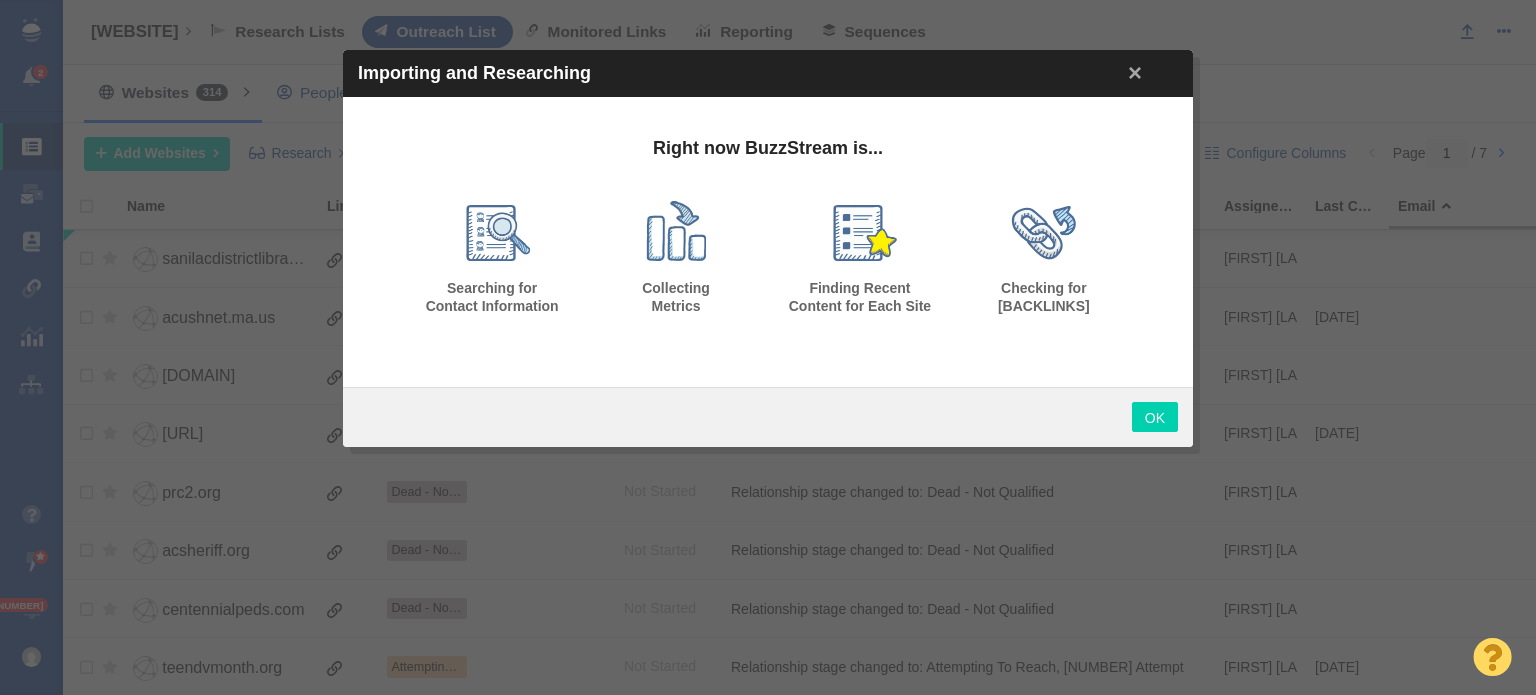 click on "OK" at bounding box center [1155, 417] 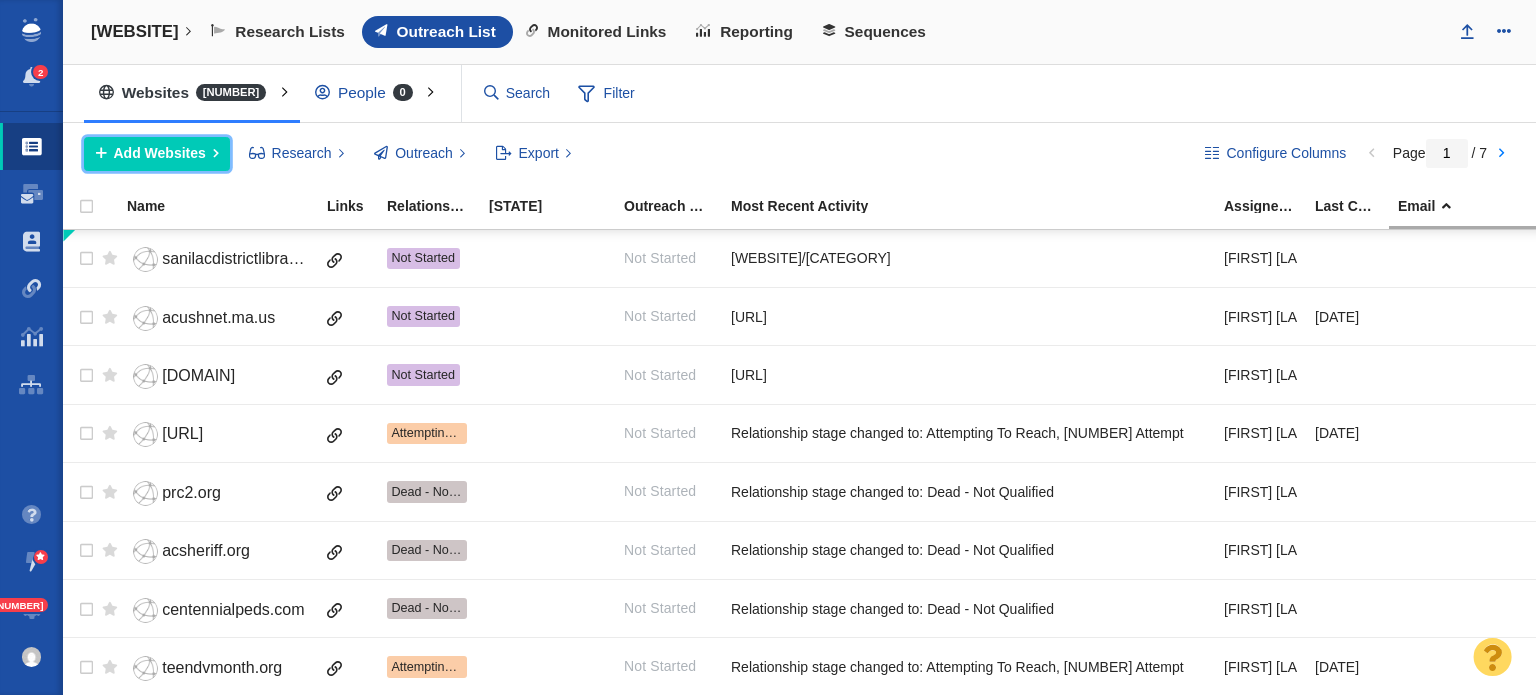 click on "Add Websites" at bounding box center (160, 153) 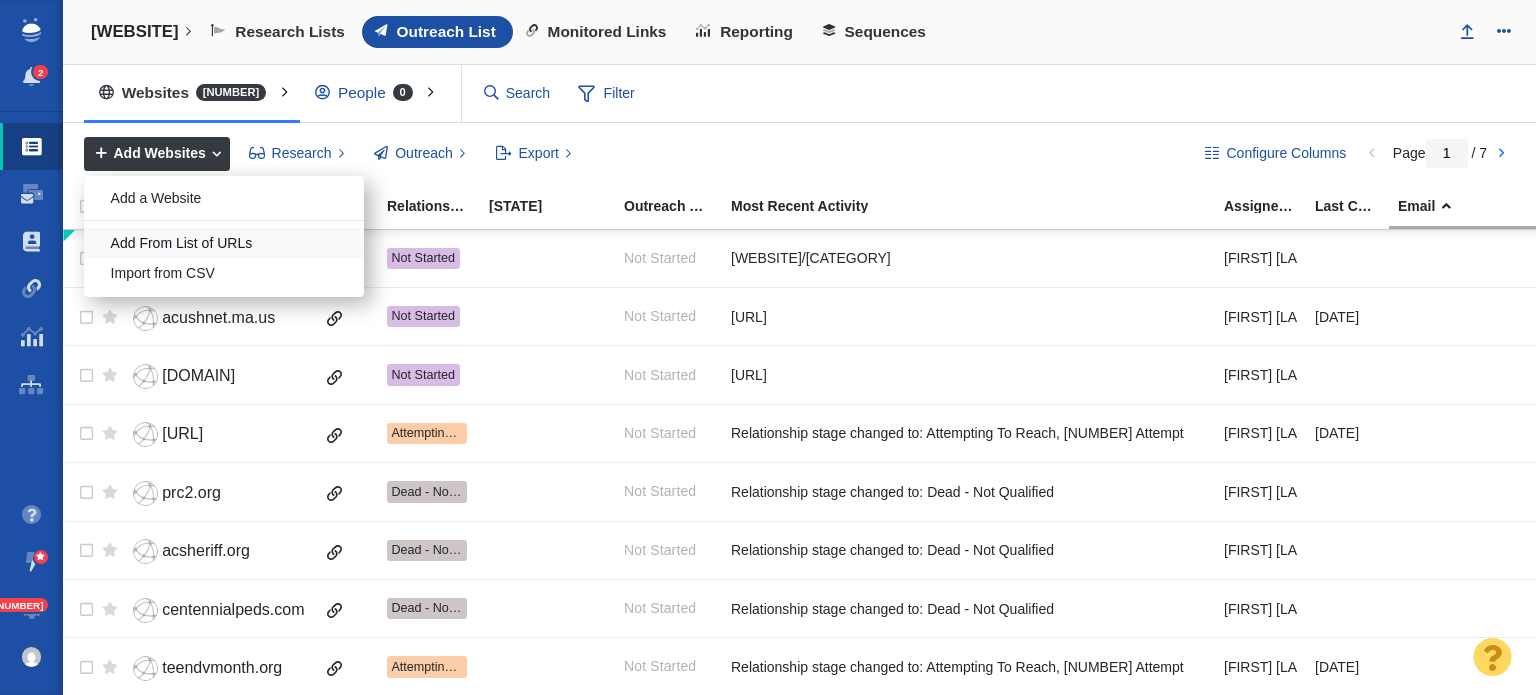 click on "Add From List of URLs" at bounding box center [224, 243] 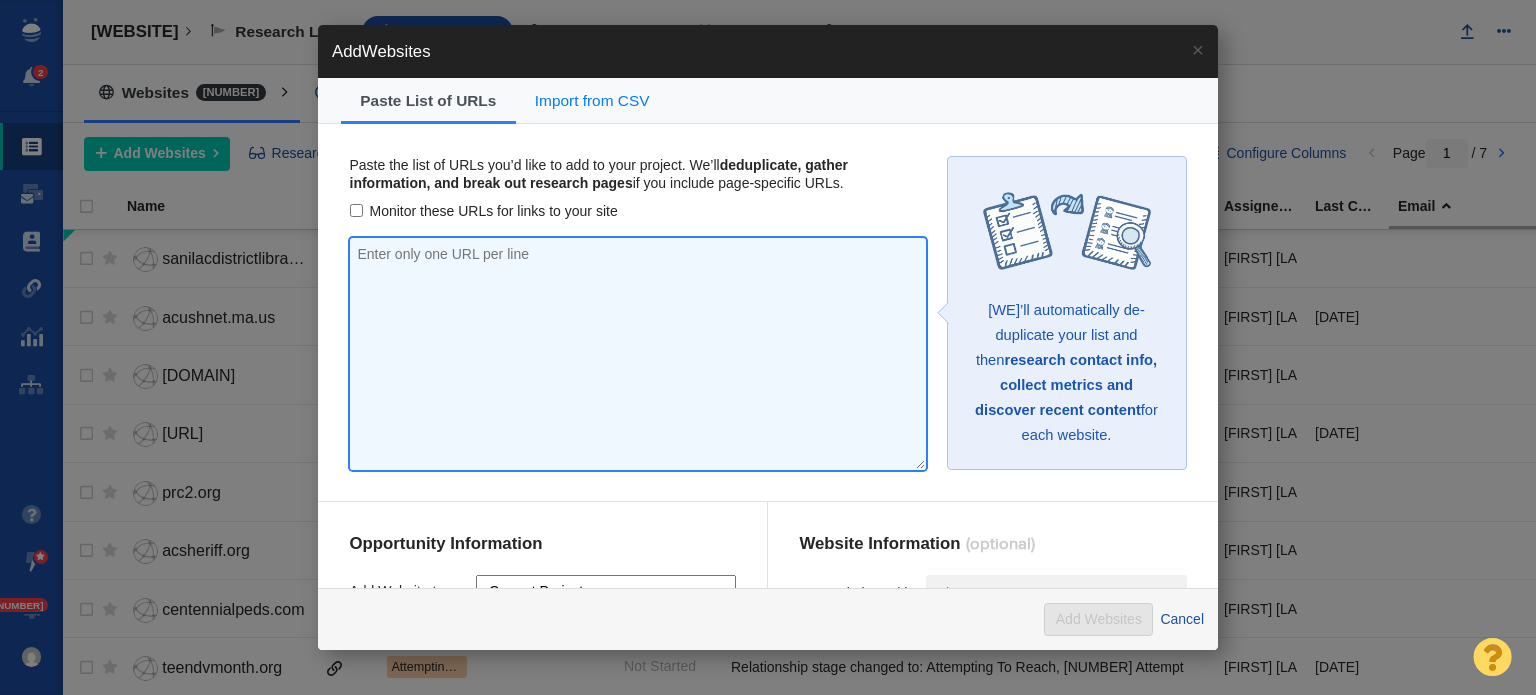 click at bounding box center [638, 354] 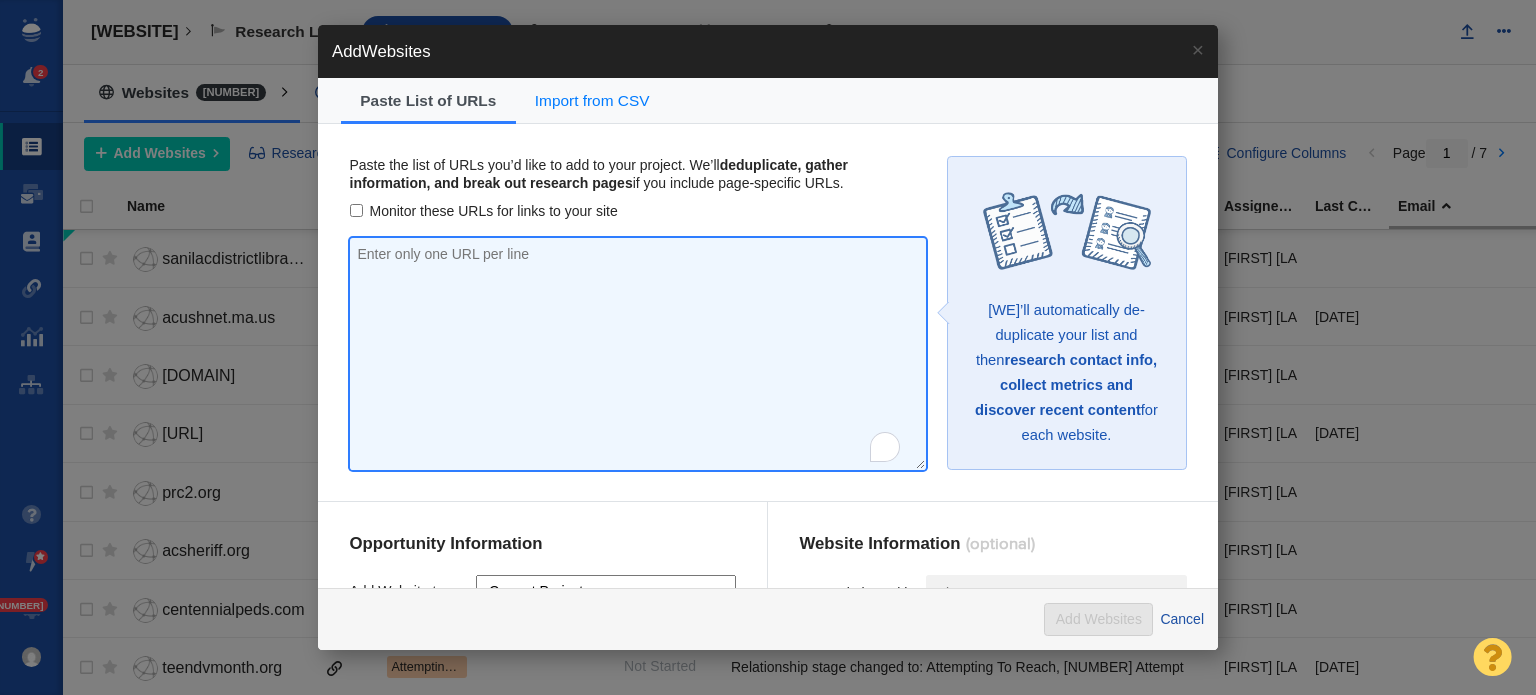 paste on "https://www.fdle.state.fl.us/FCO/Useful-Links" 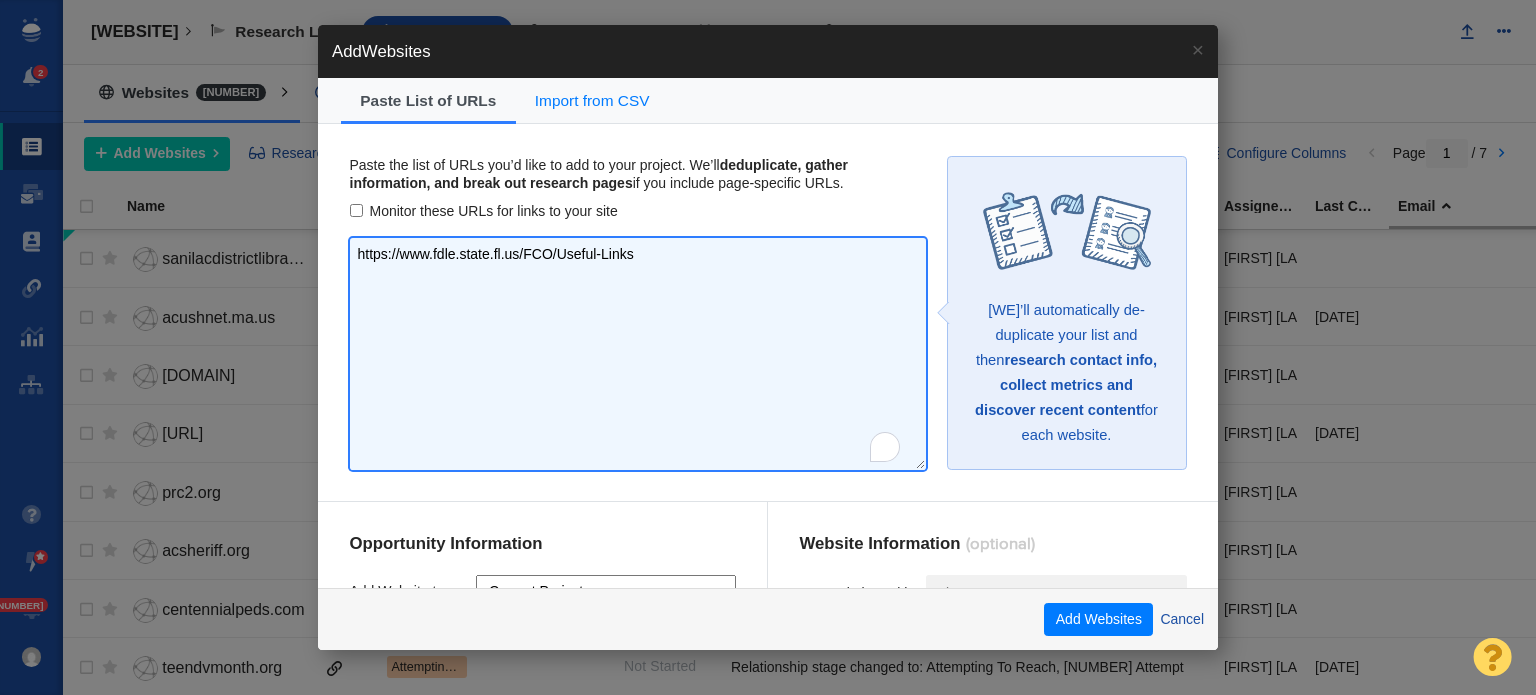 type on "https://www.fdle.state.fl.us/FCO/Useful-Links" 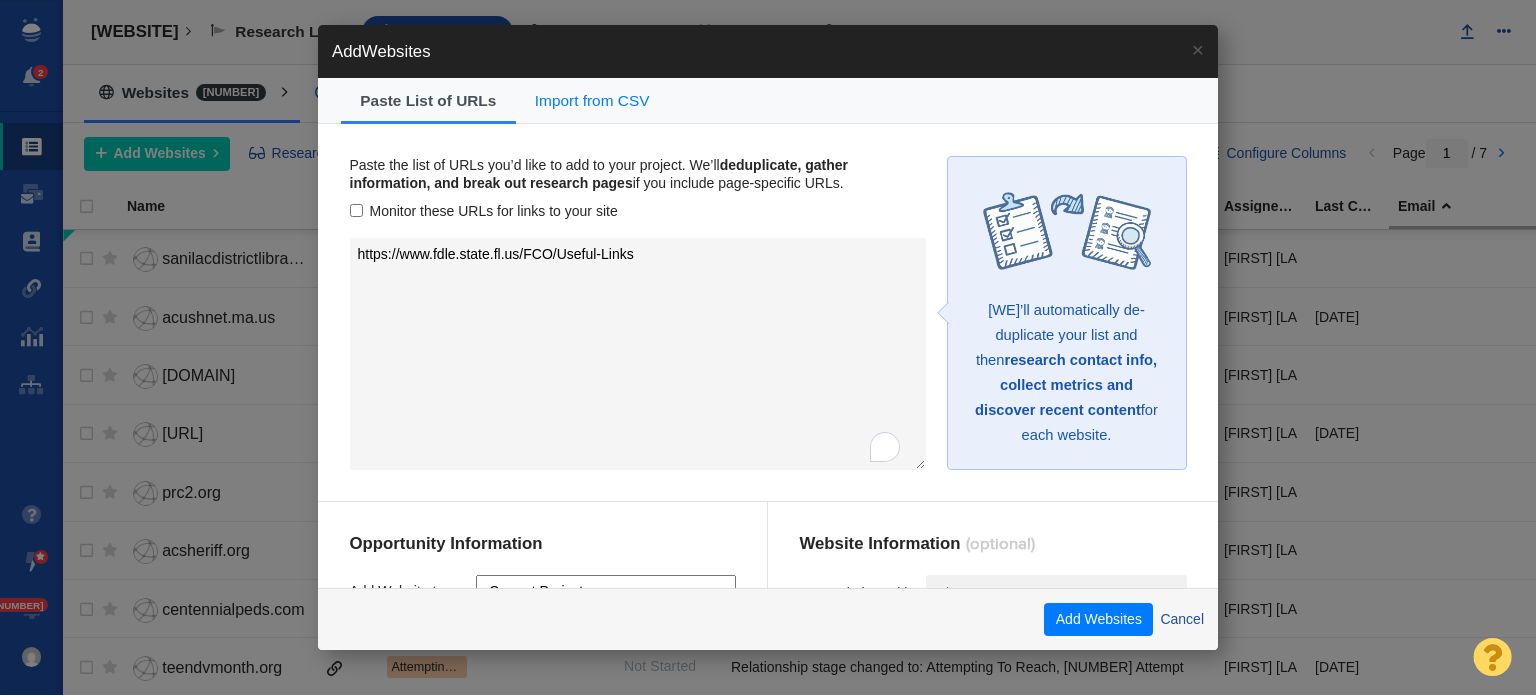 click on "Monitor these URLs for links to your site" at bounding box center [638, 211] 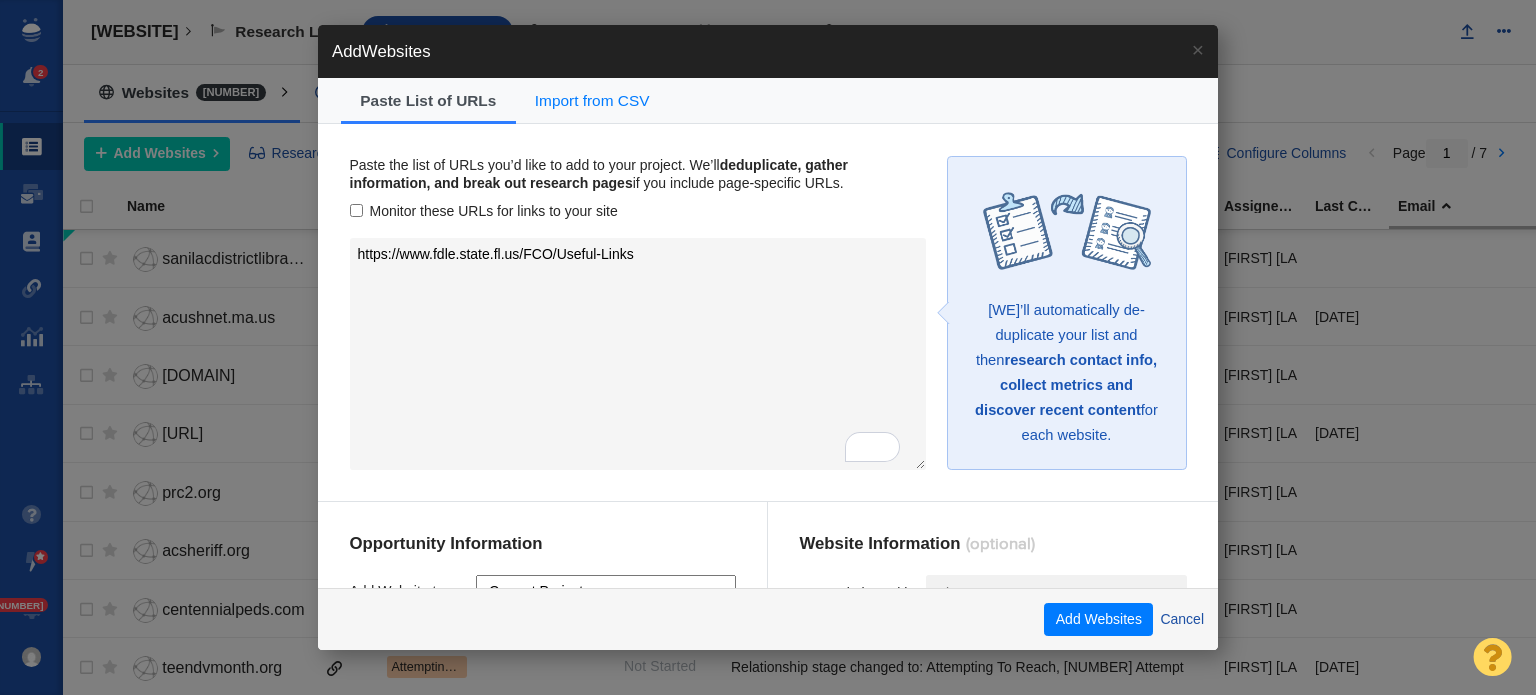 click on "[URL]" at bounding box center (638, 313) 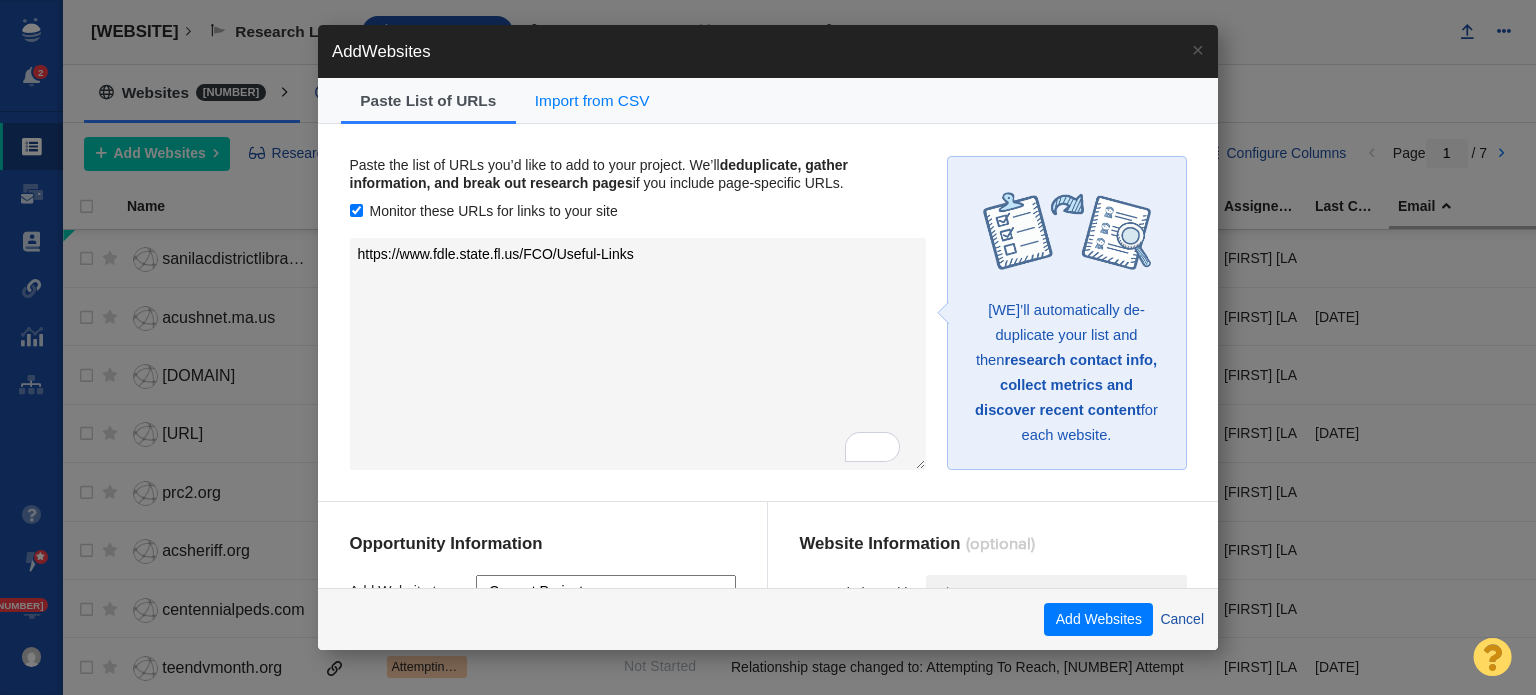 scroll, scrollTop: 158, scrollLeft: 0, axis: vertical 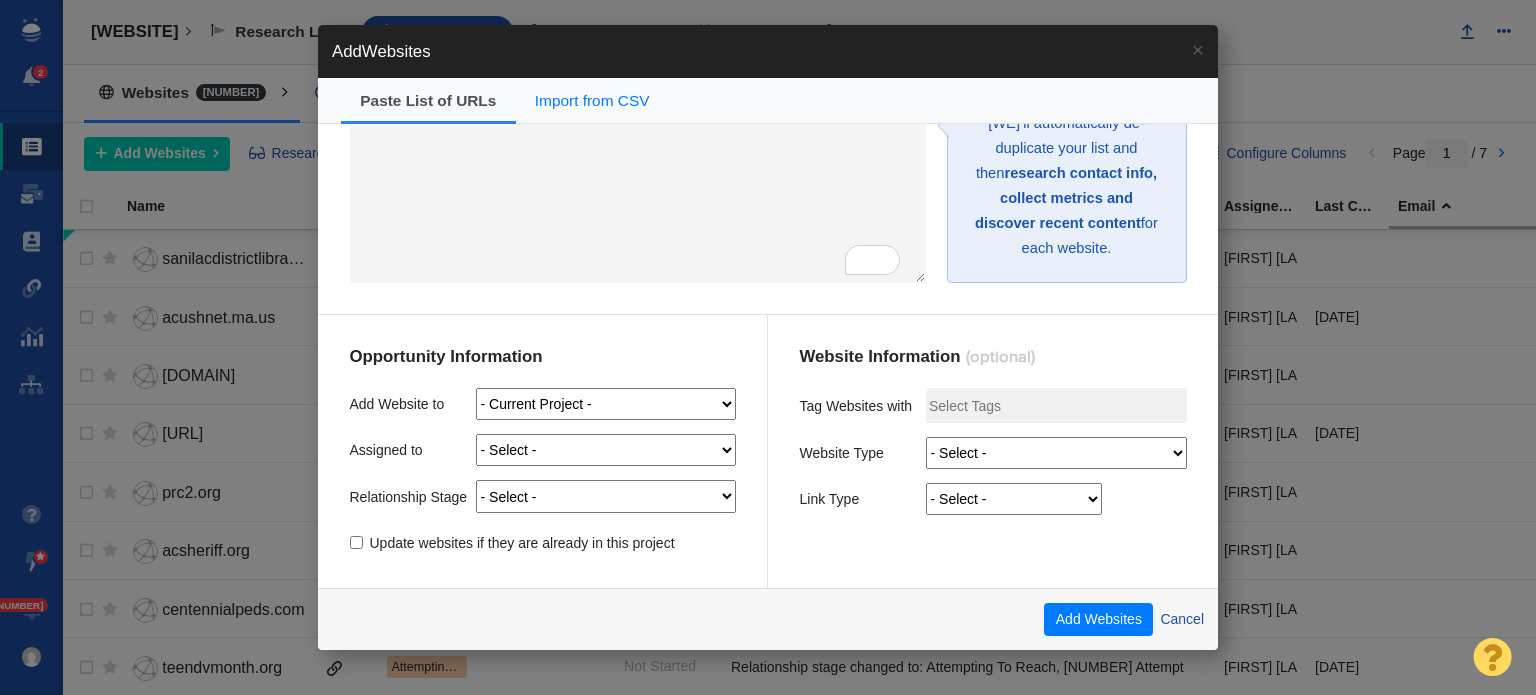 click on "Add Website to
[COMPANY] - Content
[COMPANY] - Estate and Financial Planning Guide for Families of Children With Special Needs
[COMPANY] - Resource
[COMPANY] - Content
[COMPANY] - Resource
Experimental Link Building - [COMPANY]
[COMPANY] - [NUMBER] Best Practices to Make a Sustainable Warehouse (Hybrid)
[COMPANY] - Content
[COMPANY] - Resource
[COMPANY] (Evinex) - Content
[COMPANY] (Evinex)- Research
[COMPANY] - Content
[COMPANY] - Resource
[COMPANY] - Content
[COMPANY] - Resource
[COMPANY] - Content" at bounding box center [543, 450] 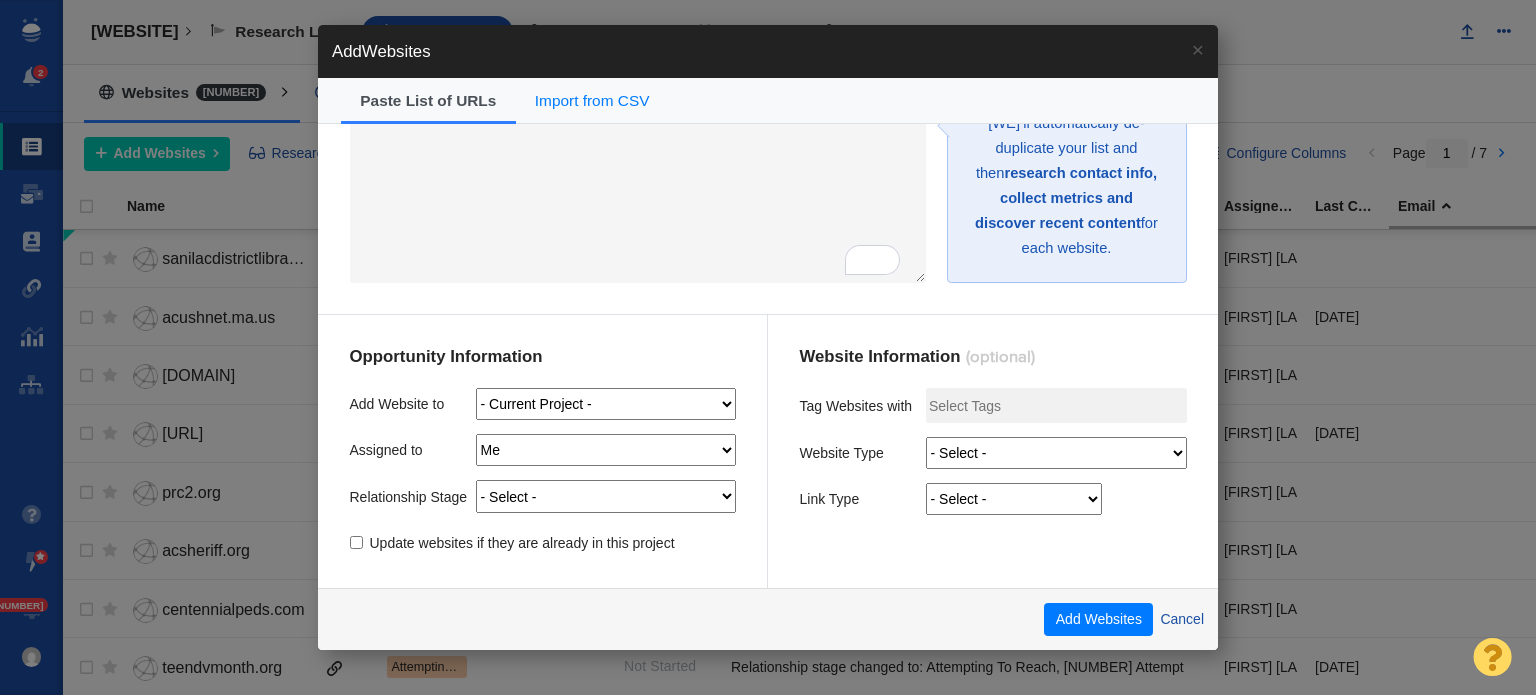 click on "- Select -
Me
Admin Account
[FIRST] [LAST]
[FIRST] [LAST]
[FIRST] [LAST]
[FIRST] [LAST]
[FIRST] [LAST]
[FIRST] [LAST]
[FIRST] [LAST]
[FIRST] [LAST]
[FIRST] [LAST]
[FIRST] [LAST]
[FIRST] [LAST]
[FIRST] [LAST]
[FIRST] [LAST]
[FIRST] [LAST]
[FIRST] [LAST]
[FIRST] [LAST]
[FIRST] [LAST]
[FIRST] [LAST]
[FIRST] [LAST]
[FIRST] [LAST]
[FIRST] [LAST]
[FIRST] [LAST]
[FIRST] [LAST]
[FIRST] [LAST]
[FIRST] [LAST]
[FIRST] [LAST]
[FIRST] [LAST]
[FIRST] [LAST]
[FIRST] [LAST]
[FIRST] [LAST]
[FIRST] [LAST]" at bounding box center (606, 450) 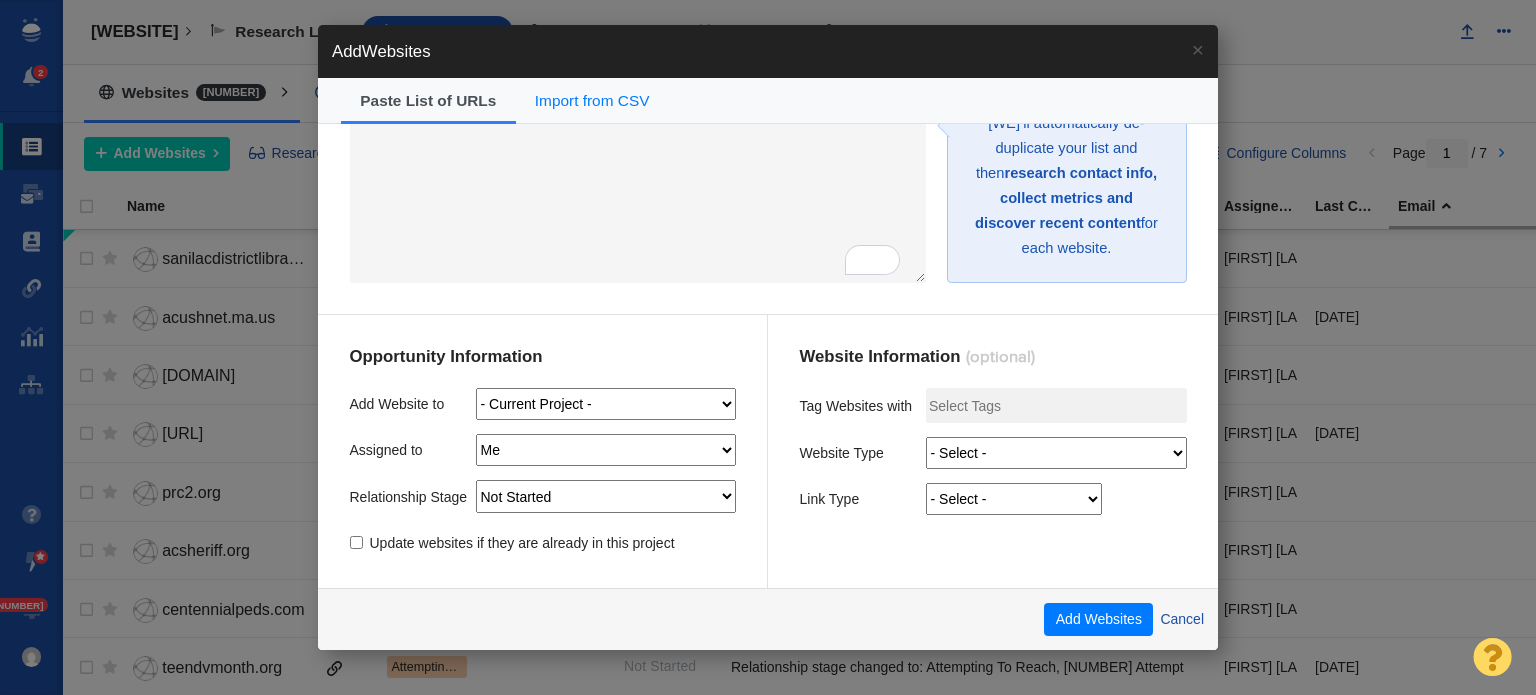 click on "- Select -
On Hold (Pursuing Later)
Not Started
Pending Approval
Attempting To Reach
Bounce
Scheduled
Paused
Send Failure
Replied
Forwarded
Negotiating
Link Accepted
Unsuccessful - No Reply
Dead - Rejected
Dead - Never Responded
Dead - Not Qualified
DO NOT CONTACT" at bounding box center [606, 496] 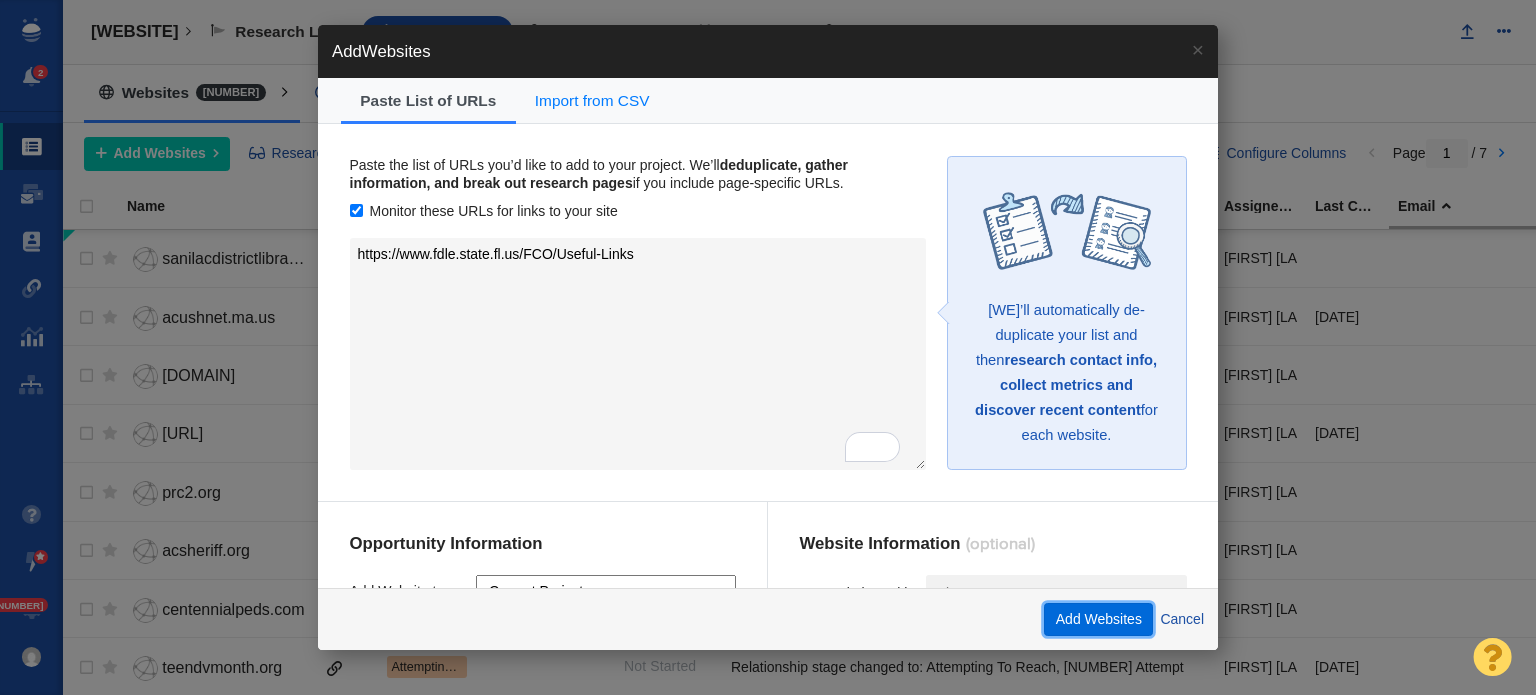 click on "Add Websites" at bounding box center [1098, 620] 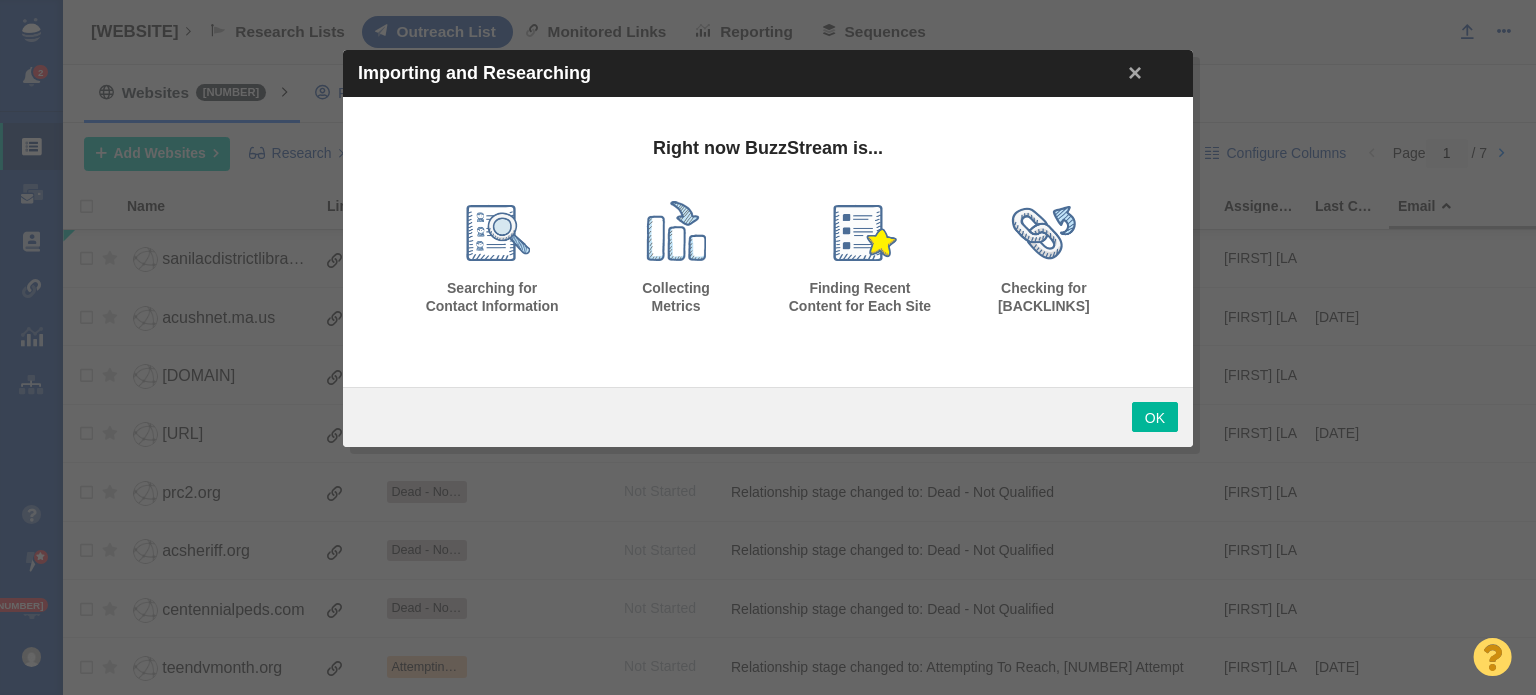 click at bounding box center (768, 347) 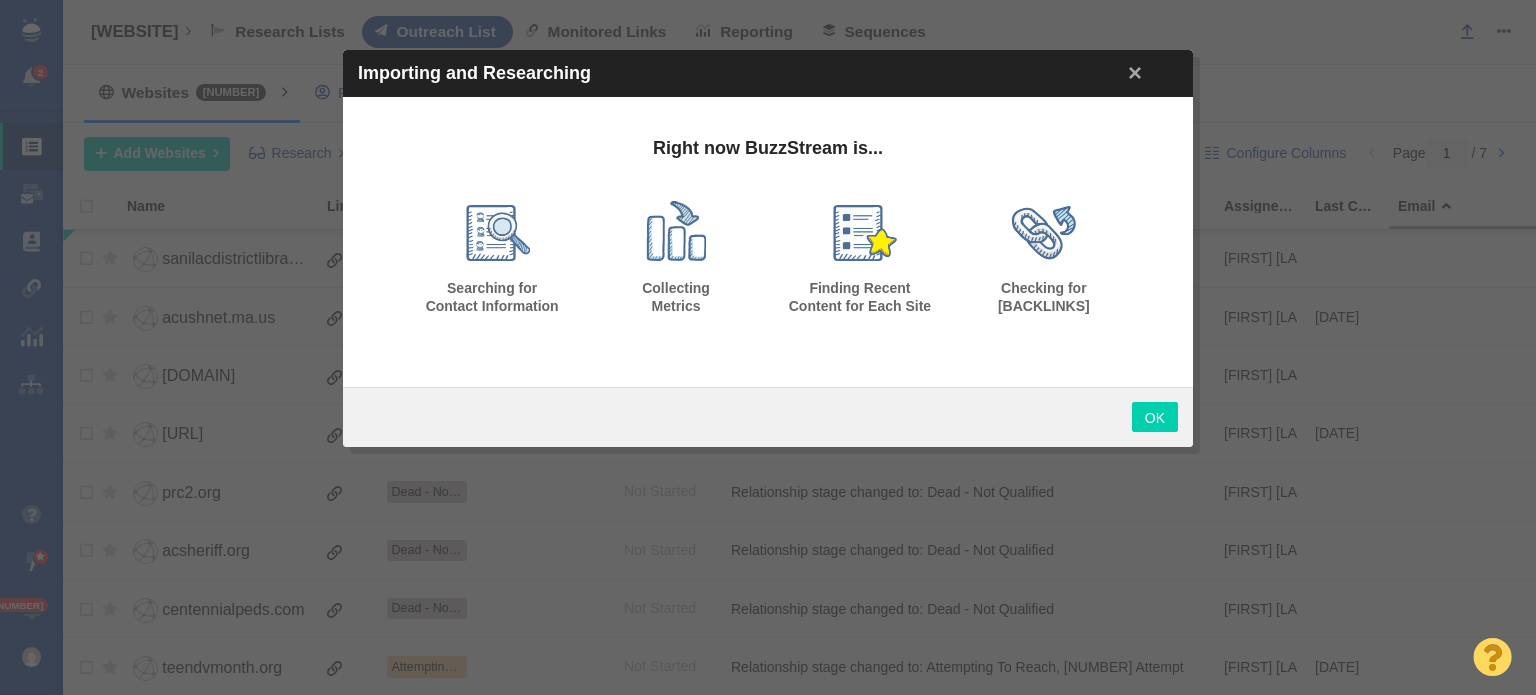 click on "OK" at bounding box center (1155, 417) 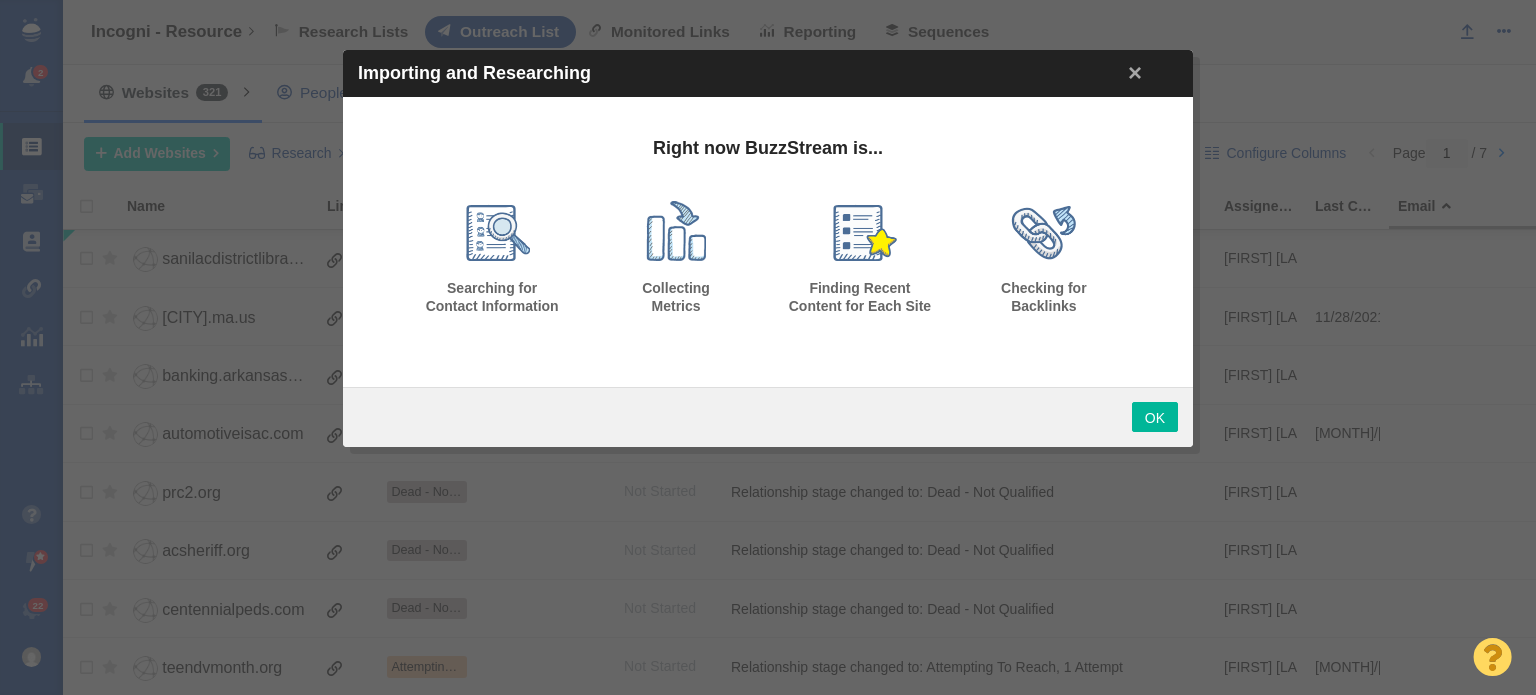 scroll, scrollTop: 0, scrollLeft: 0, axis: both 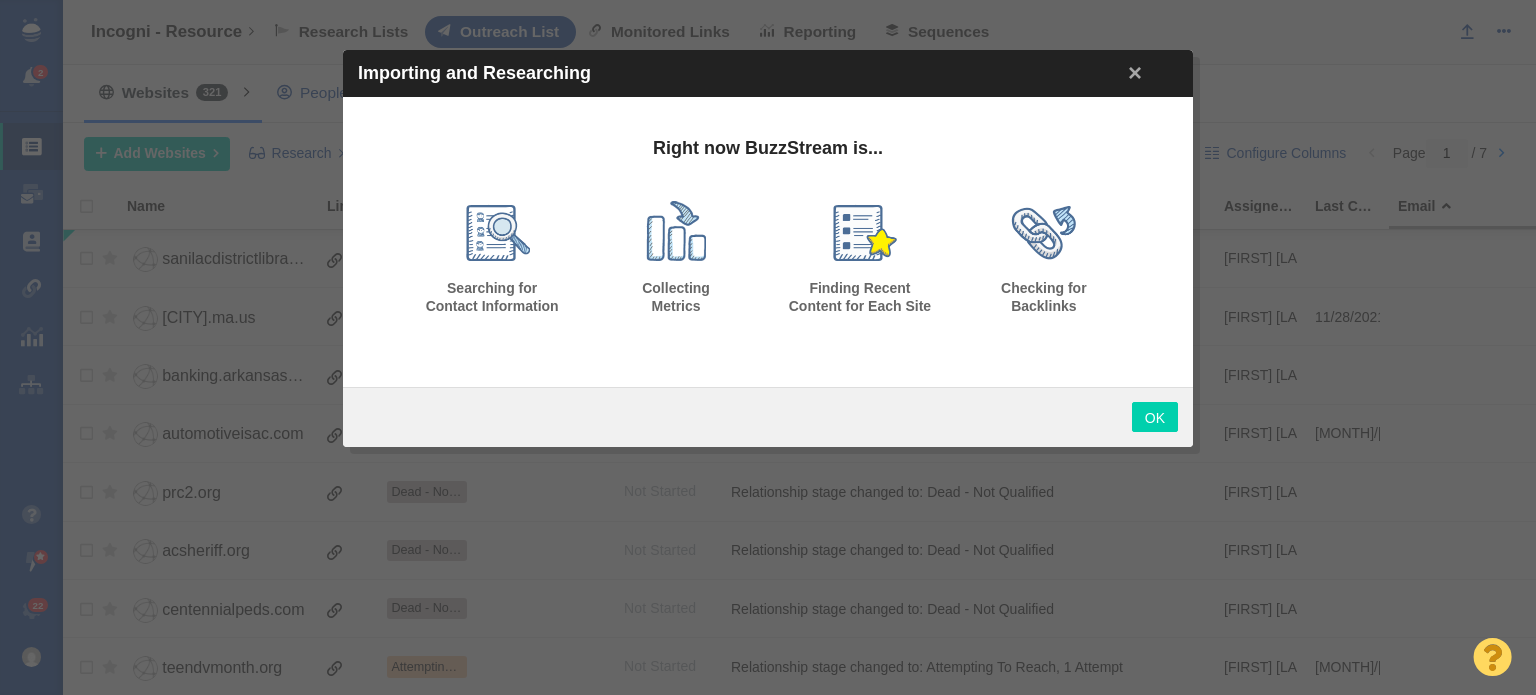 click on "OK" at bounding box center [1155, 417] 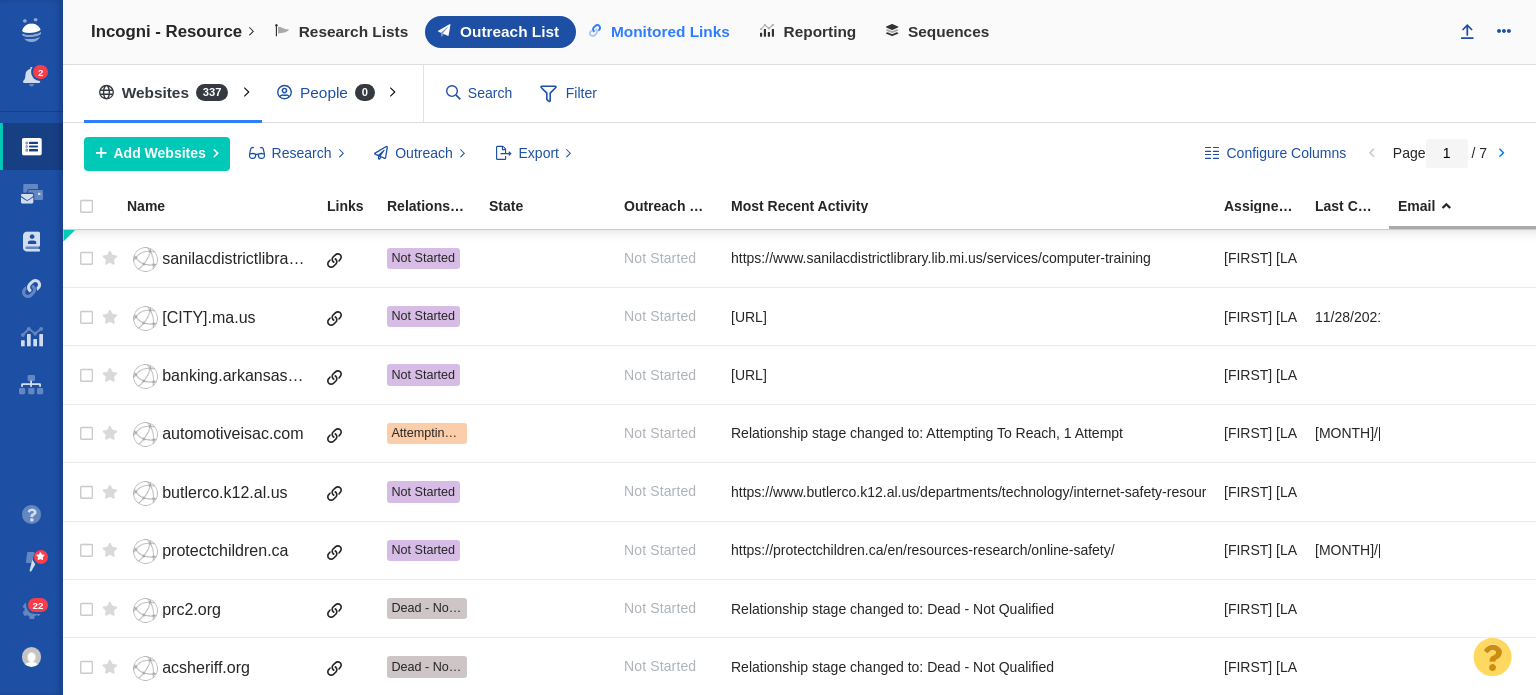 click on "Monitored Links" at bounding box center (670, 32) 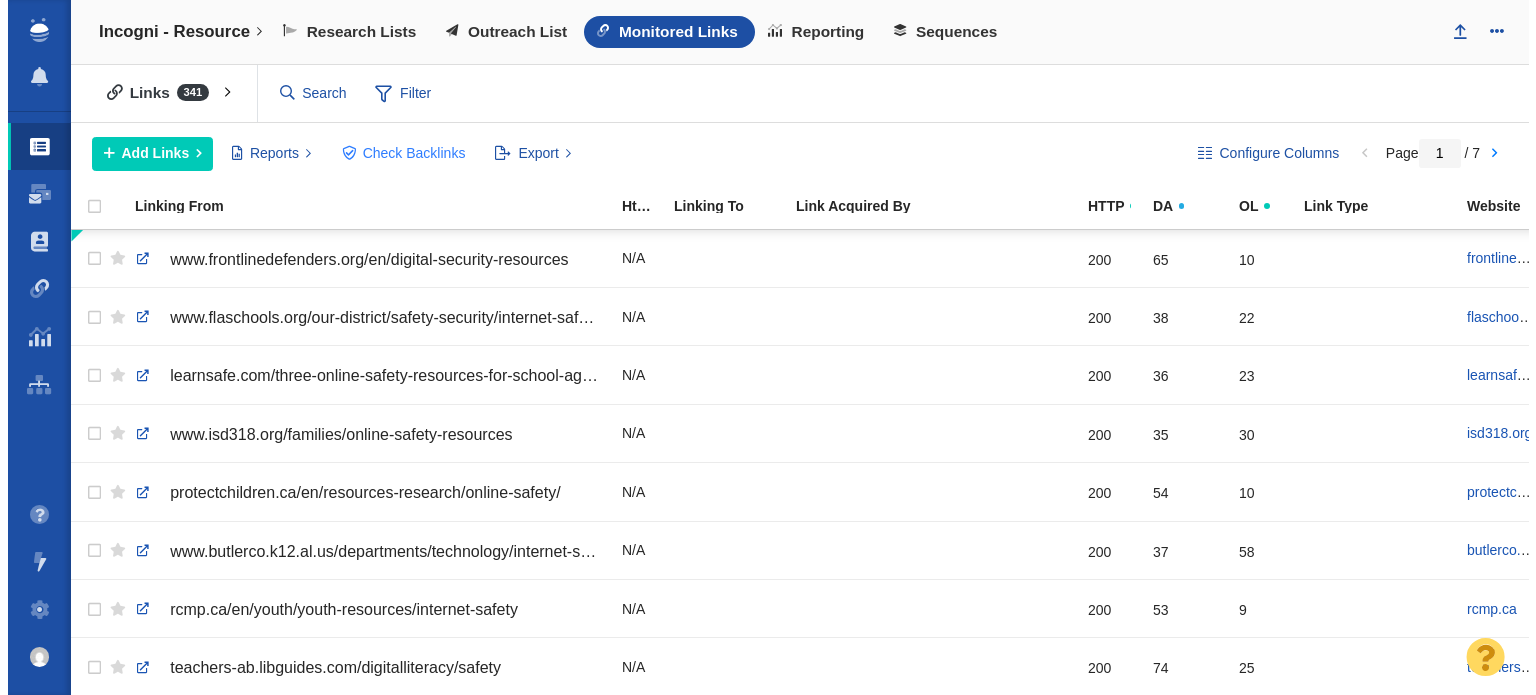 scroll, scrollTop: 0, scrollLeft: 0, axis: both 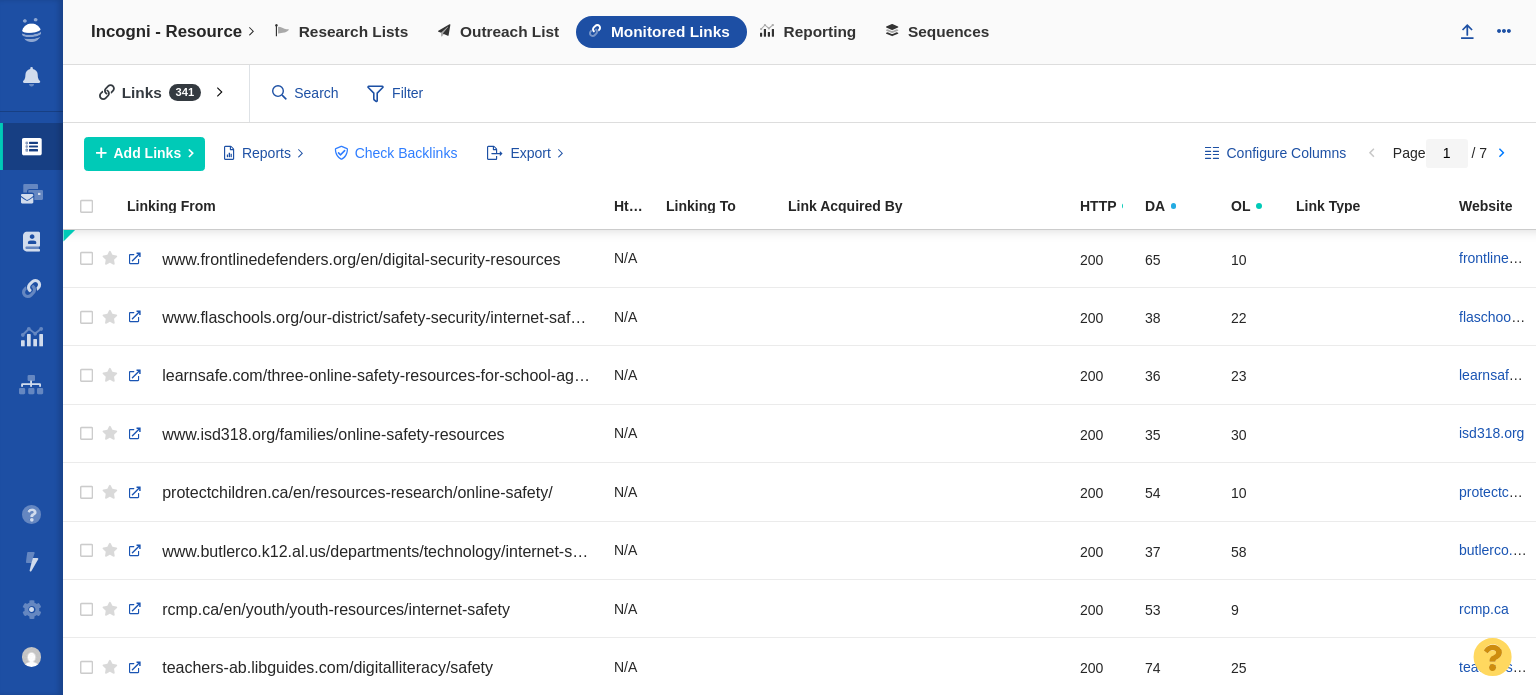 click on "Check Backlinks" at bounding box center [395, 154] 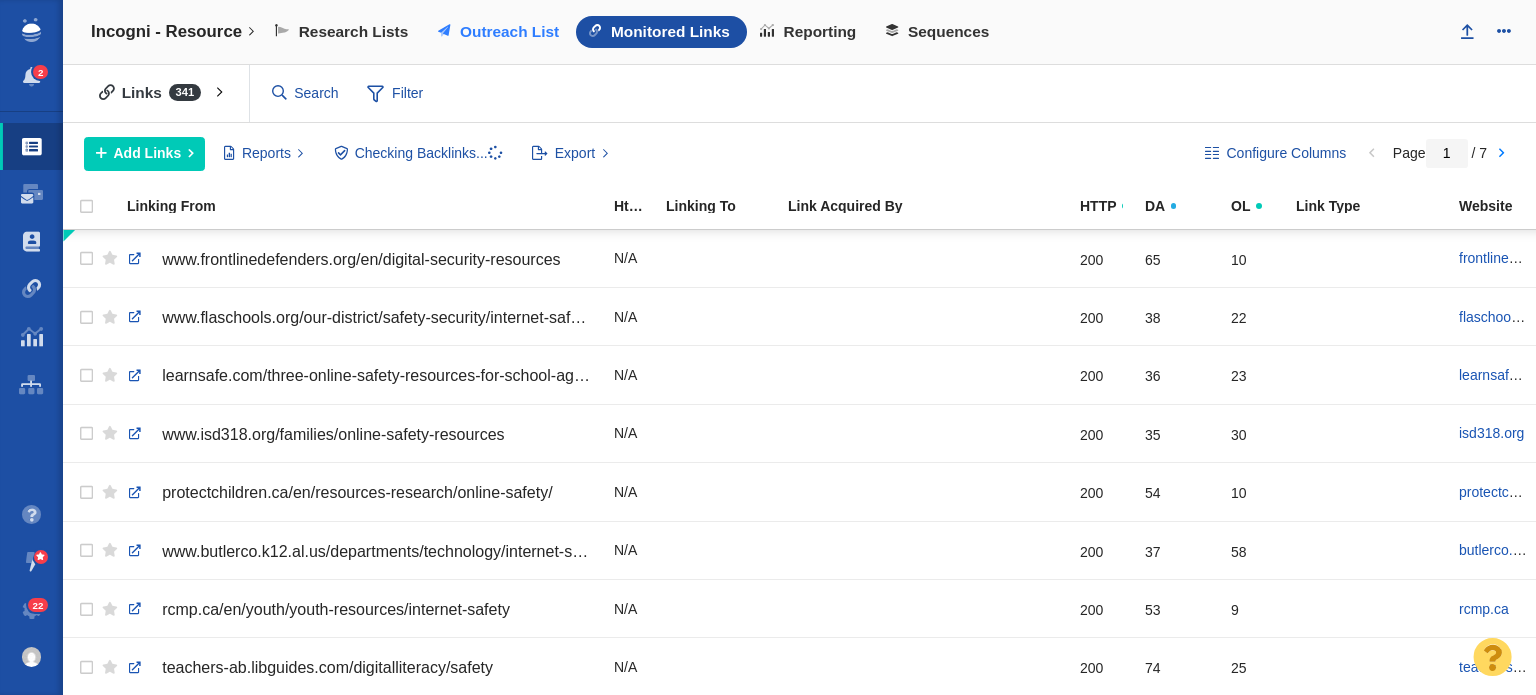 click on "Outreach List" at bounding box center (509, 32) 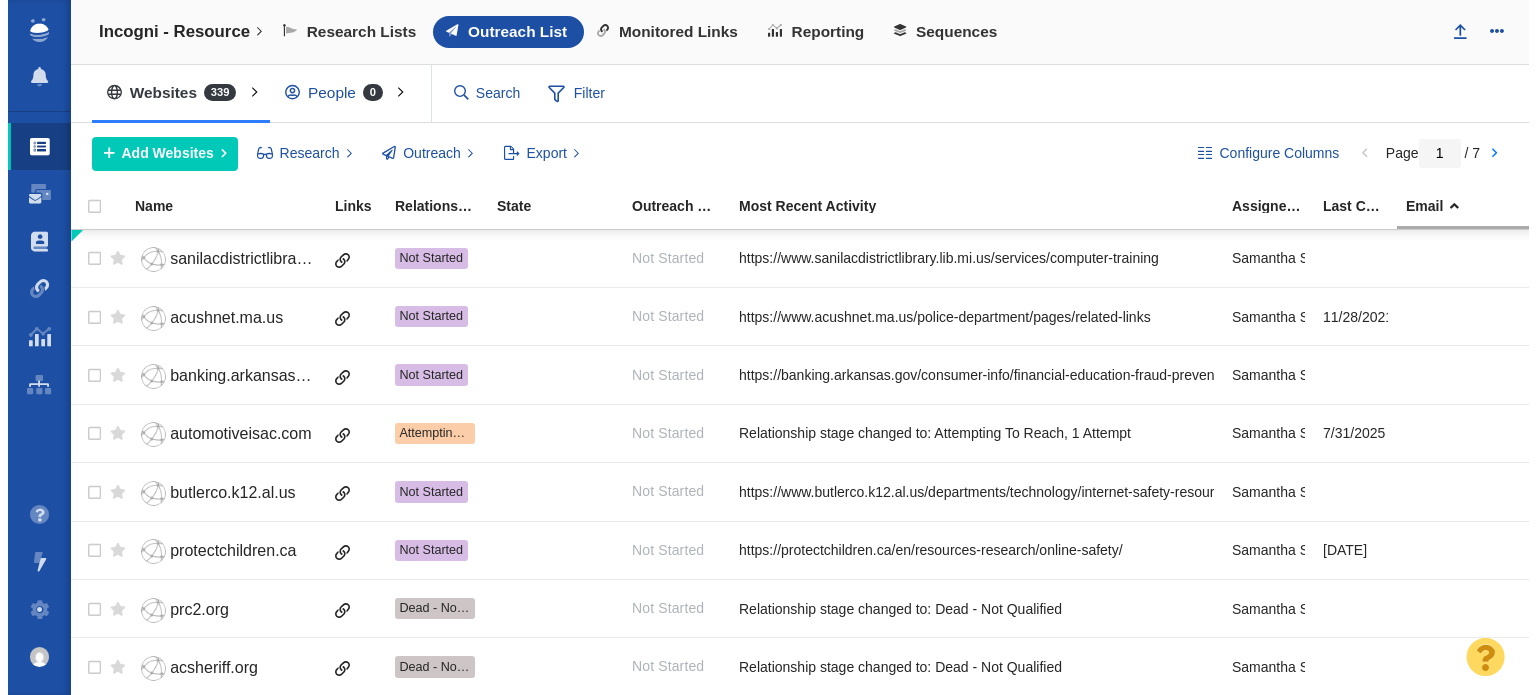 scroll, scrollTop: 0, scrollLeft: 0, axis: both 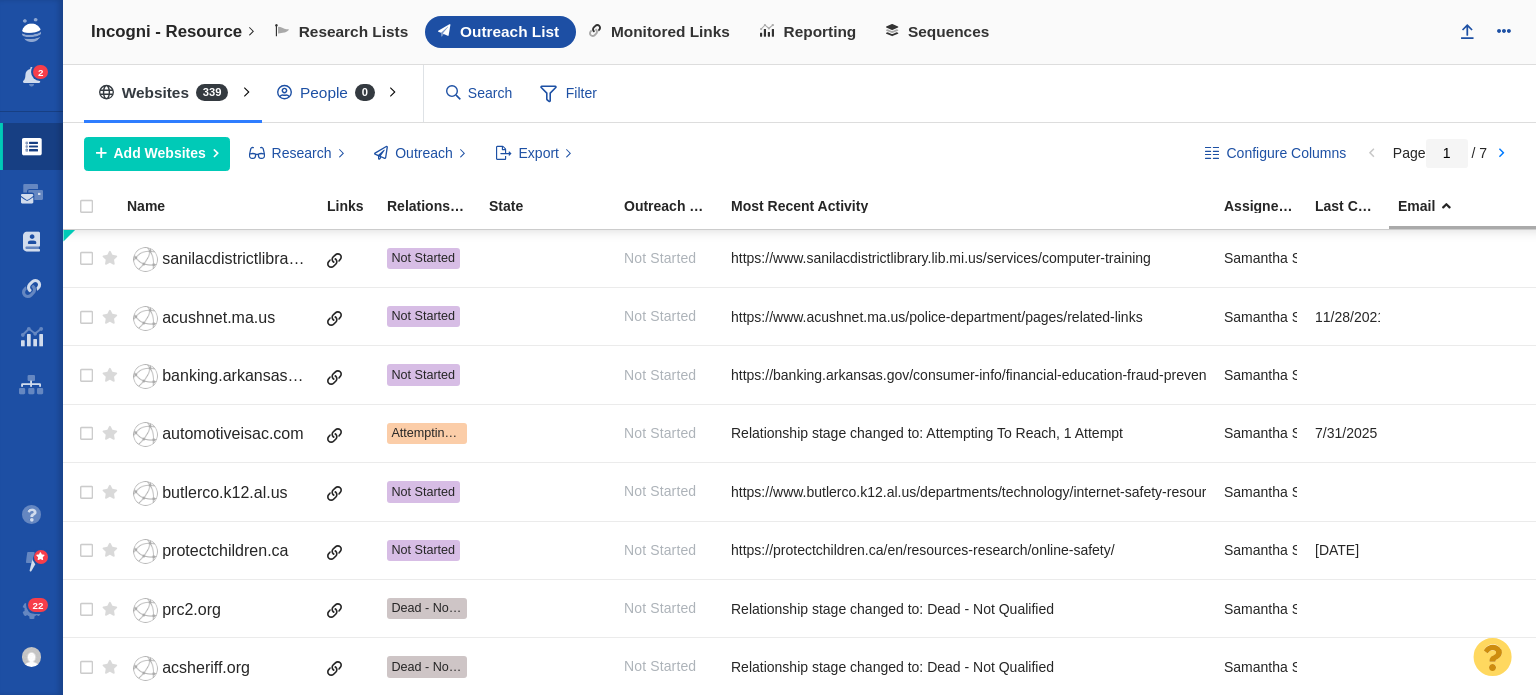 click on "Outreach List" at bounding box center [500, 32] 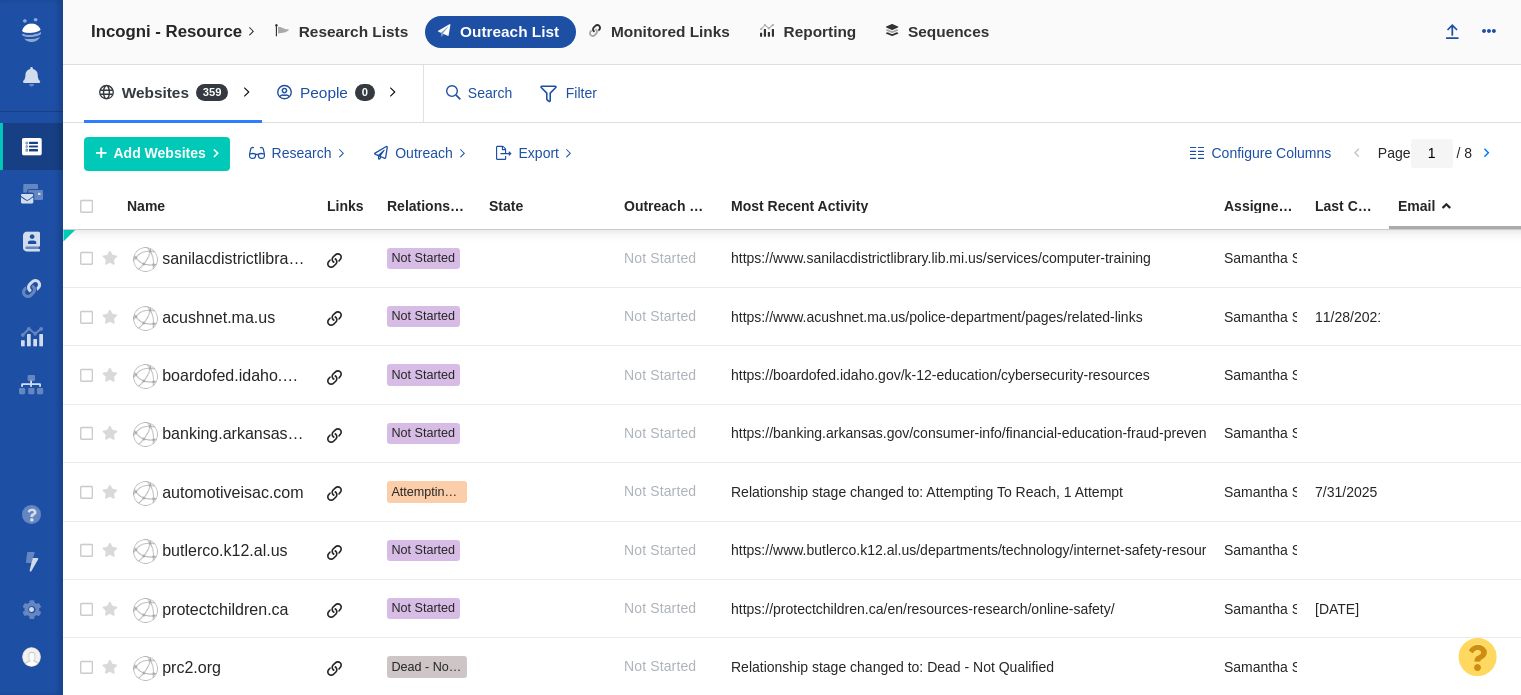 click on "Filter" at bounding box center (569, 94) 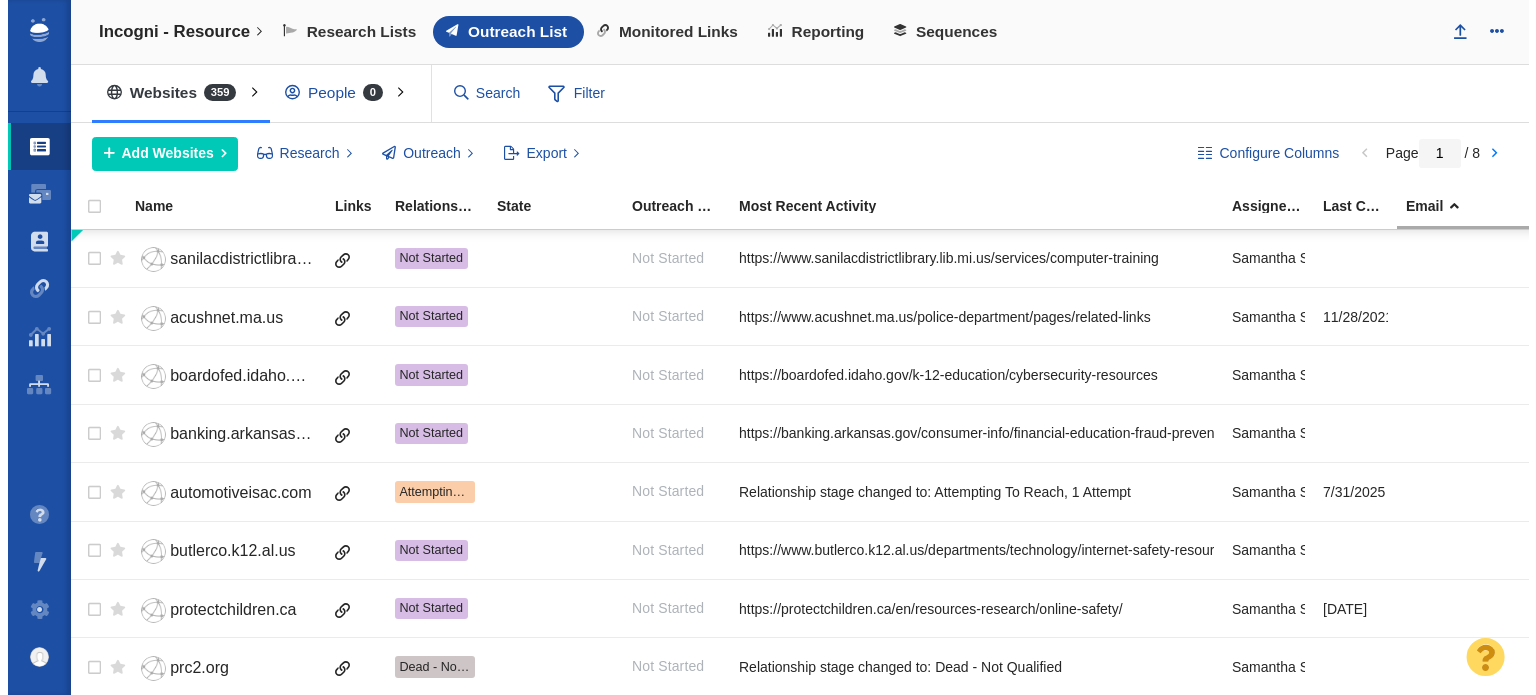 scroll, scrollTop: 0, scrollLeft: 0, axis: both 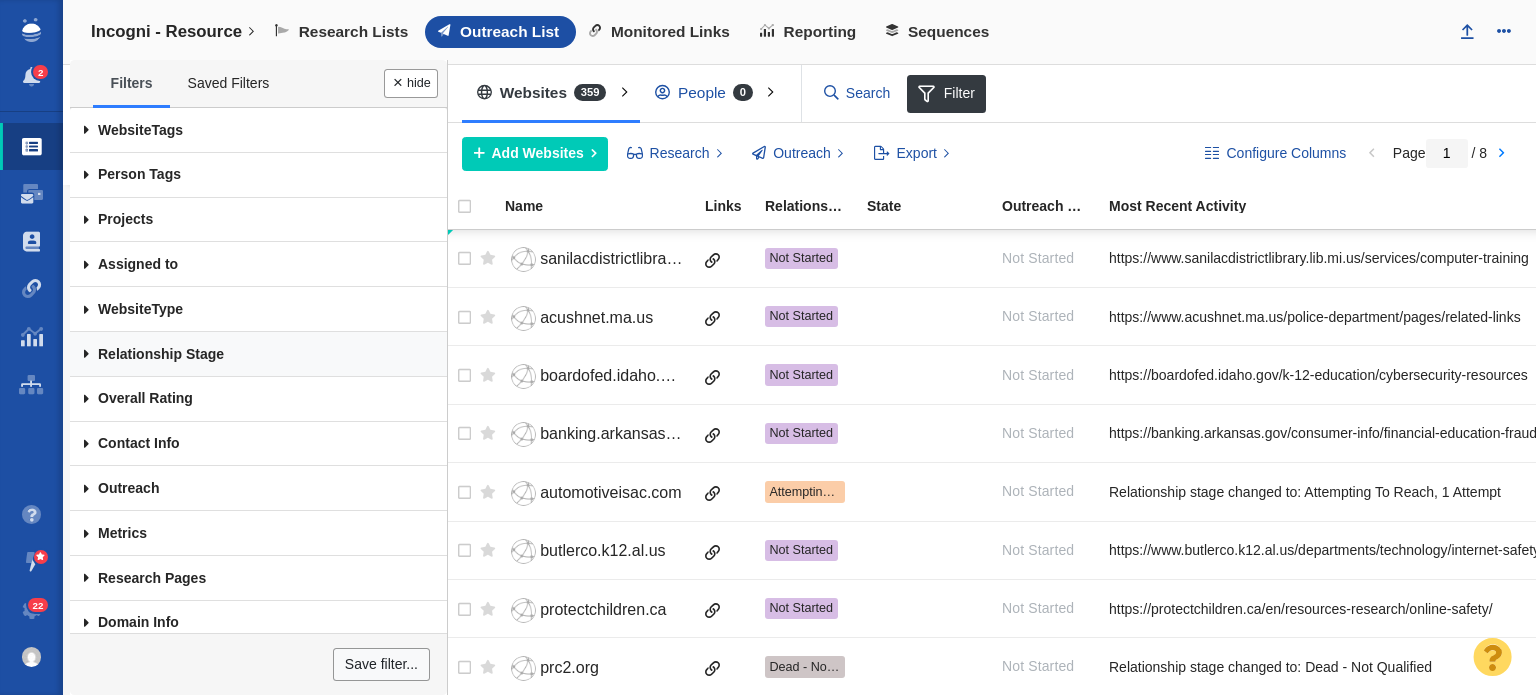 click on "Relationship Stage" at bounding box center (258, 354) 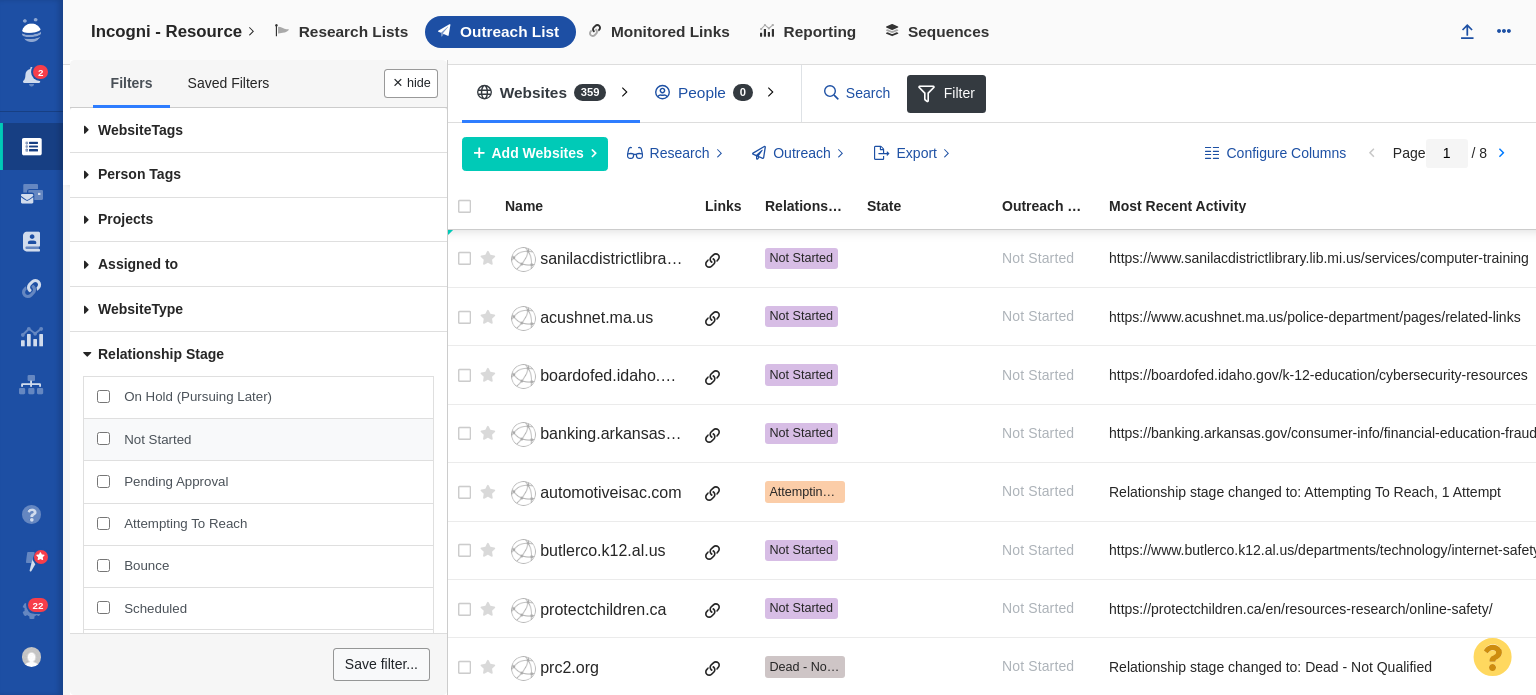 click on "Not Started" at bounding box center (271, 440) 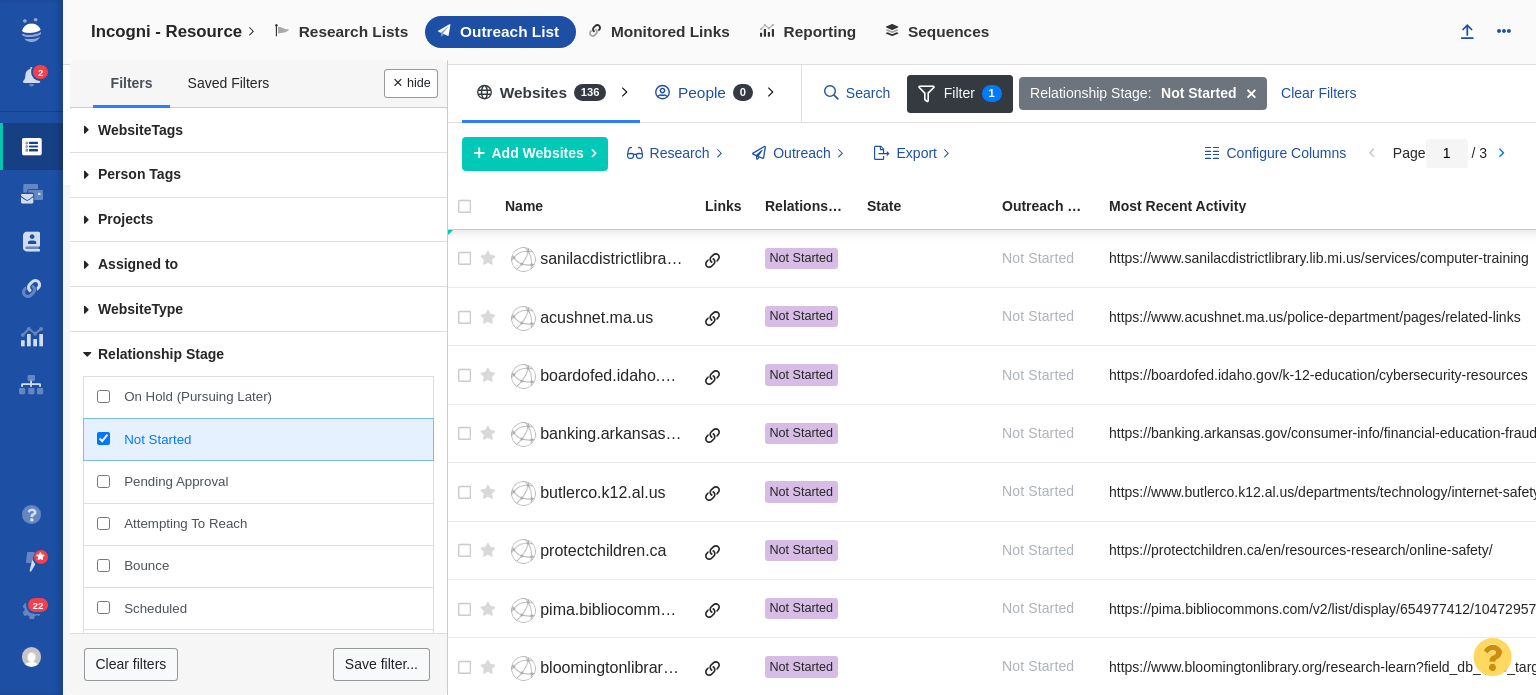 click on "Done" at bounding box center [411, 83] 